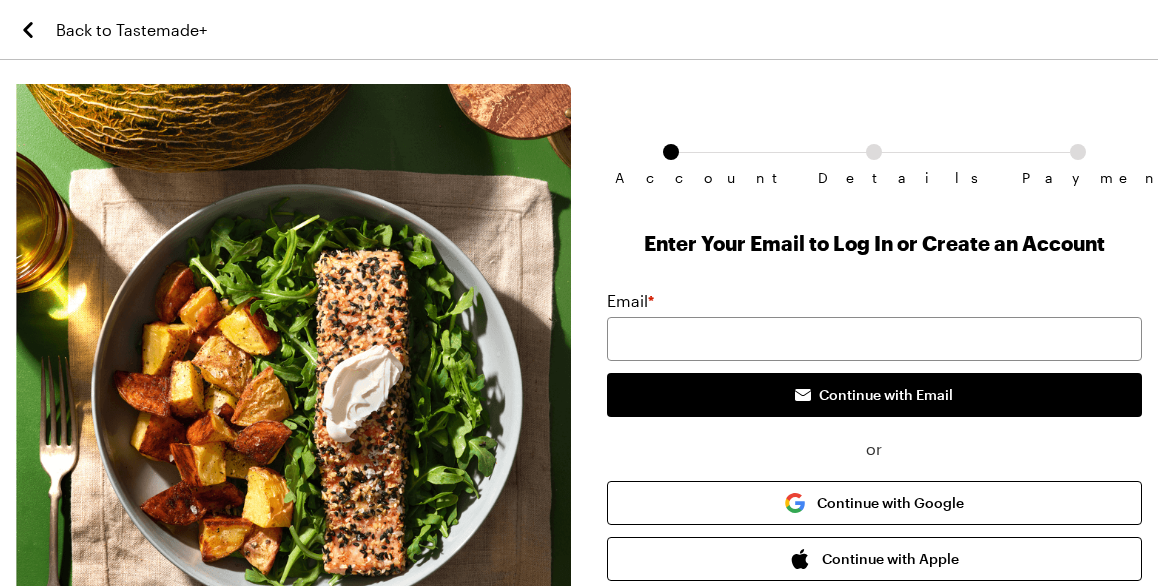 scroll, scrollTop: 0, scrollLeft: 0, axis: both 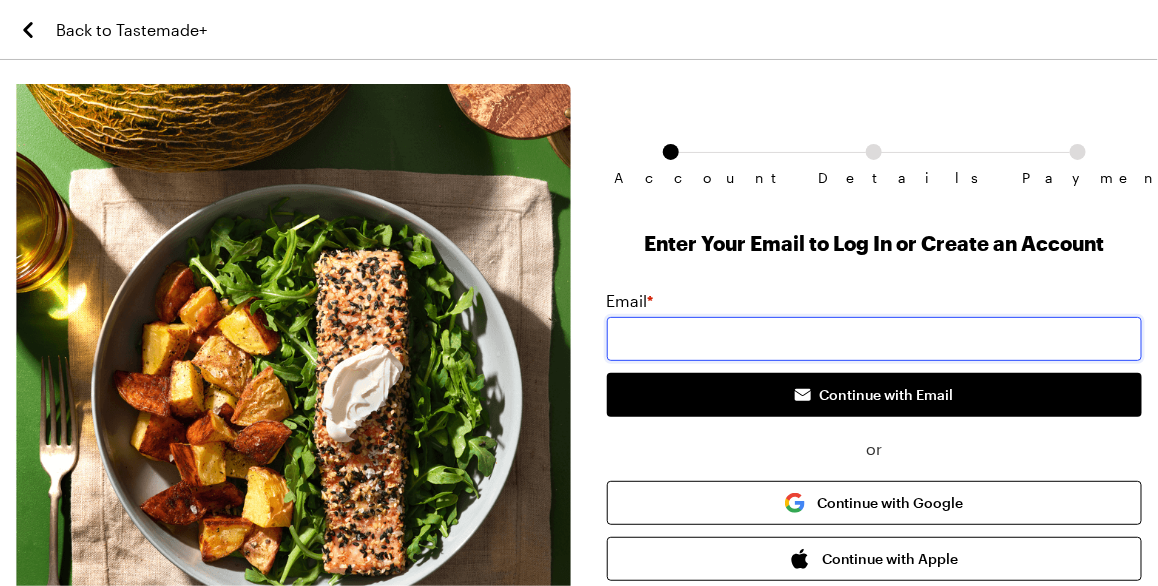 click at bounding box center (874, 339) 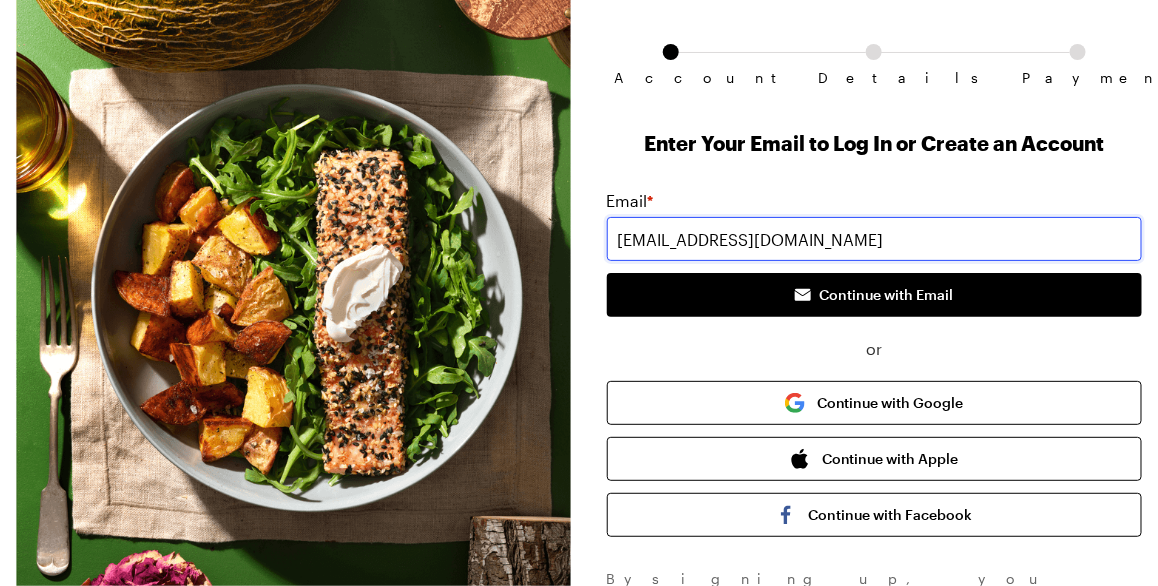 scroll, scrollTop: 199, scrollLeft: 0, axis: vertical 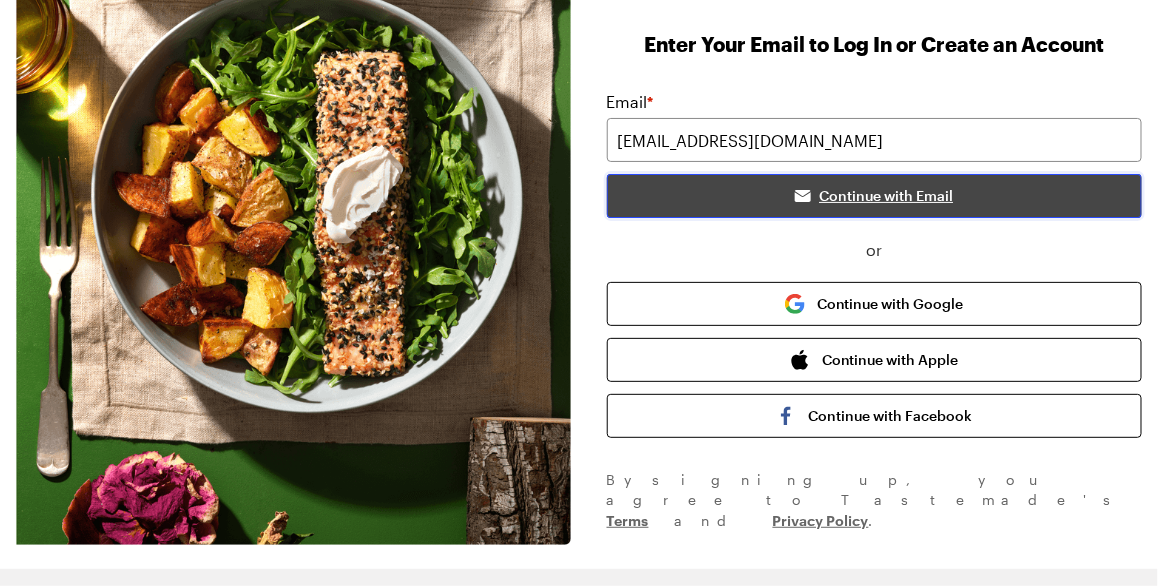 click on "Continue with Email" at bounding box center [874, 196] 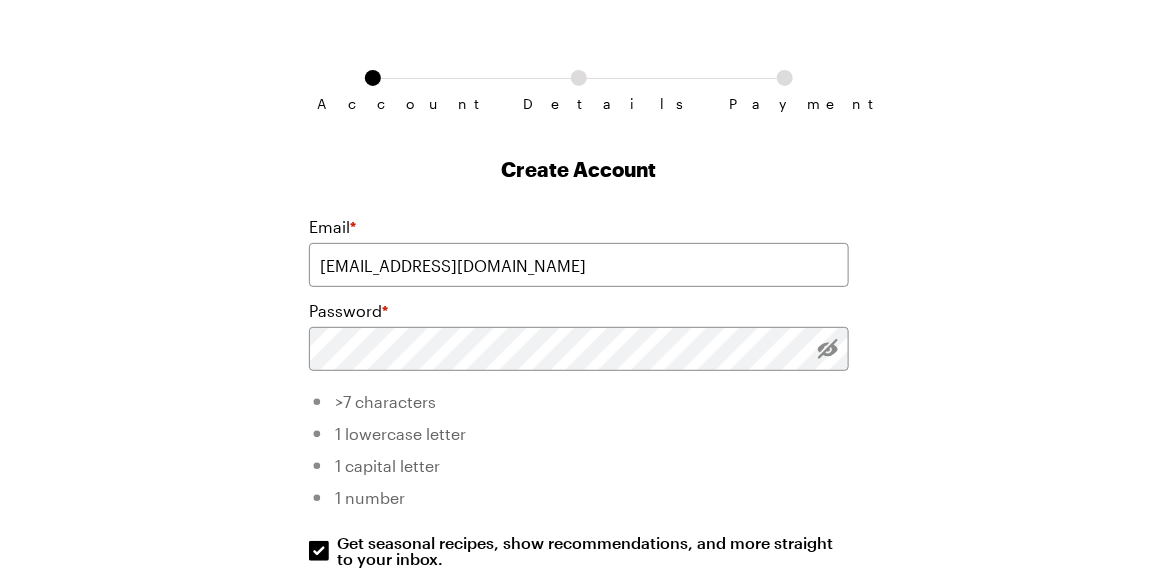 scroll, scrollTop: 200, scrollLeft: 0, axis: vertical 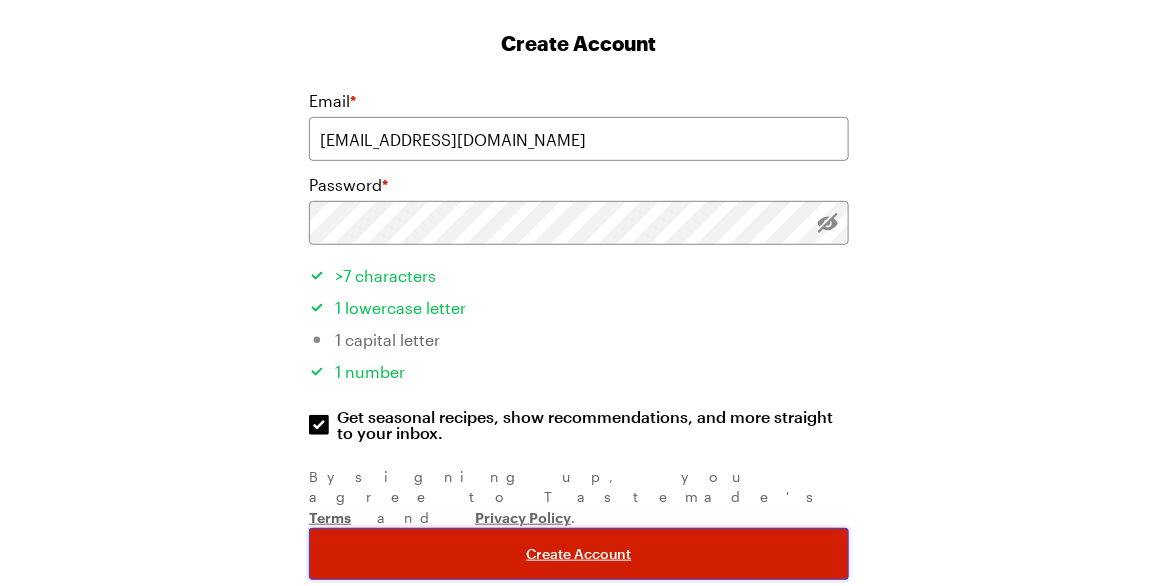 click on "Create Account" at bounding box center [579, 554] 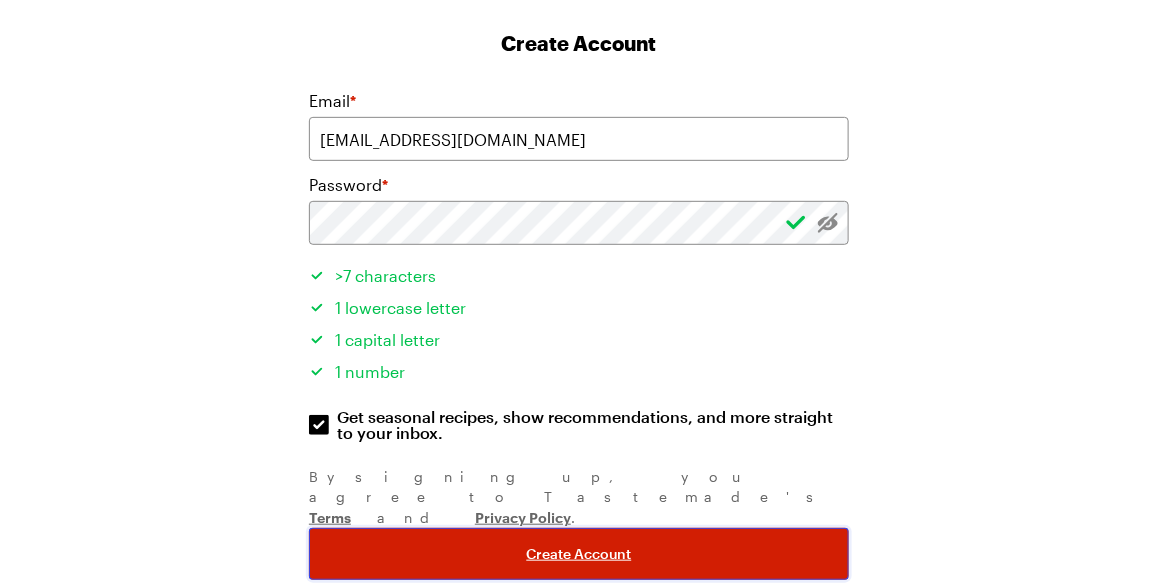 click on "Create Account" at bounding box center (579, 554) 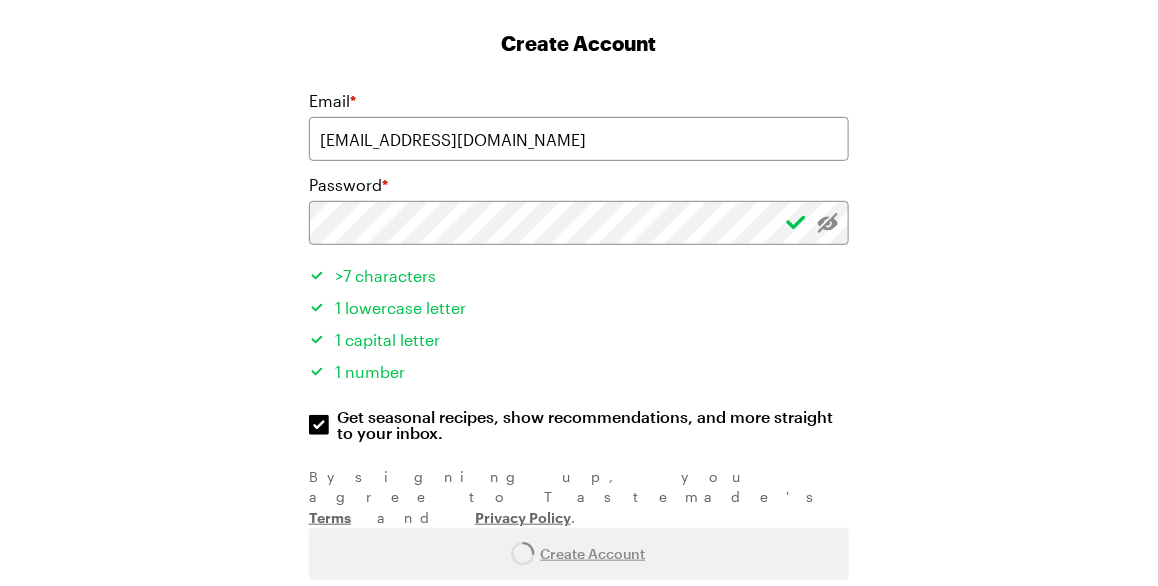 scroll, scrollTop: 0, scrollLeft: 0, axis: both 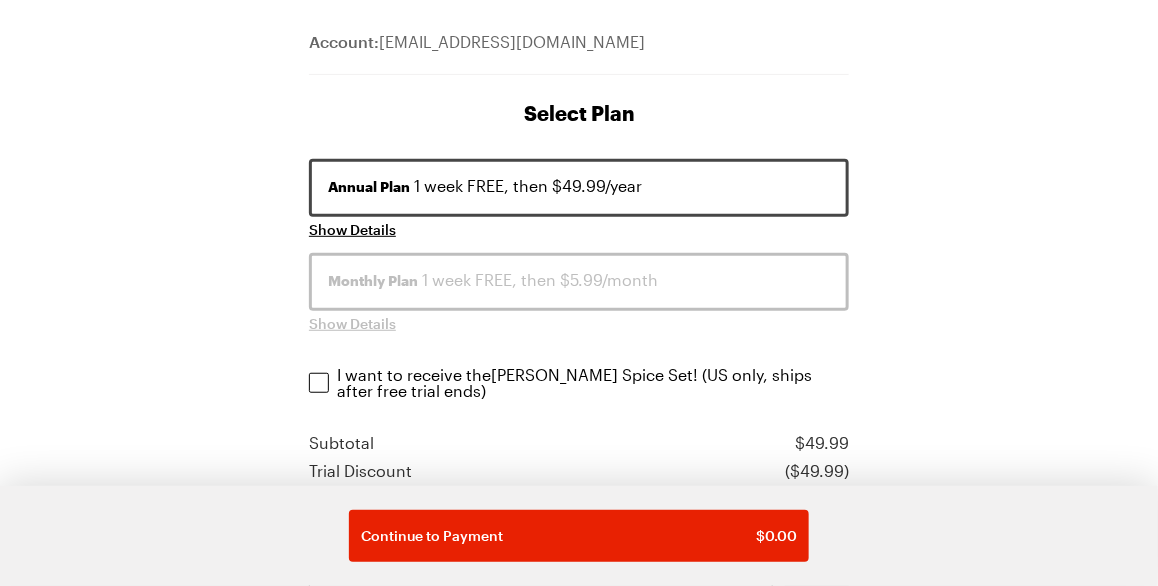 click on "Monthly Plan" at bounding box center (373, 281) 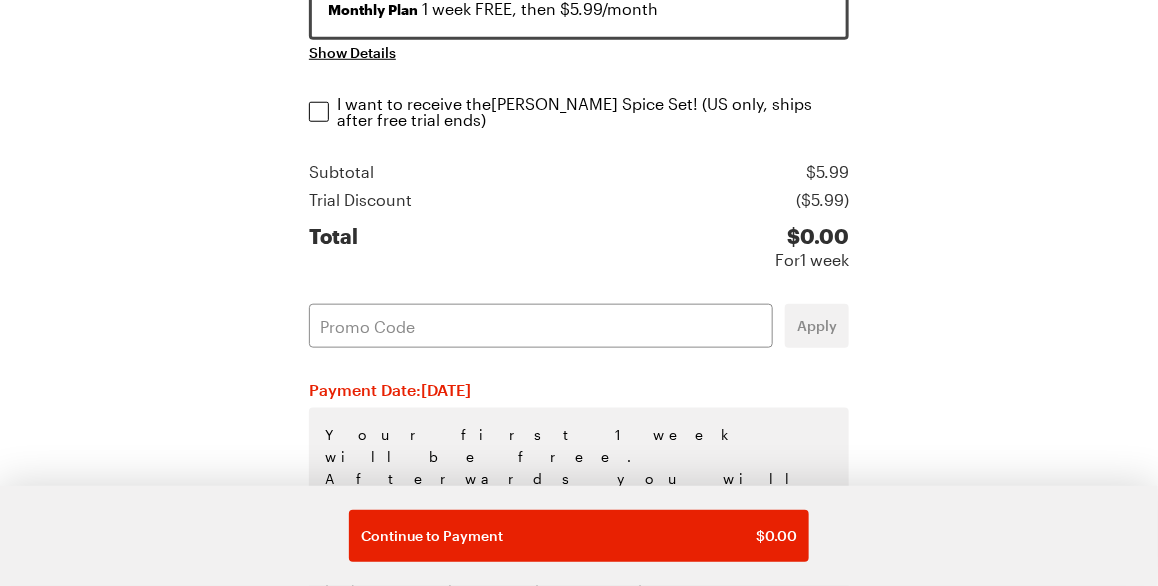 scroll, scrollTop: 500, scrollLeft: 0, axis: vertical 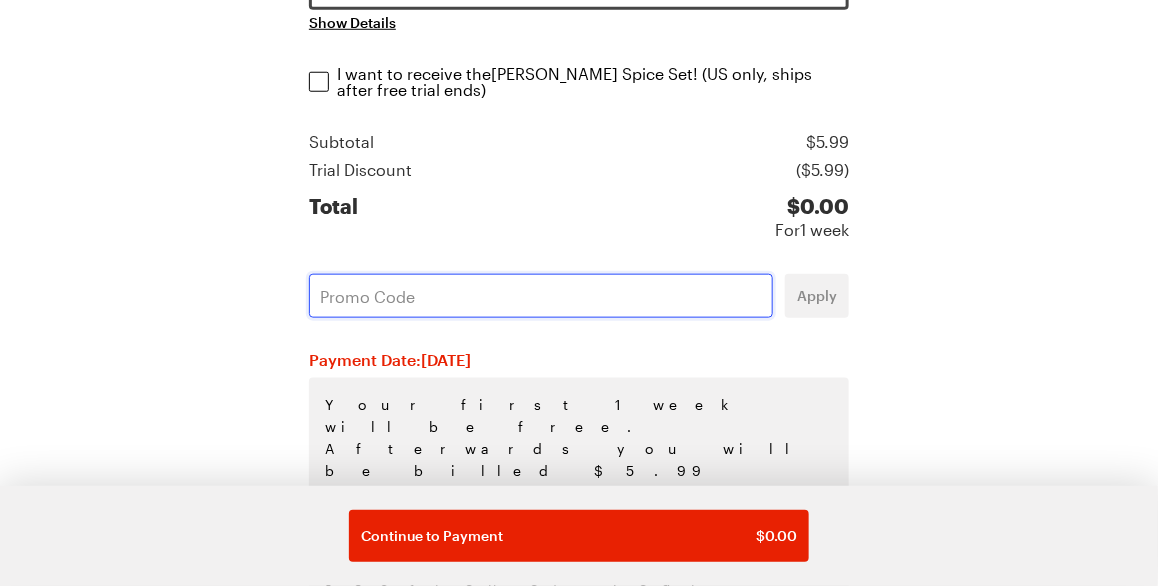click at bounding box center [541, 296] 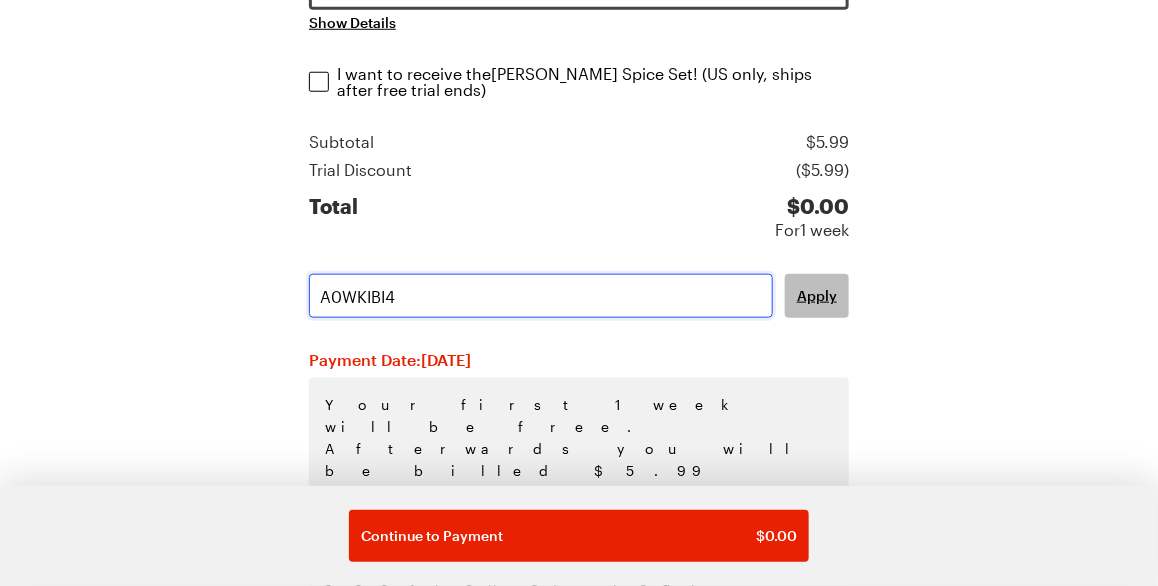 type on "A0WKIBI4" 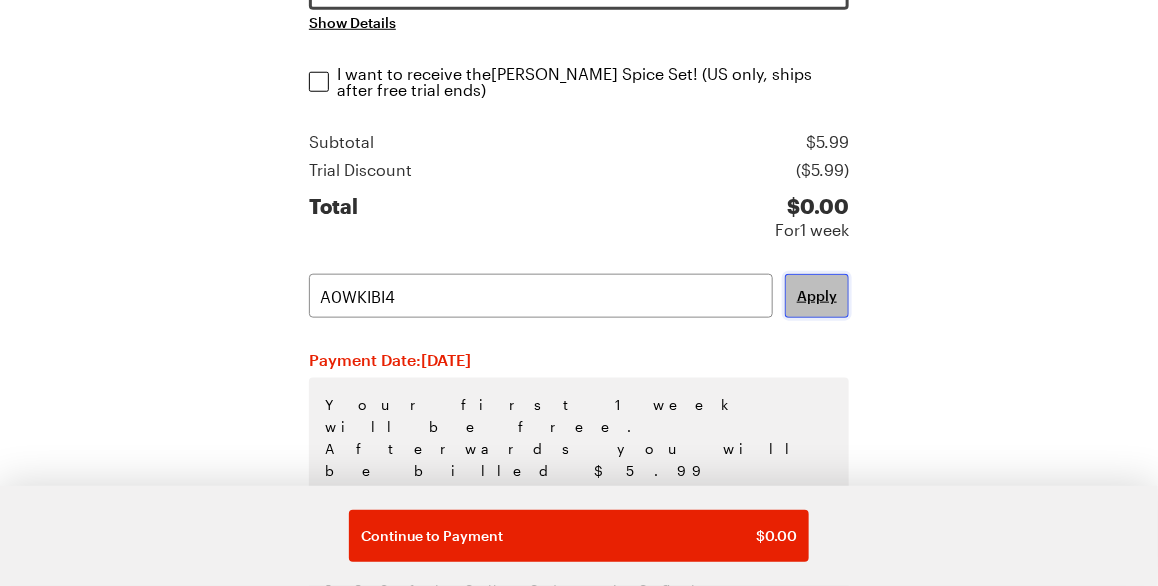 click on "Apply" at bounding box center [817, 296] 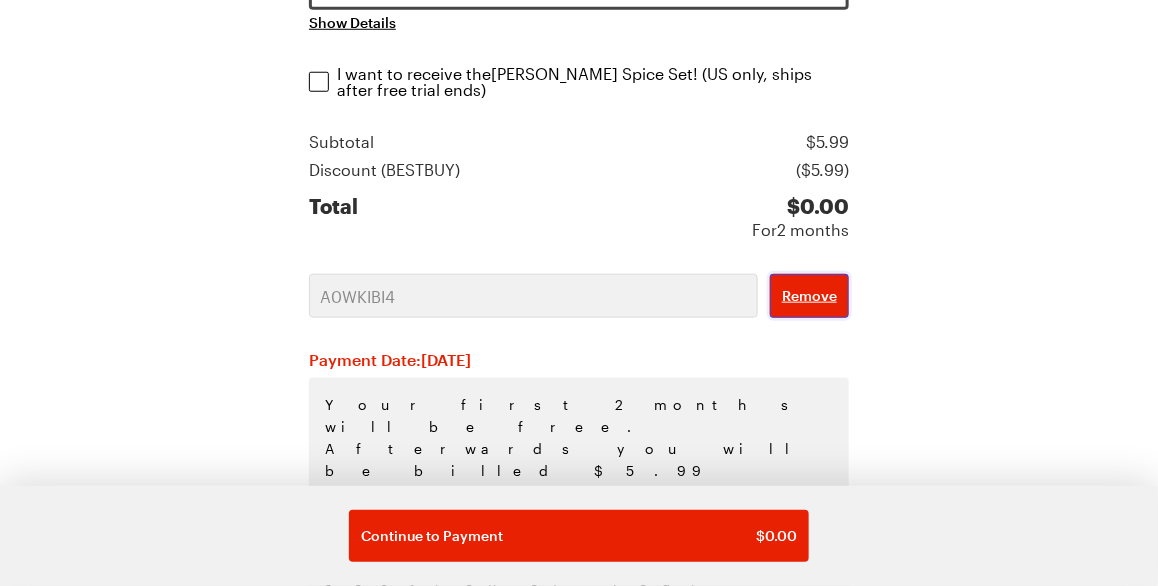 scroll, scrollTop: 560, scrollLeft: 0, axis: vertical 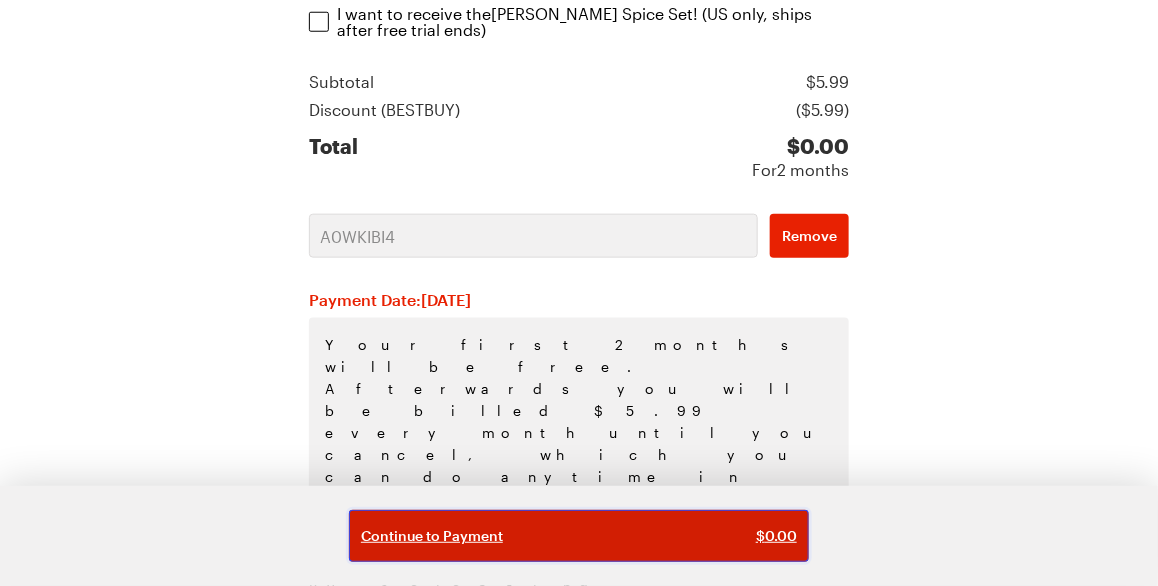 click on "Continue to Payment $ 0.00" at bounding box center (579, 536) 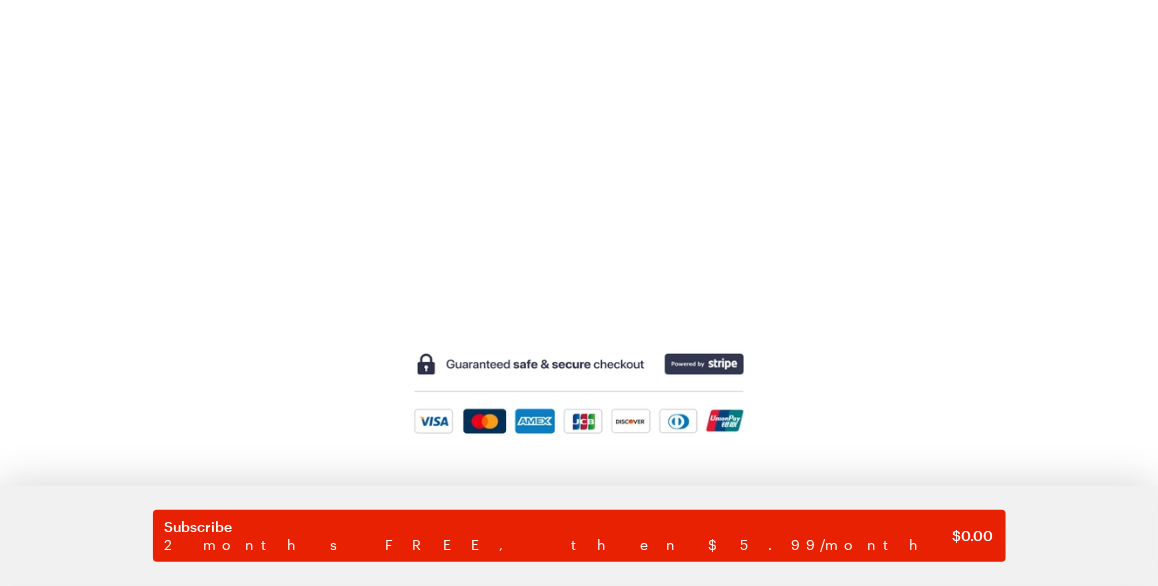 scroll, scrollTop: 692, scrollLeft: 0, axis: vertical 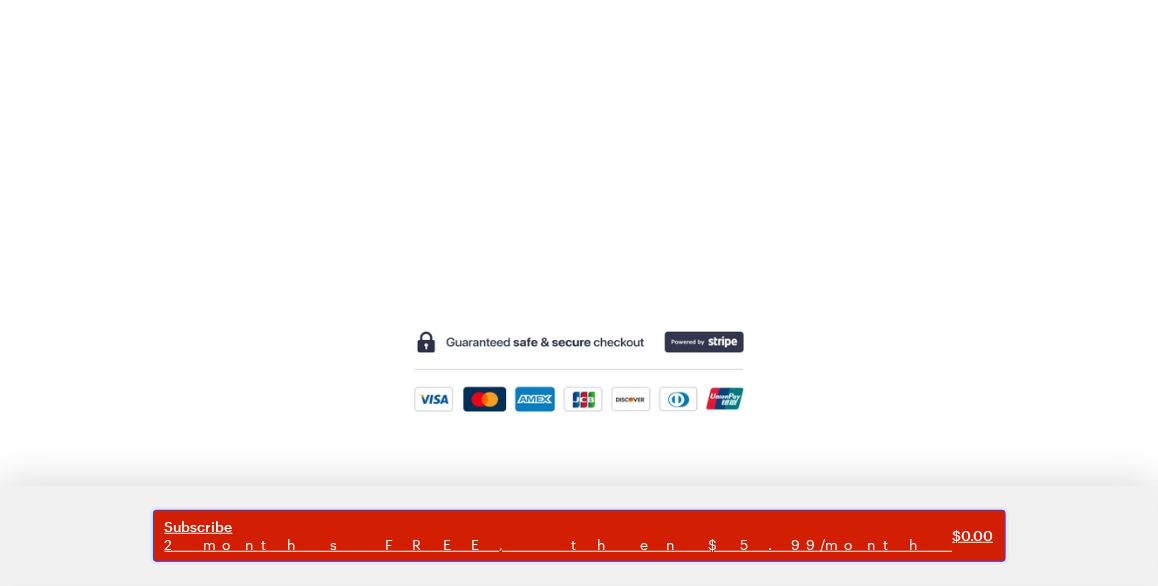 click on "Subscribe" at bounding box center [559, 527] 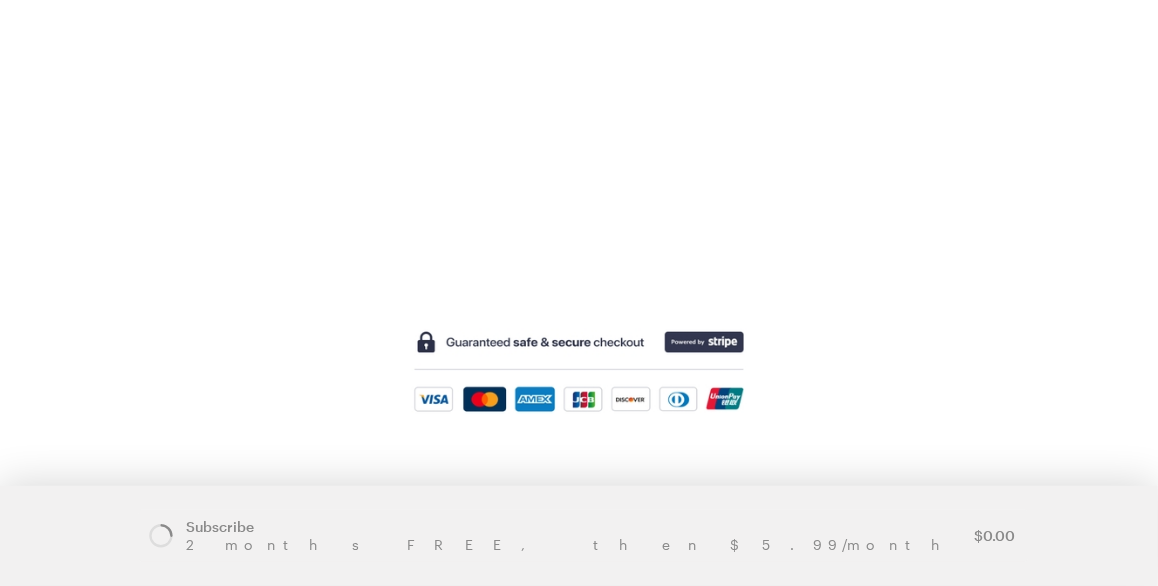 scroll, scrollTop: 0, scrollLeft: 0, axis: both 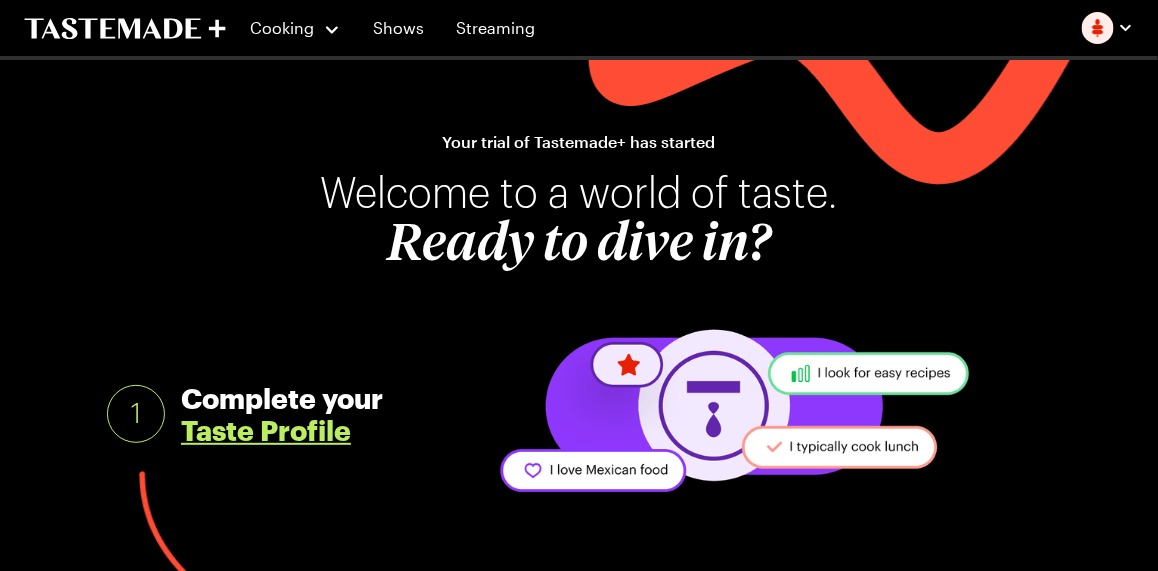 click on "Taste Profile" at bounding box center (266, 430) 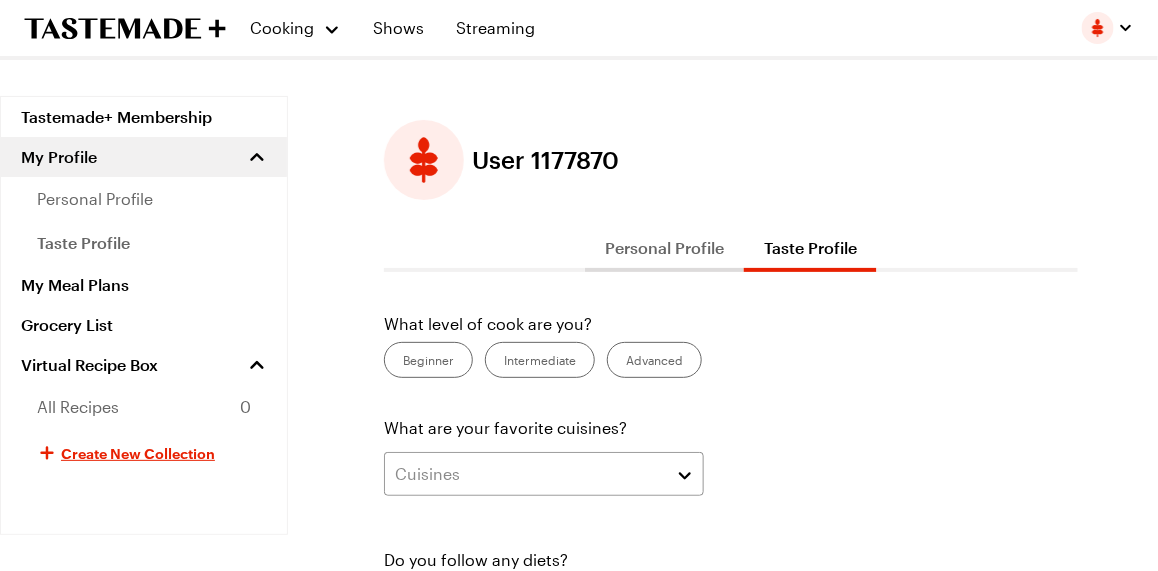 click on "Intermediate" at bounding box center (540, 360) 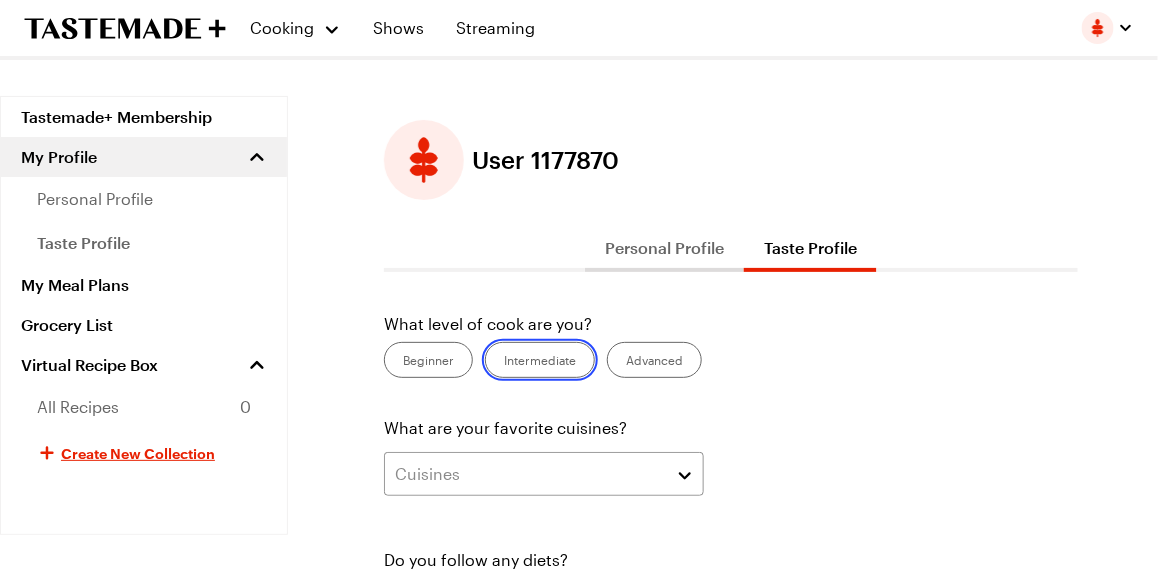 click on "Intermediate" at bounding box center (504, 362) 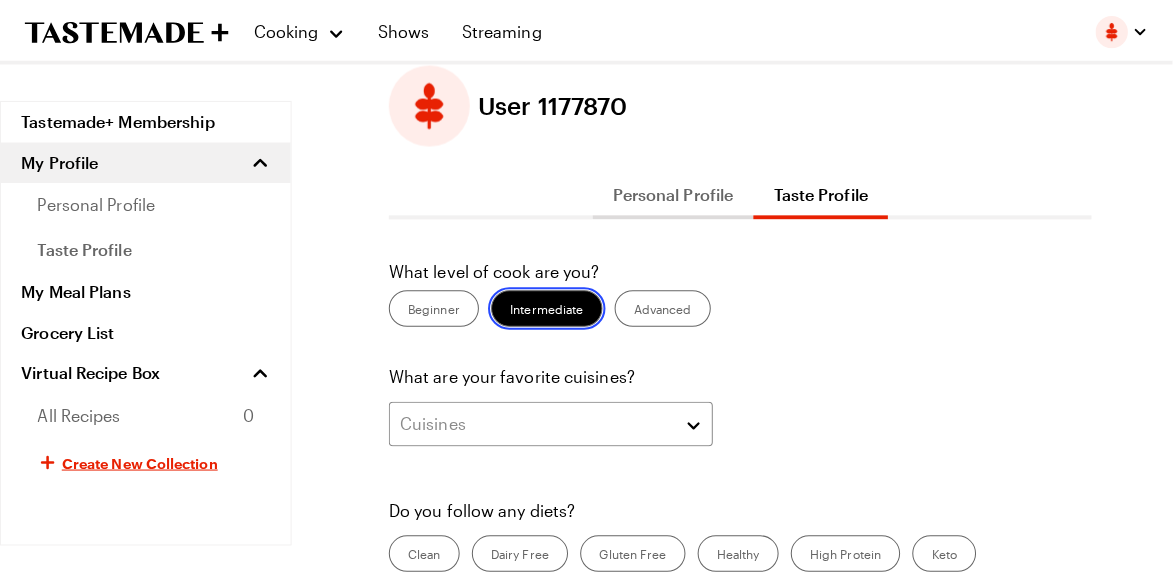 scroll, scrollTop: 100, scrollLeft: 0, axis: vertical 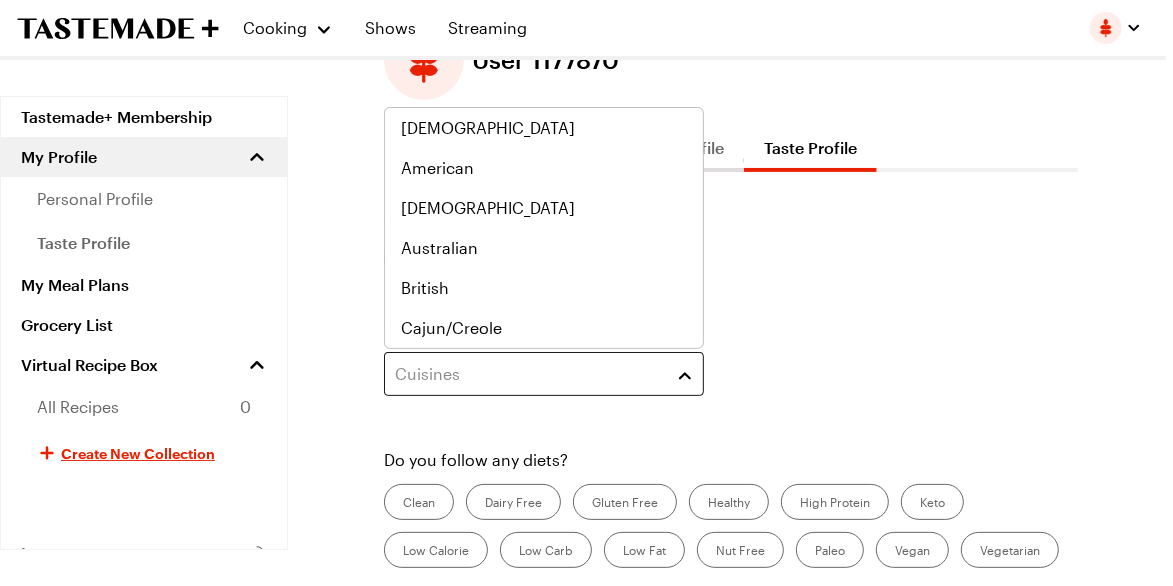 click on "Cuisines" at bounding box center [544, 374] 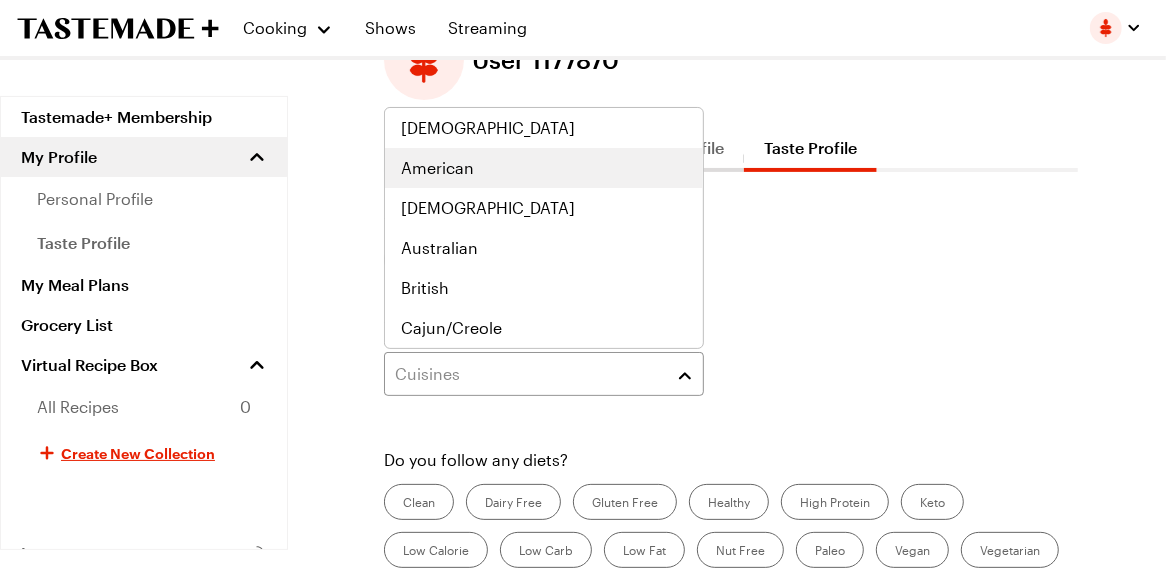 click on "American" at bounding box center [544, 168] 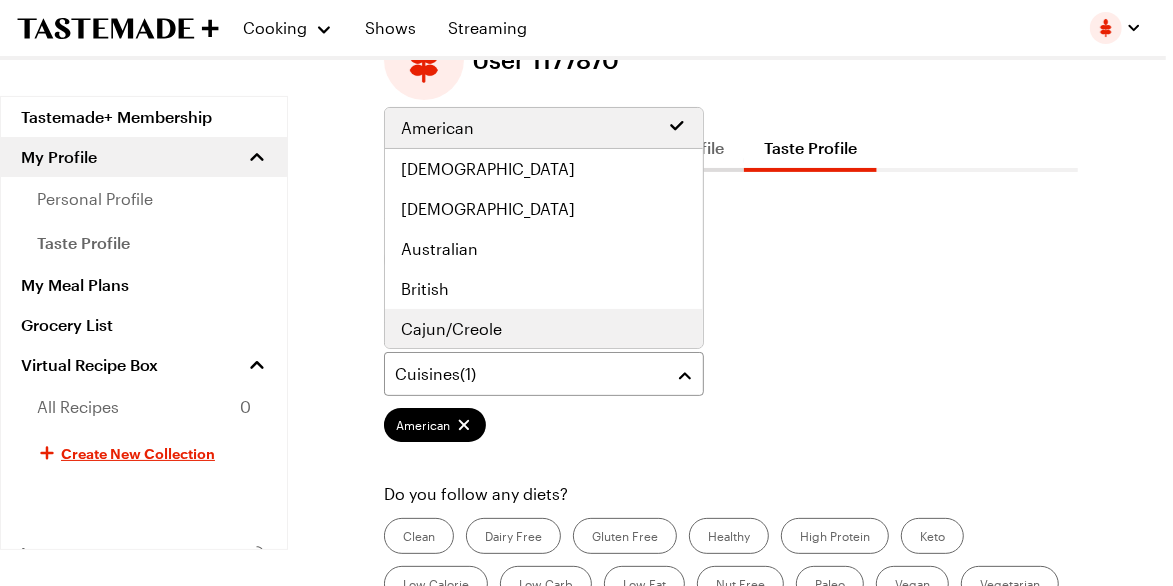 scroll, scrollTop: 0, scrollLeft: 0, axis: both 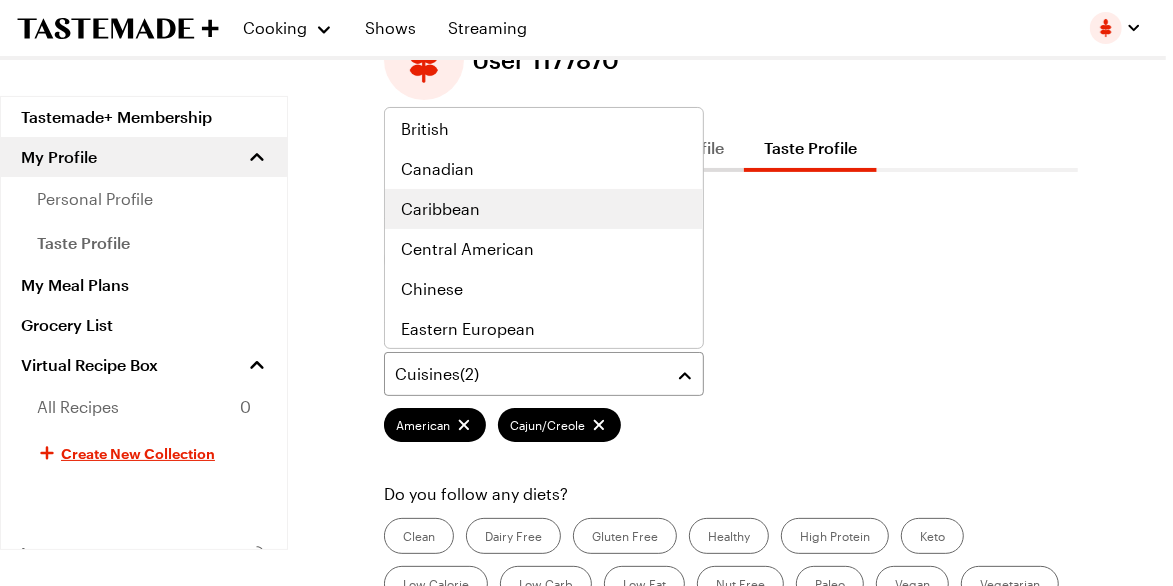 click on "Caribbean" at bounding box center [544, 209] 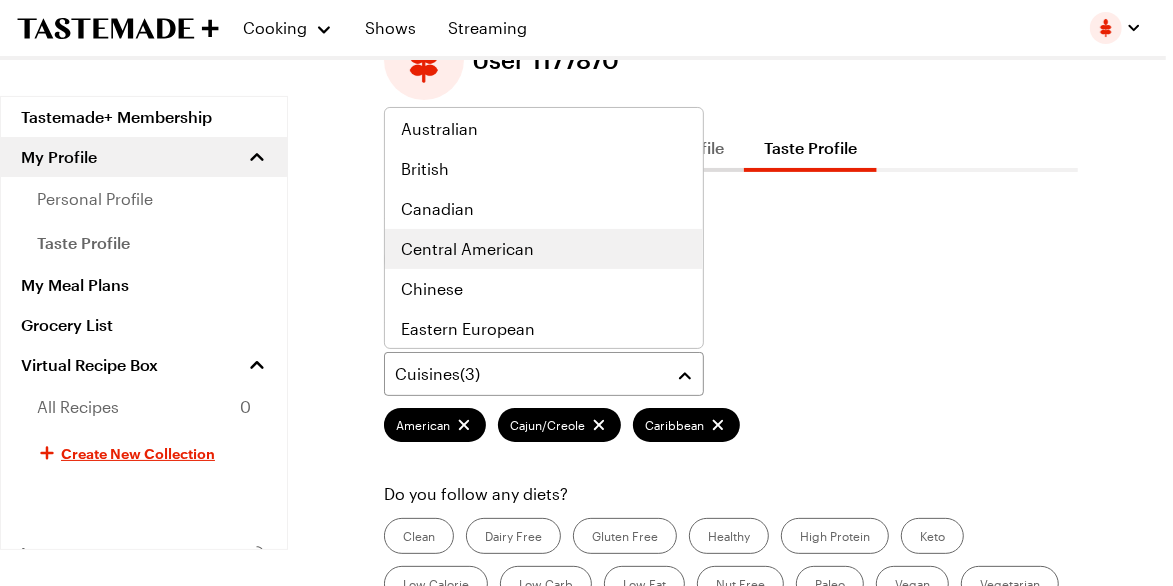 scroll, scrollTop: 240, scrollLeft: 0, axis: vertical 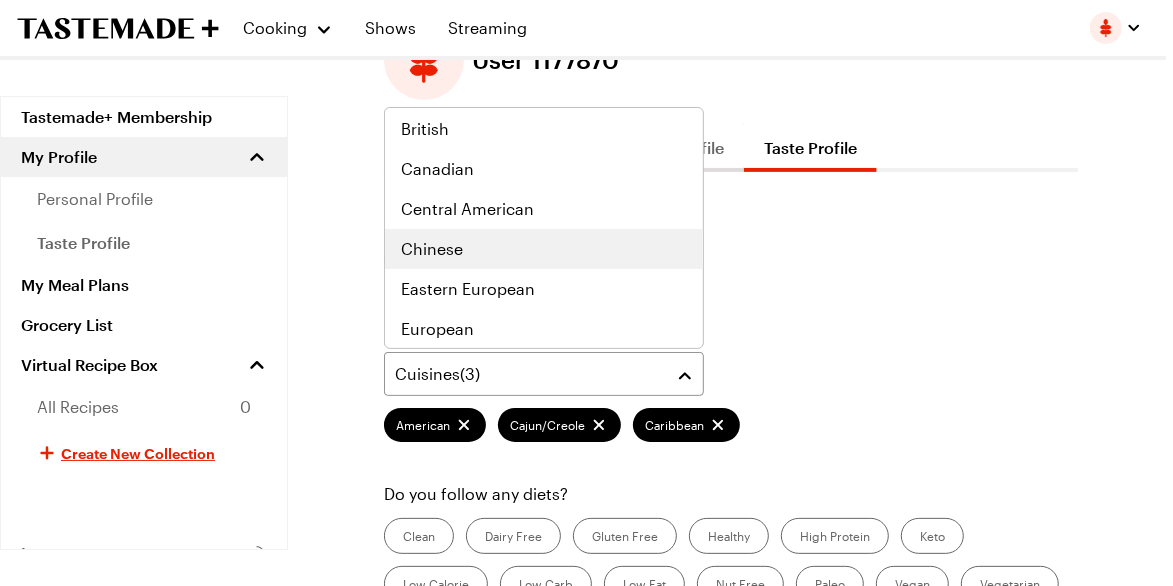 click on "Chinese" at bounding box center (544, 249) 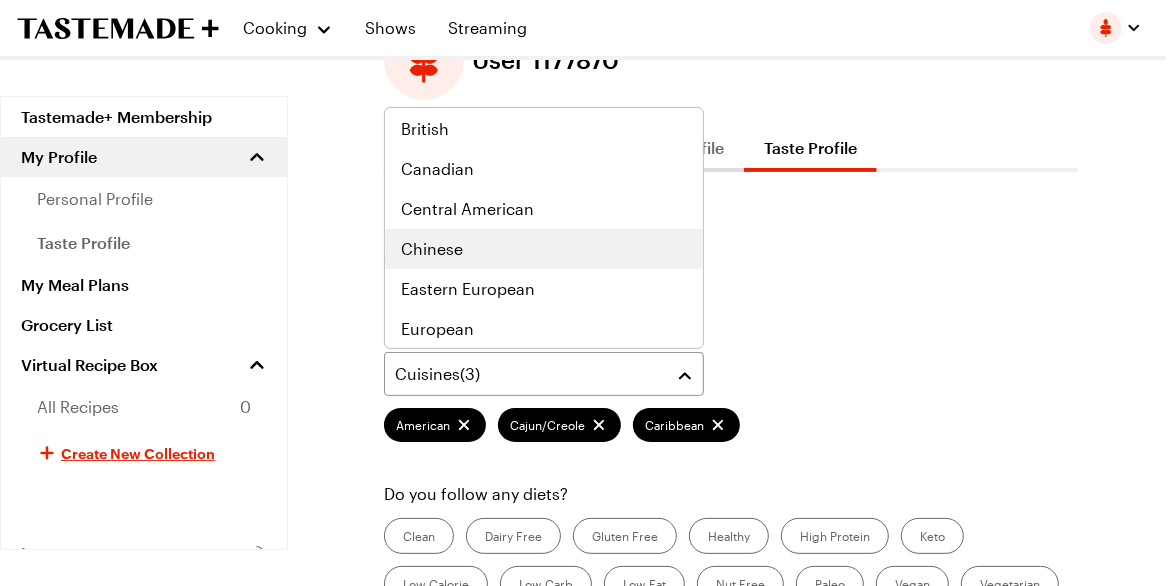 scroll, scrollTop: 280, scrollLeft: 0, axis: vertical 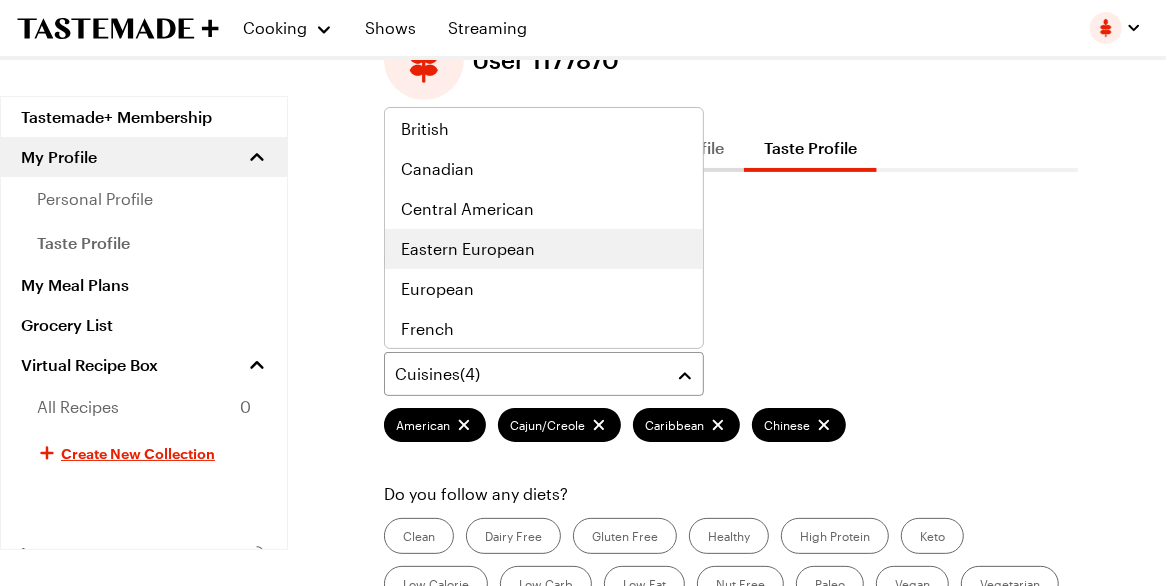click on "Eastern European" at bounding box center (468, 249) 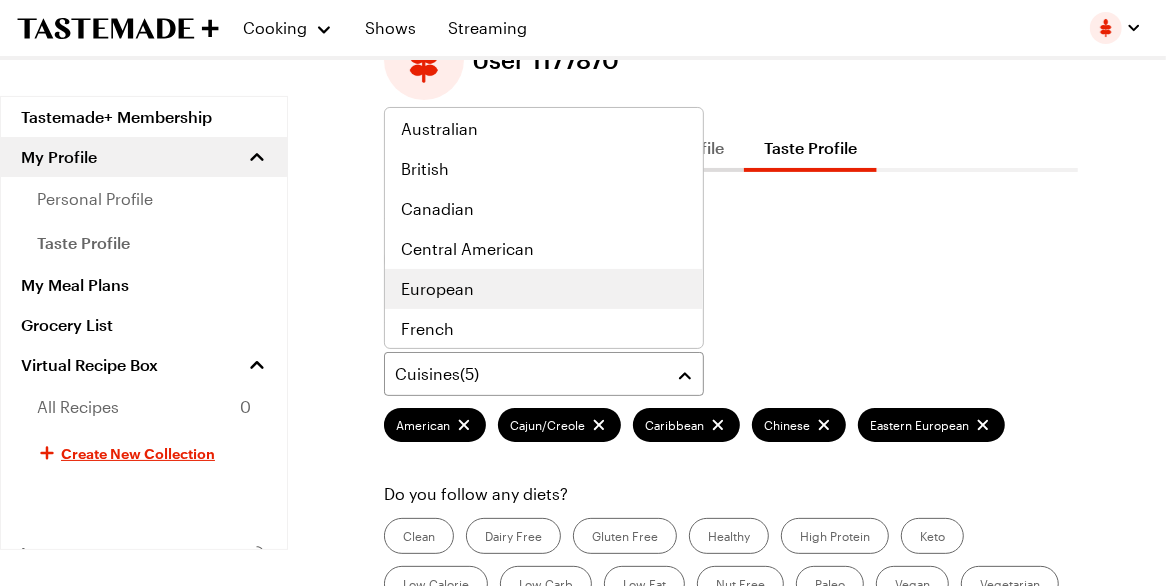 scroll, scrollTop: 320, scrollLeft: 0, axis: vertical 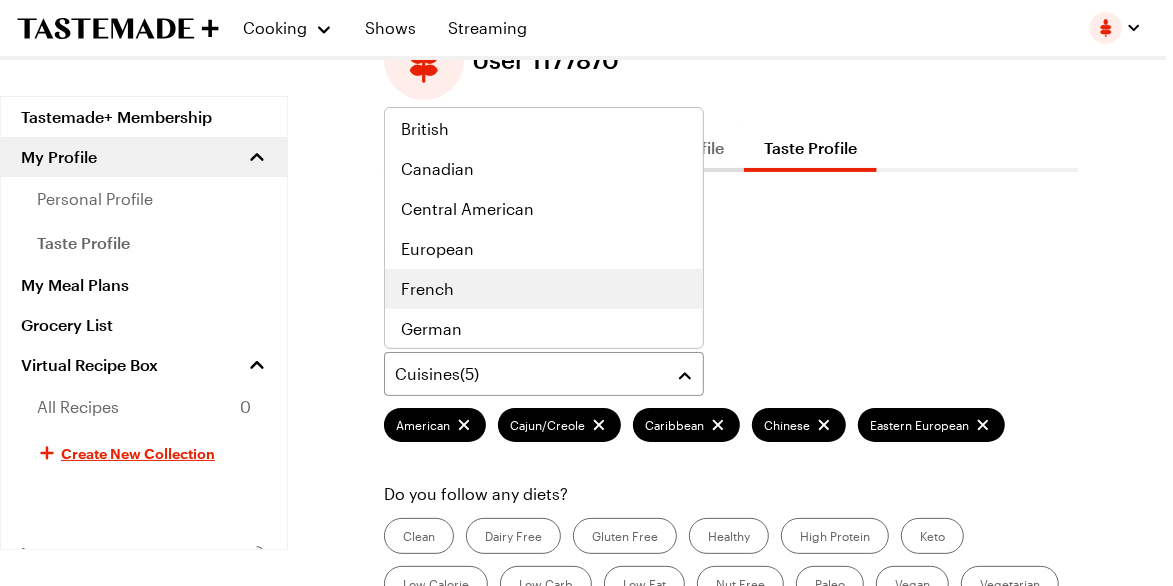 click on "French" at bounding box center (544, 289) 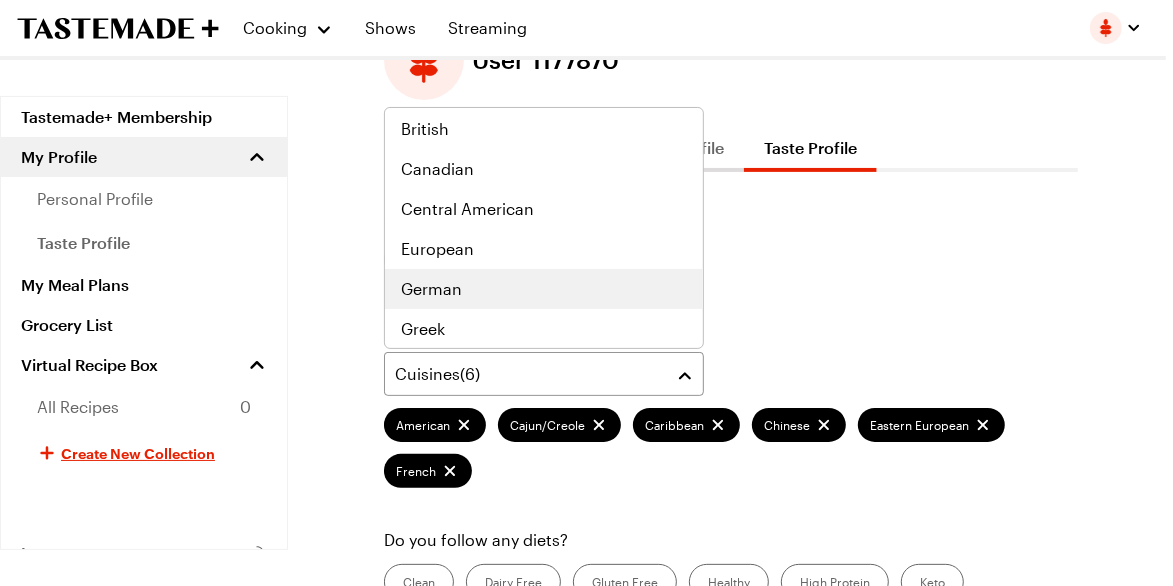 scroll, scrollTop: 460, scrollLeft: 0, axis: vertical 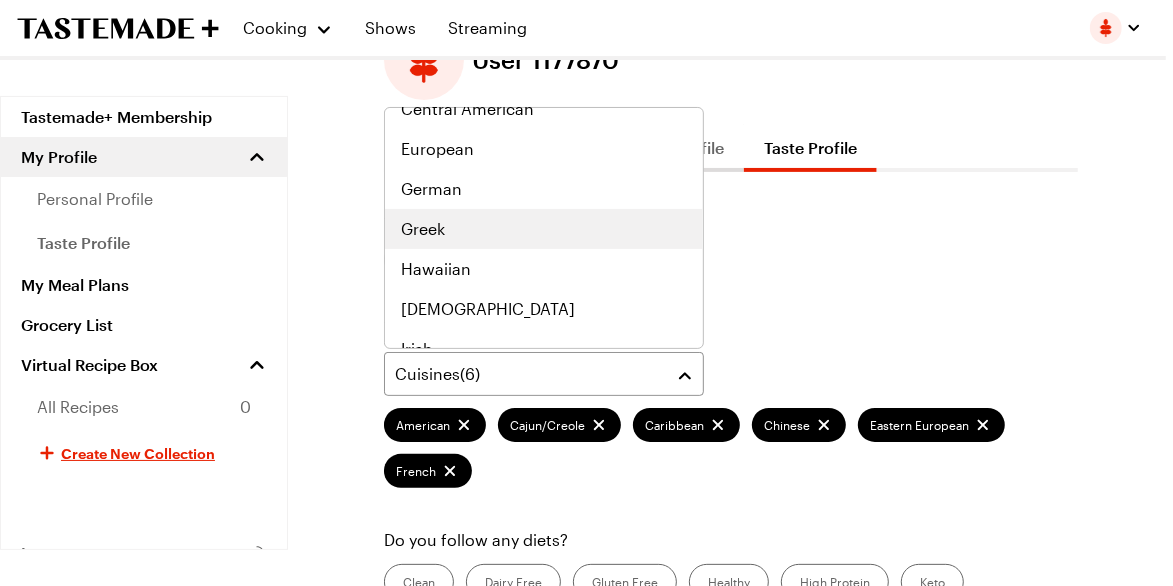 click on "Greek" at bounding box center (544, 229) 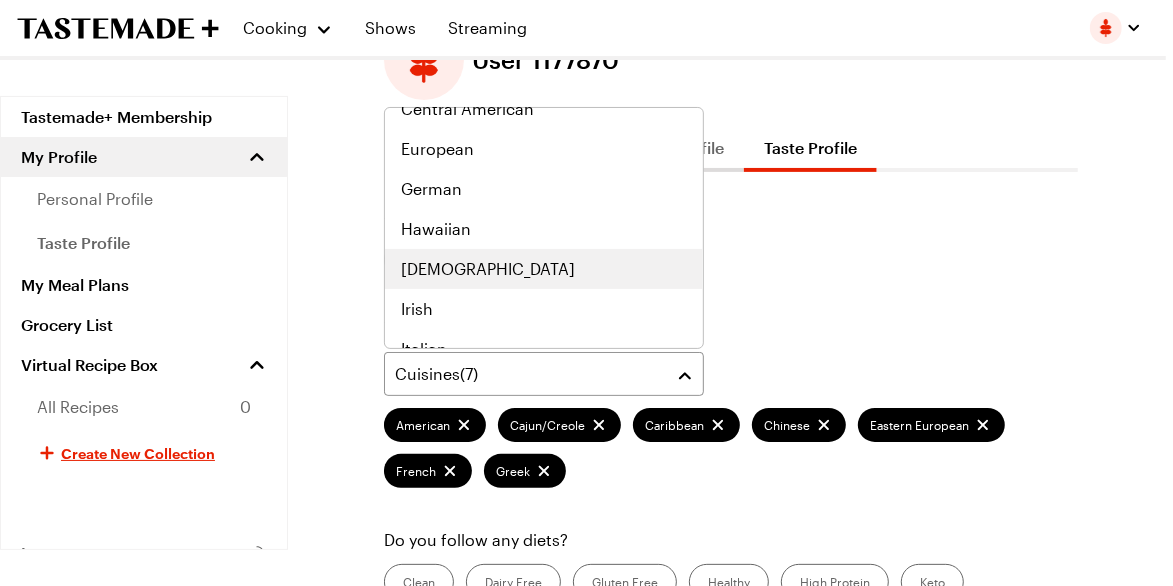 scroll, scrollTop: 601, scrollLeft: 0, axis: vertical 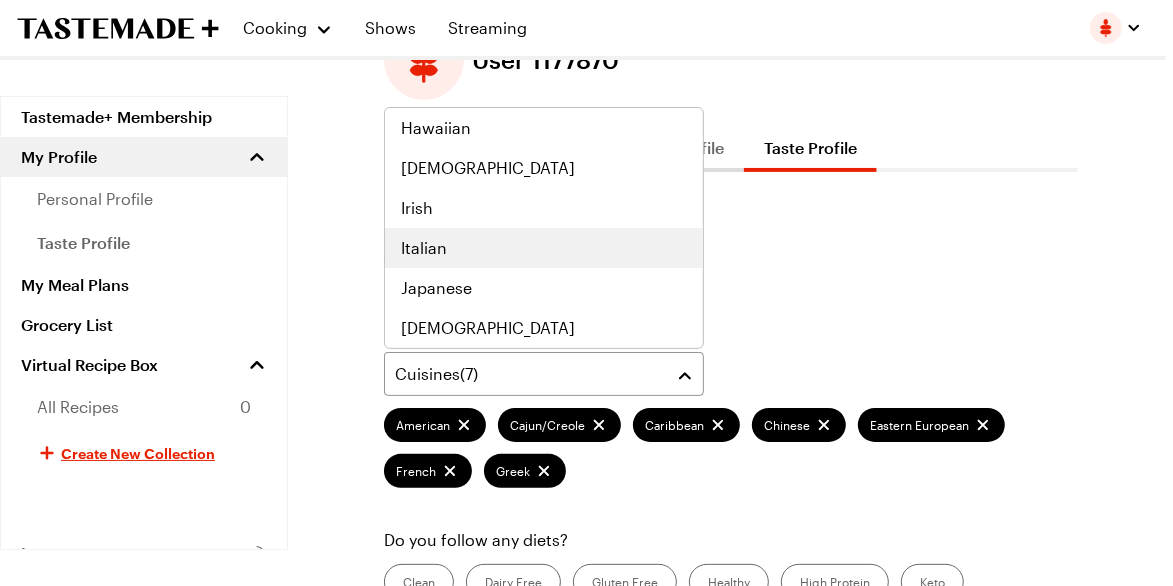 click on "Italian" at bounding box center [544, 248] 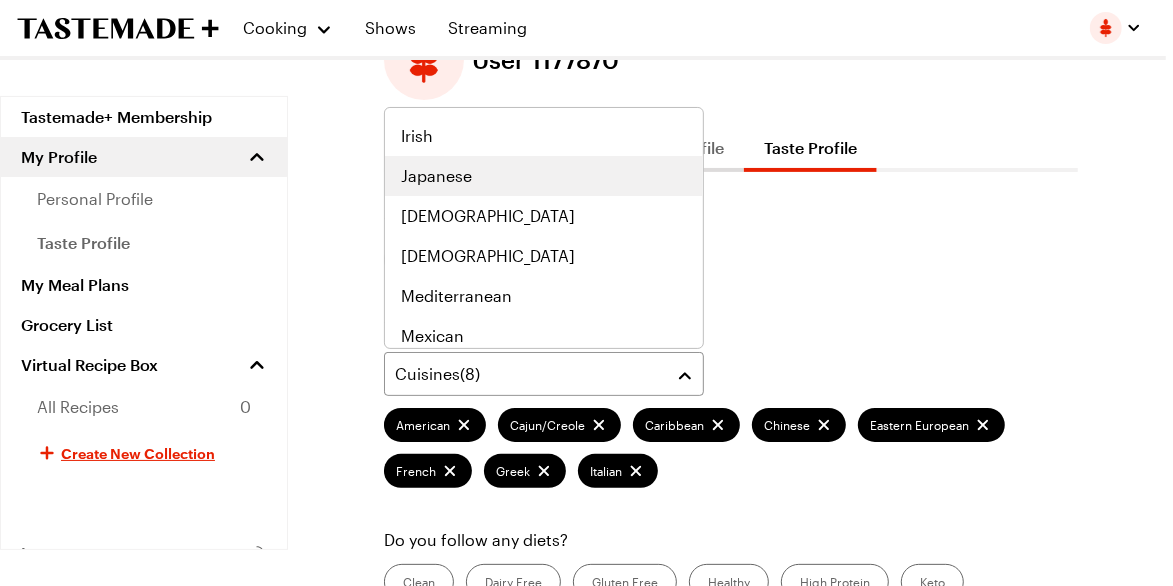 scroll, scrollTop: 741, scrollLeft: 0, axis: vertical 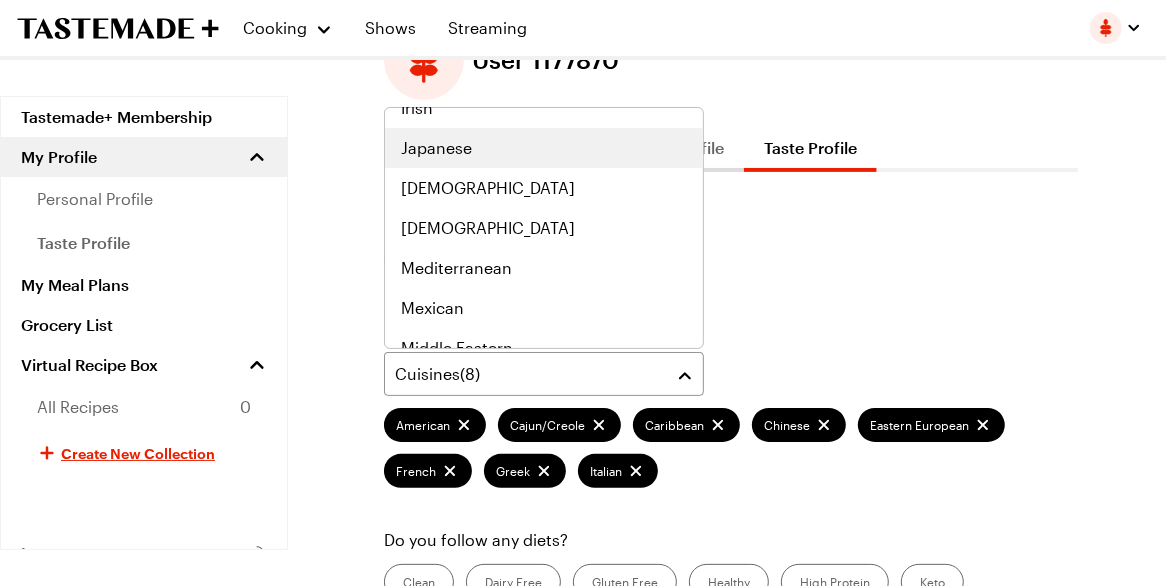 click on "Japanese" at bounding box center (544, 148) 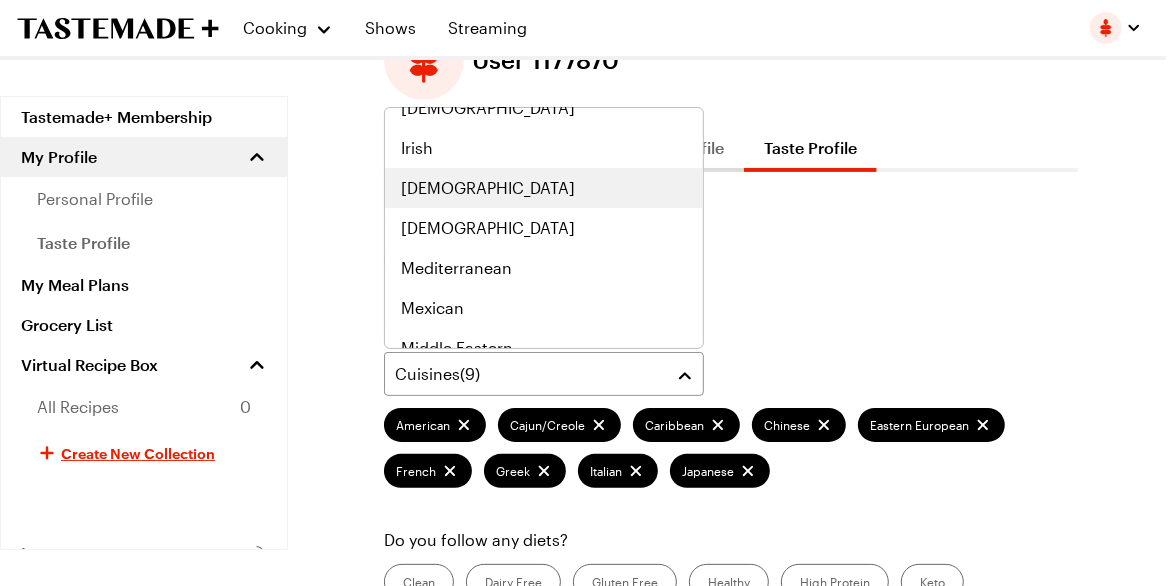 scroll, scrollTop: 781, scrollLeft: 0, axis: vertical 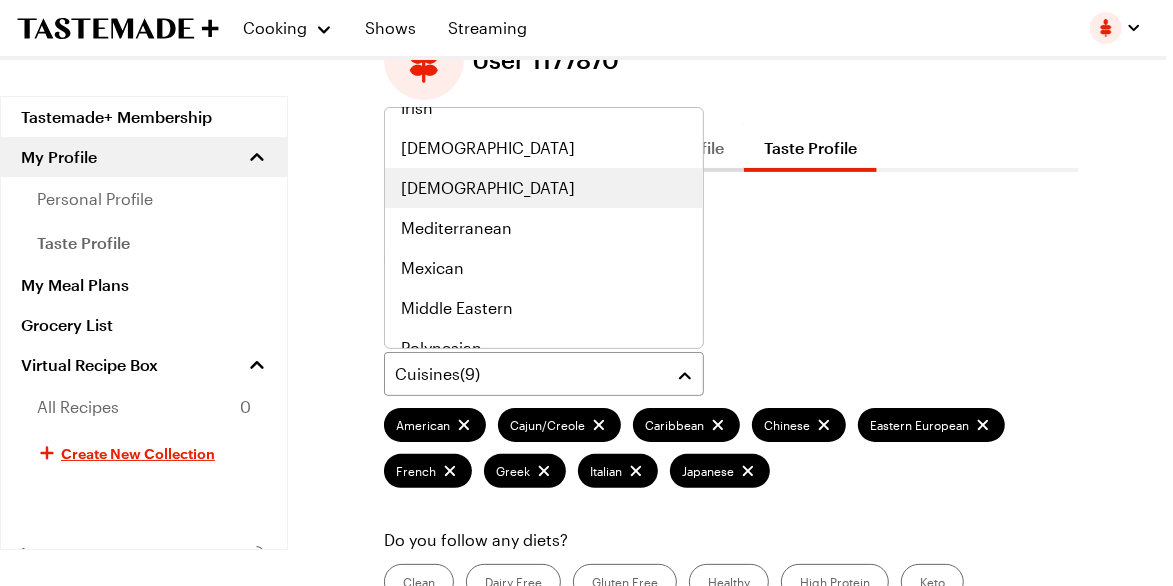 click on "Korean" at bounding box center (544, 188) 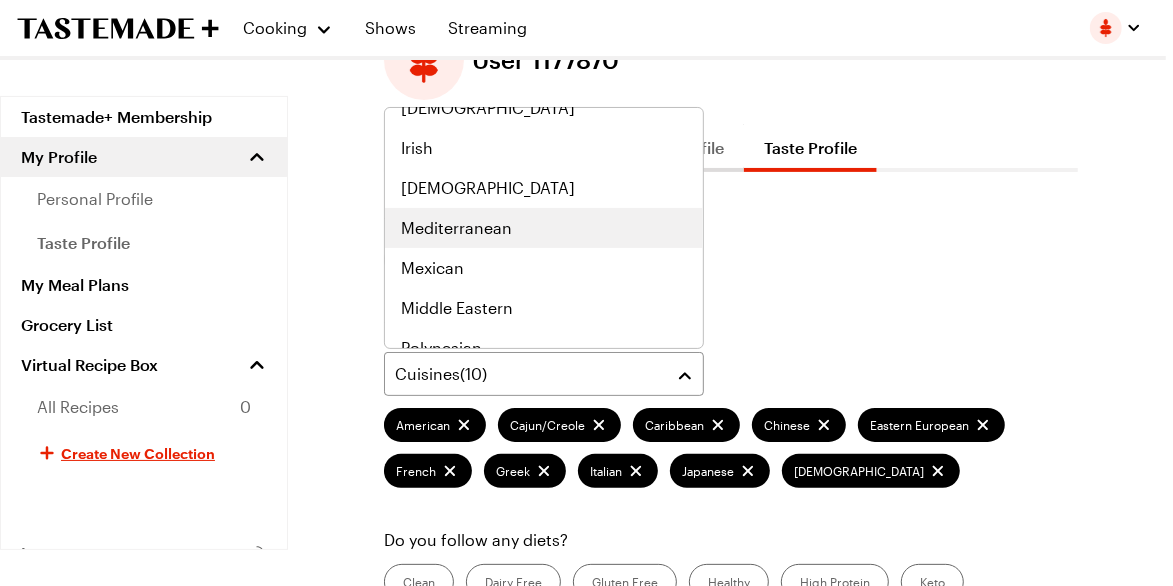 scroll, scrollTop: 821, scrollLeft: 0, axis: vertical 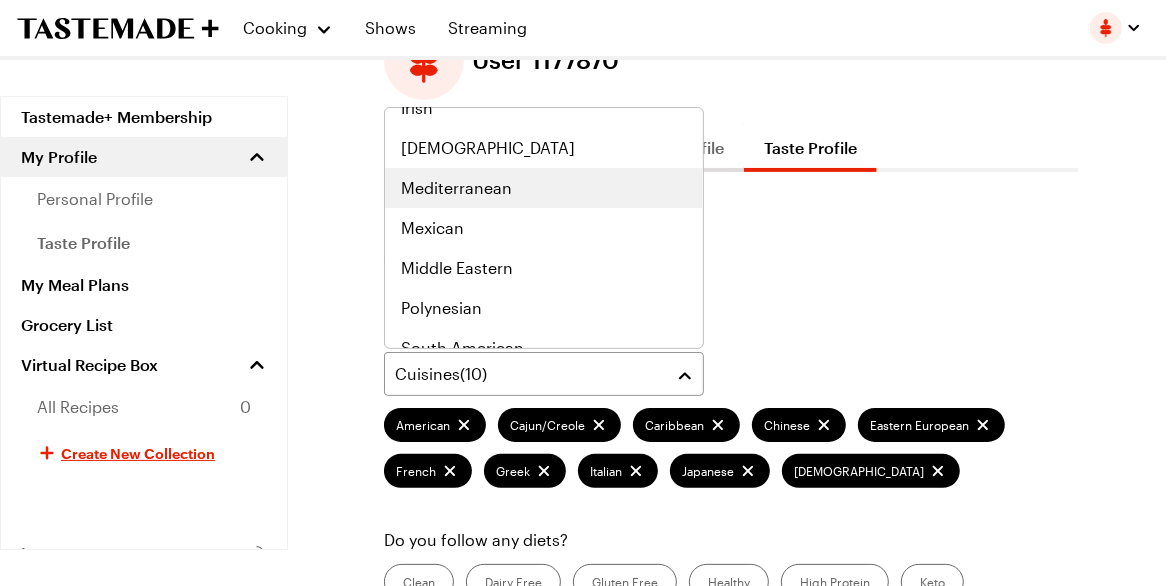 click on "Mediterranean" at bounding box center (544, 188) 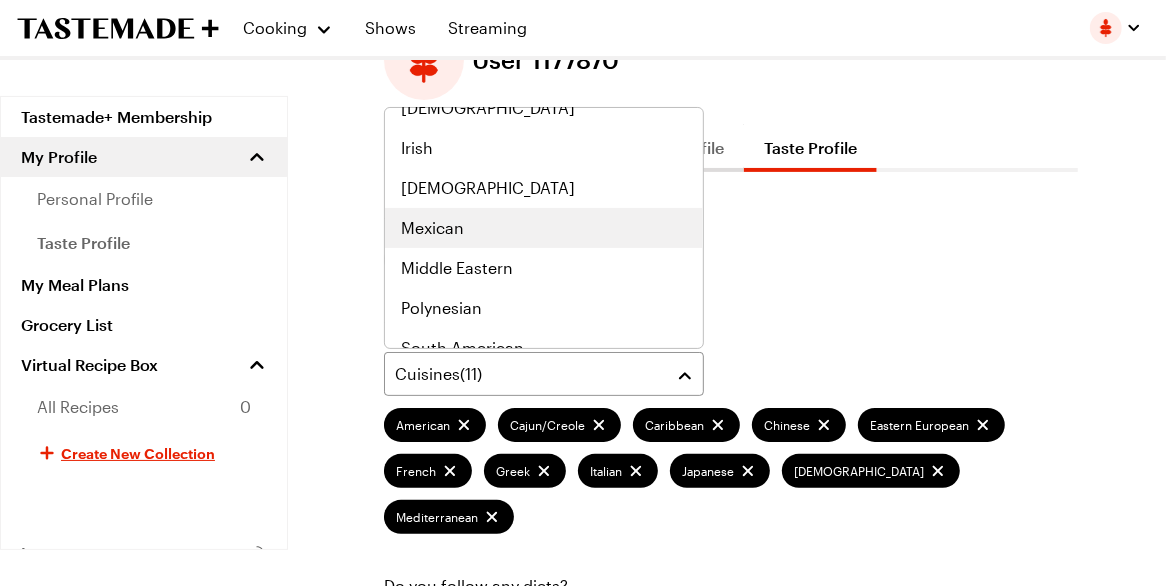 scroll, scrollTop: 861, scrollLeft: 0, axis: vertical 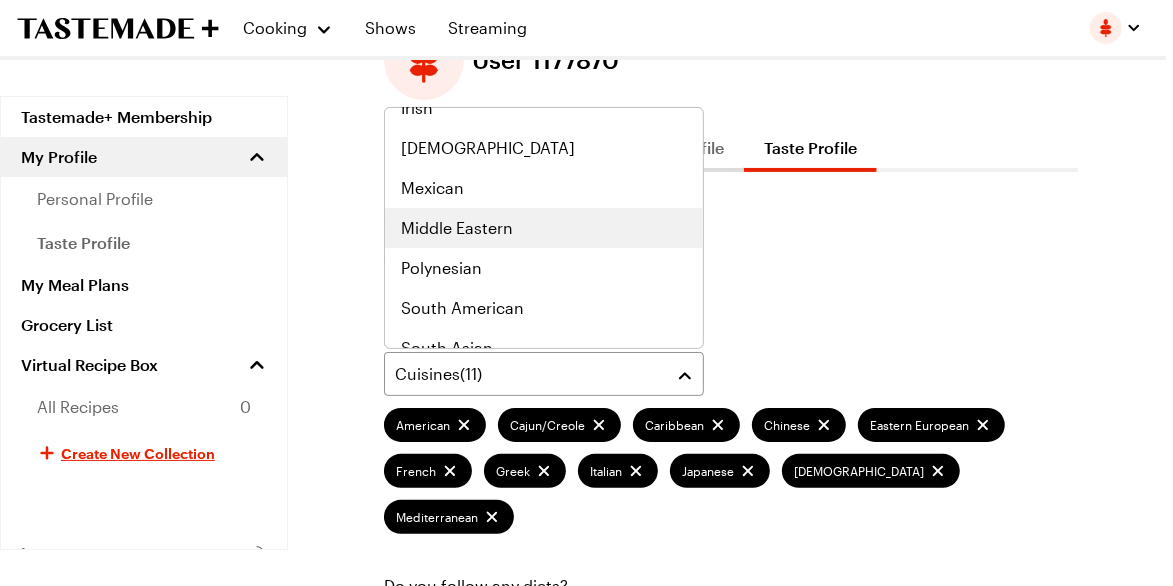 click on "Middle Eastern" at bounding box center (544, 228) 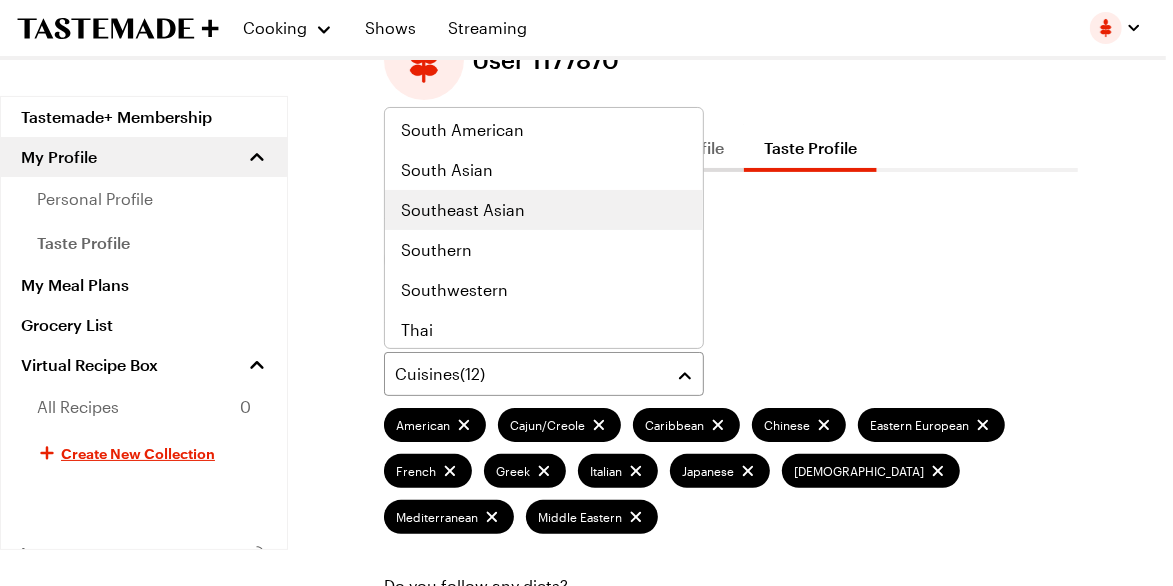 scroll, scrollTop: 1040, scrollLeft: 0, axis: vertical 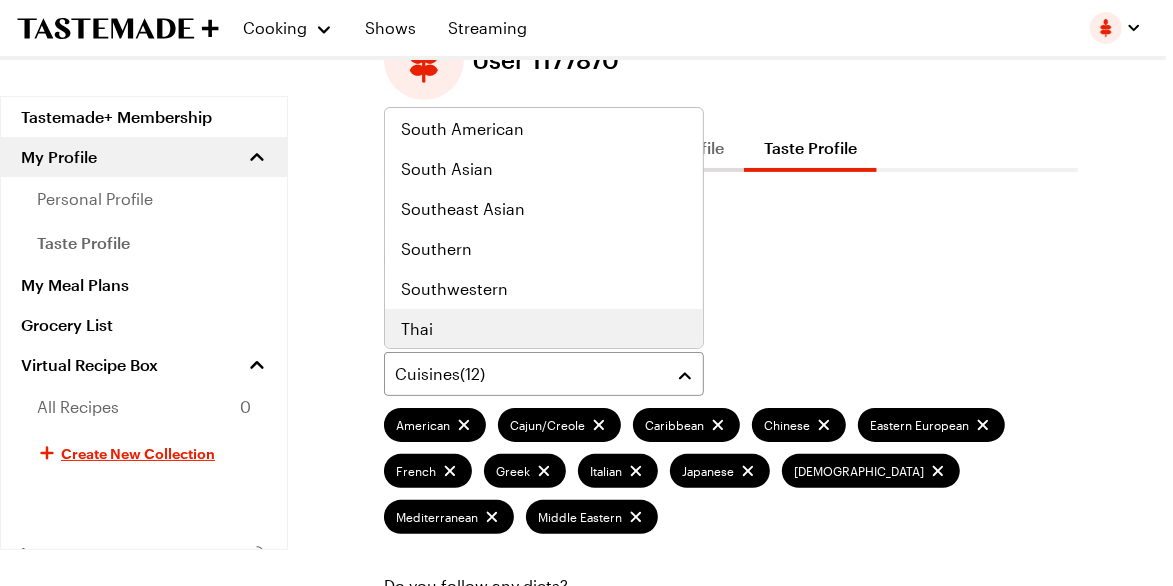 click on "Thai" at bounding box center [544, 329] 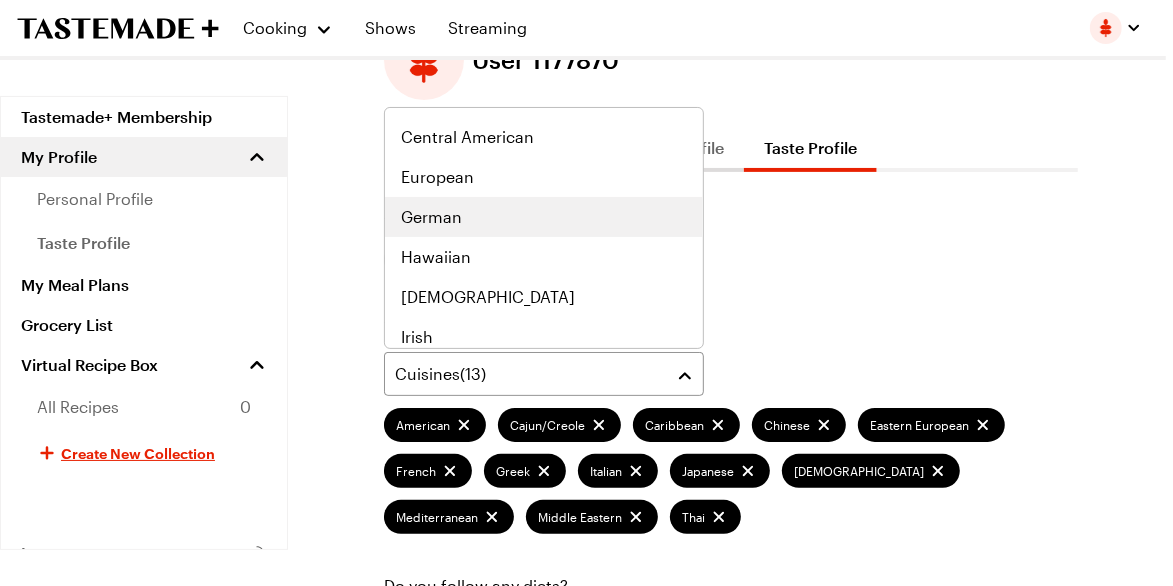 scroll, scrollTop: 740, scrollLeft: 0, axis: vertical 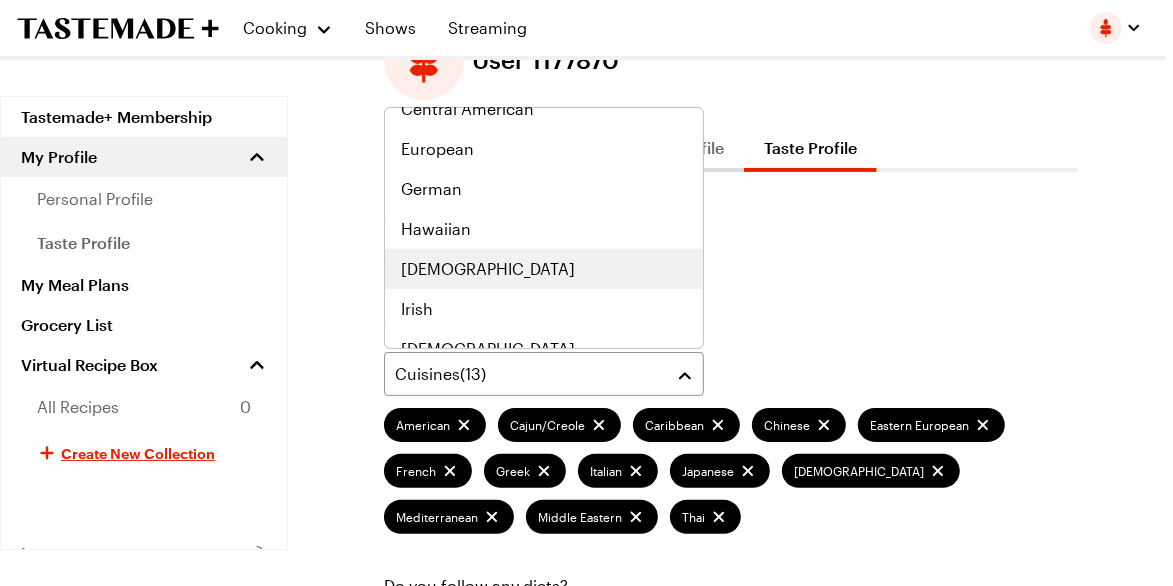 click on "Indian" at bounding box center (544, 269) 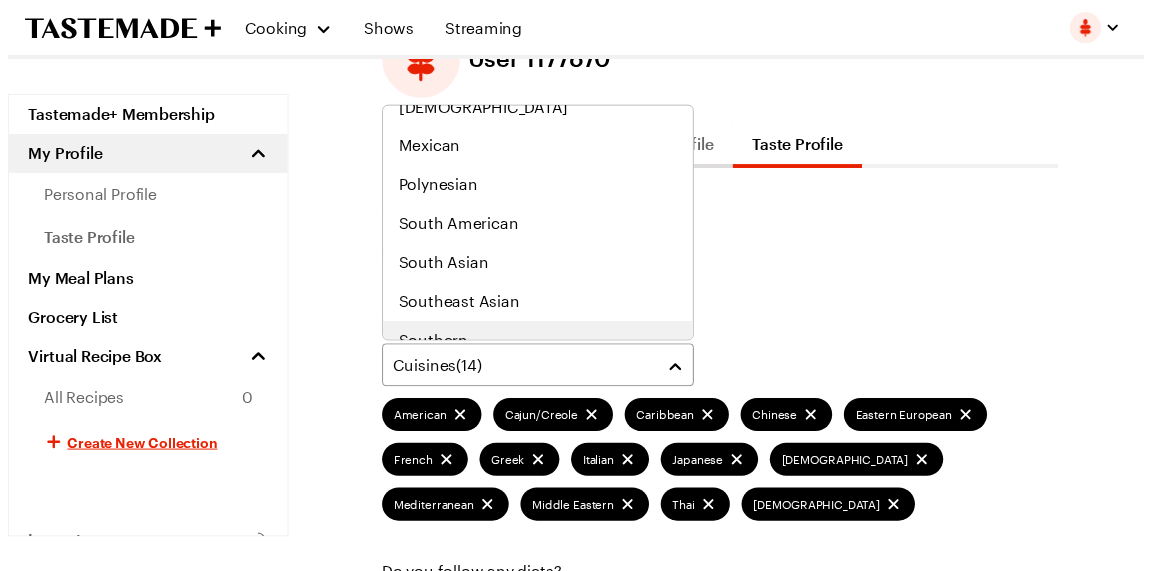 scroll, scrollTop: 1040, scrollLeft: 0, axis: vertical 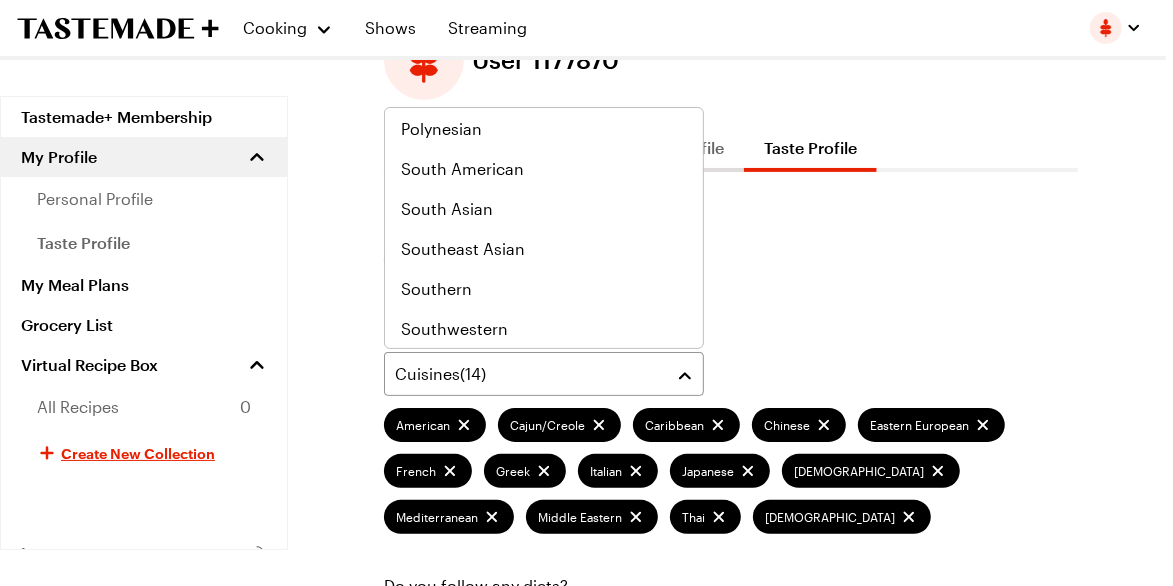 click on "What are your favorite cuisines? Cuisines  ( 14 ) American Cajun/Creole Caribbean Chinese Eastern European French Greek Italian Japanese Korean Mediterranean Middle Eastern Thai Indian" at bounding box center [731, 425] 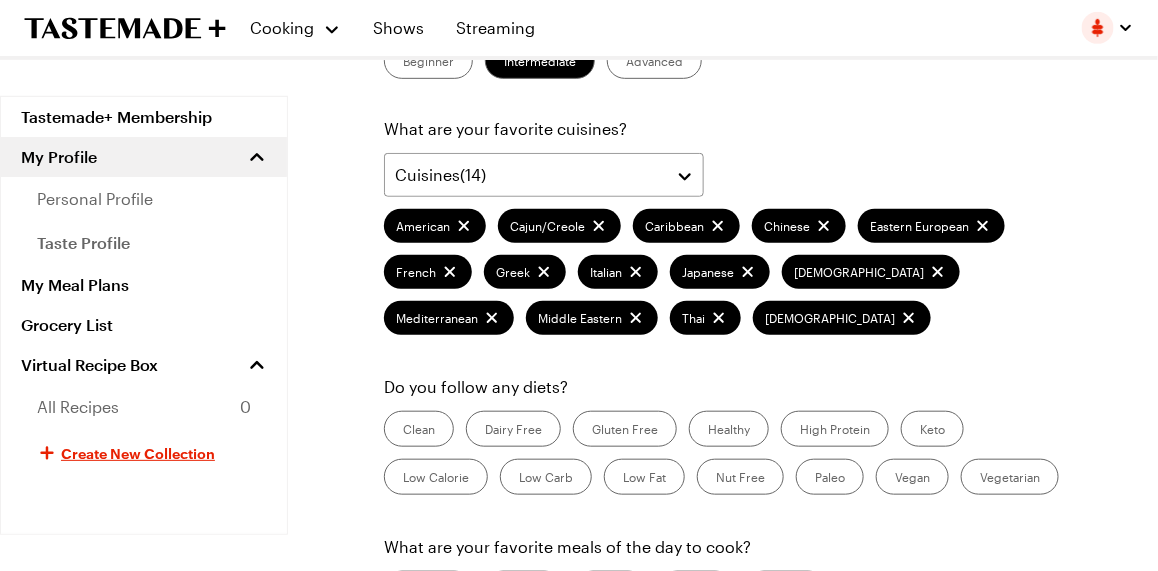scroll, scrollTop: 400, scrollLeft: 0, axis: vertical 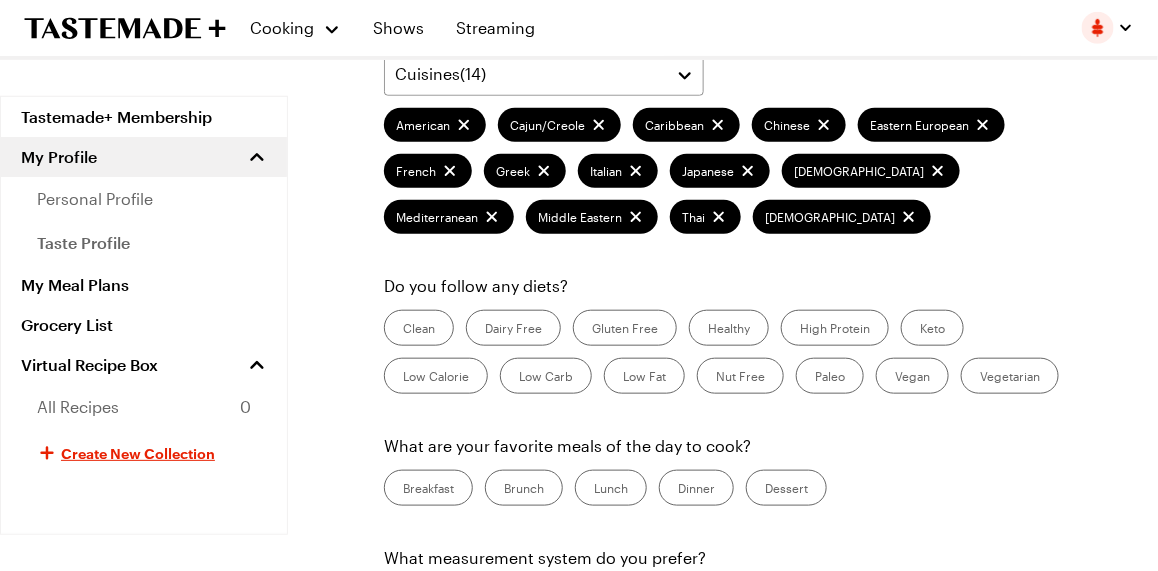 click on "Low Carb" at bounding box center (546, 376) 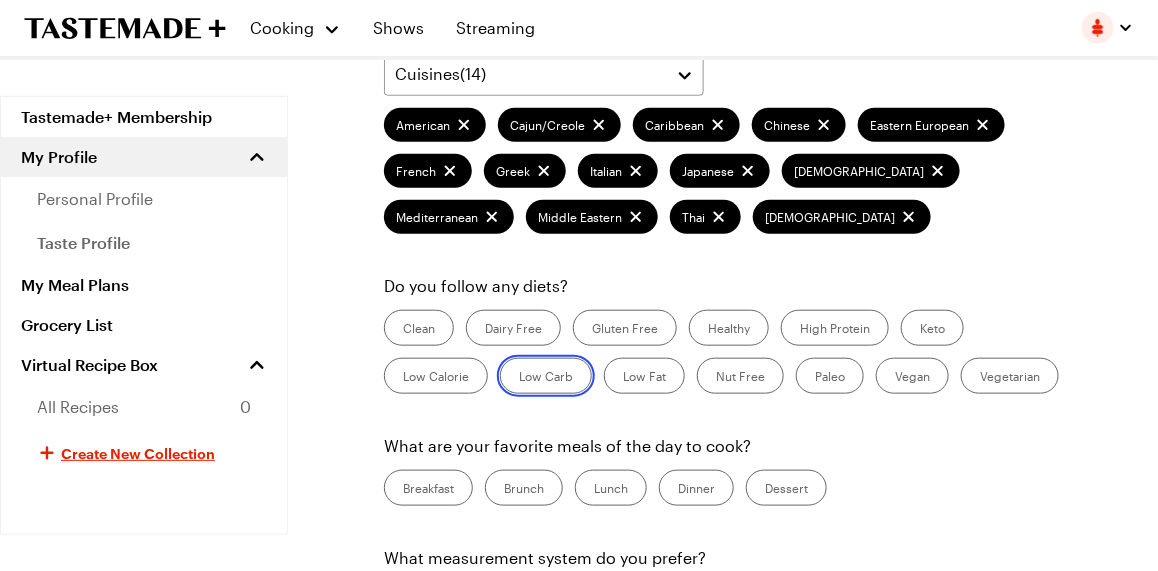 click on "Low Carb" at bounding box center (519, 378) 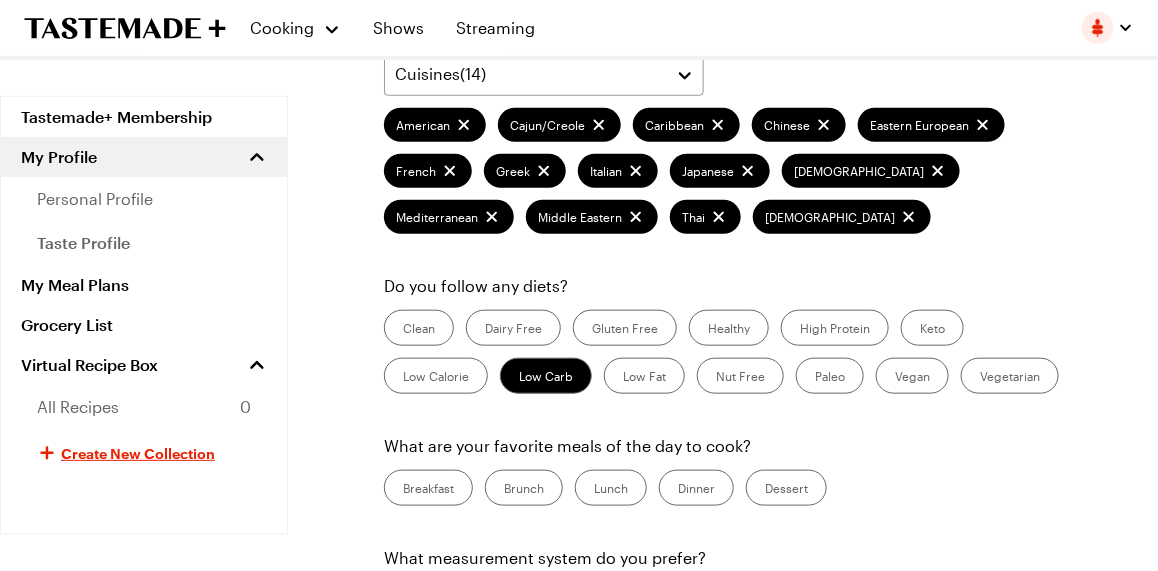 click on "Low Fat" at bounding box center [644, 376] 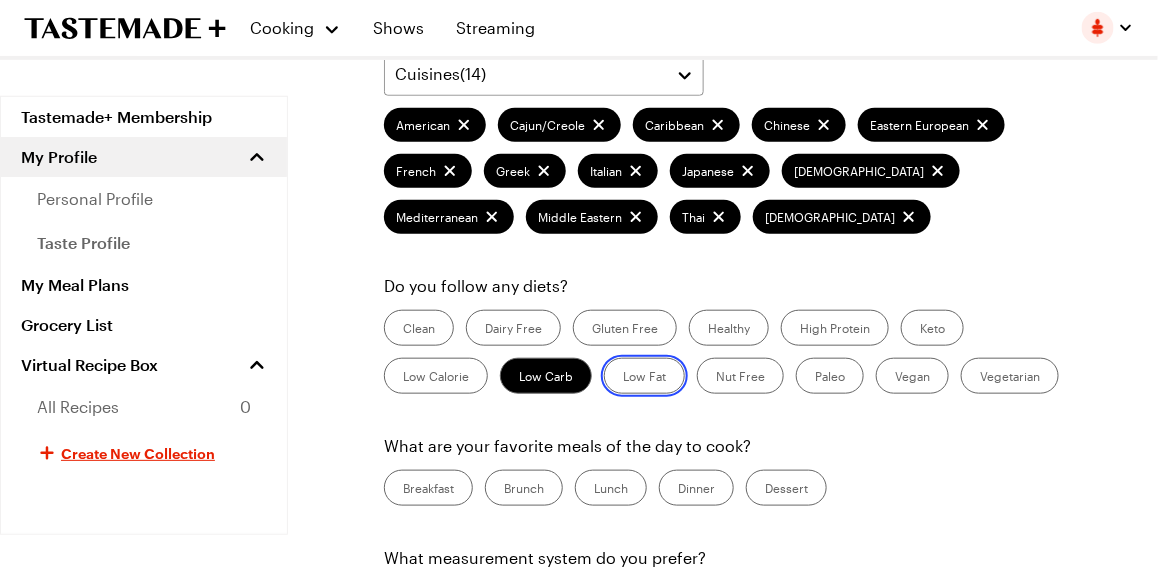 click on "Low Fat" at bounding box center [623, 378] 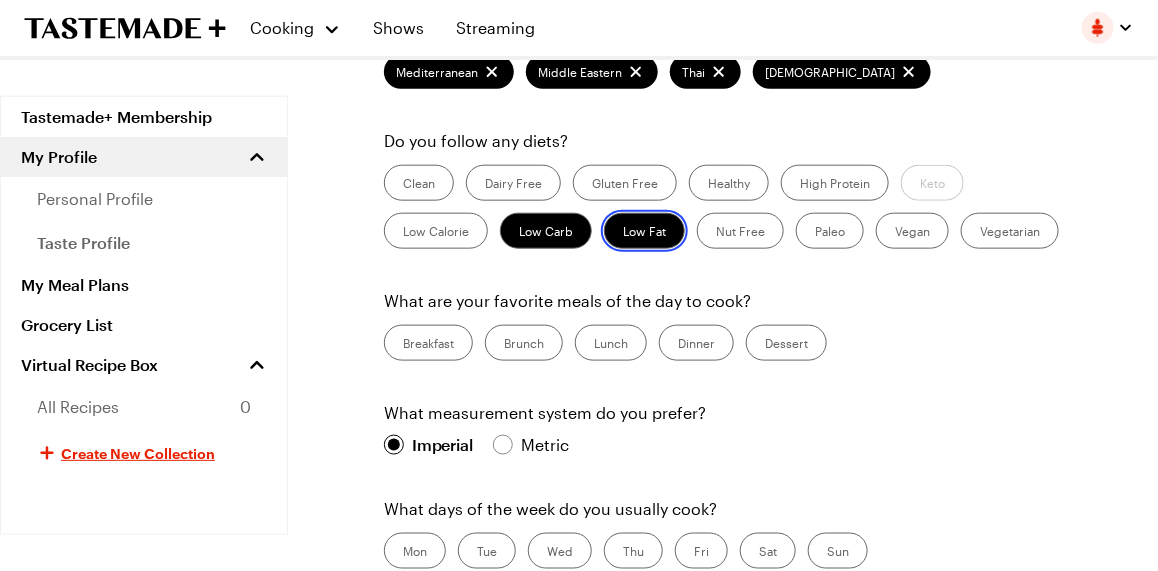 scroll, scrollTop: 599, scrollLeft: 0, axis: vertical 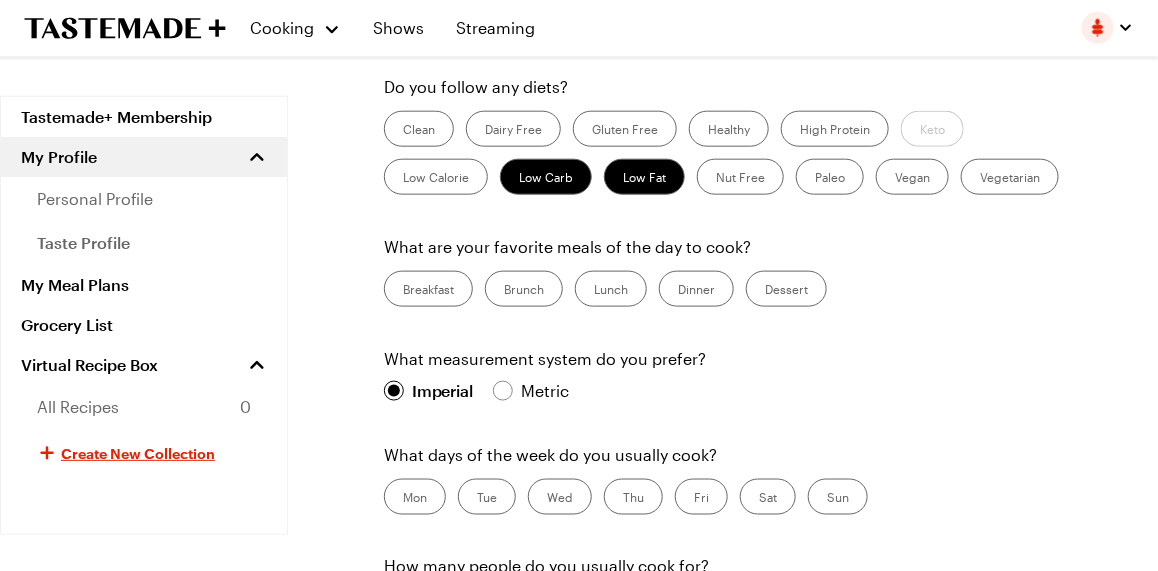 click on "Dinner" at bounding box center [696, 289] 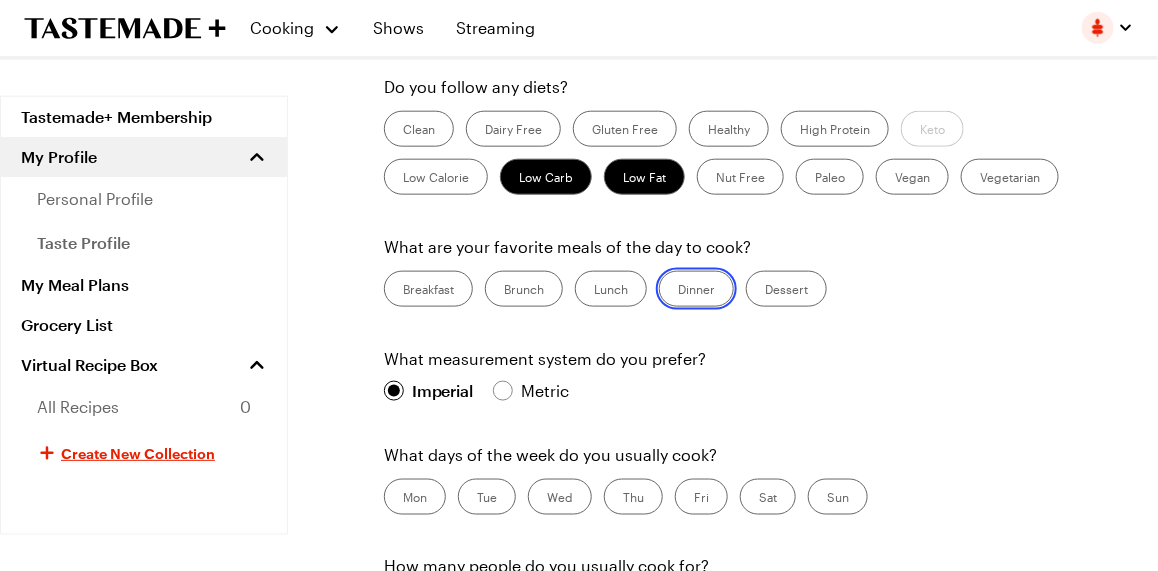 click on "Dinner" at bounding box center (678, 291) 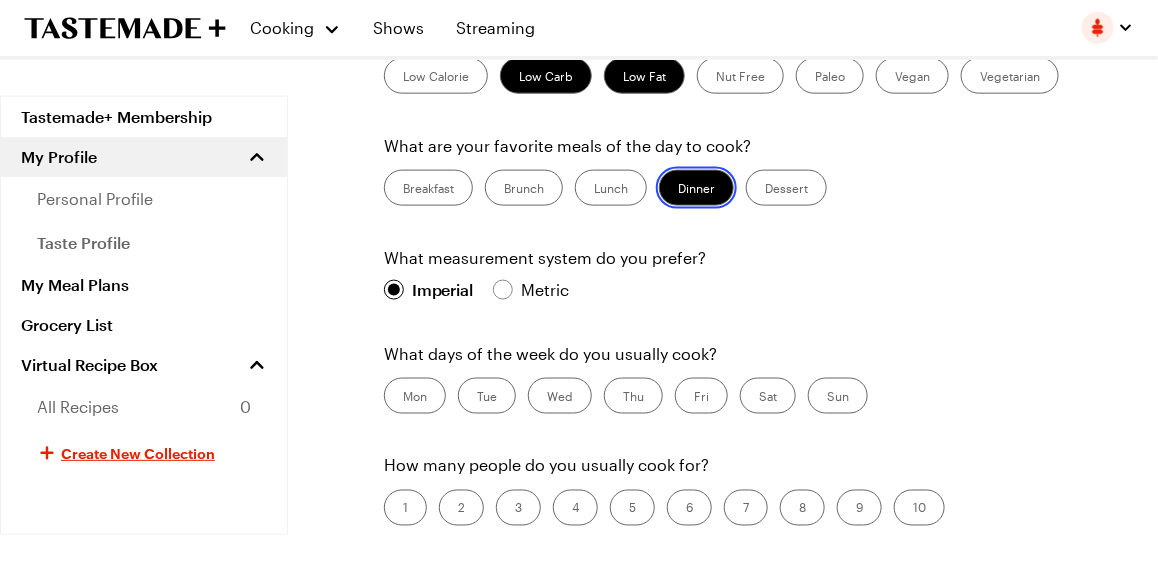 scroll, scrollTop: 800, scrollLeft: 0, axis: vertical 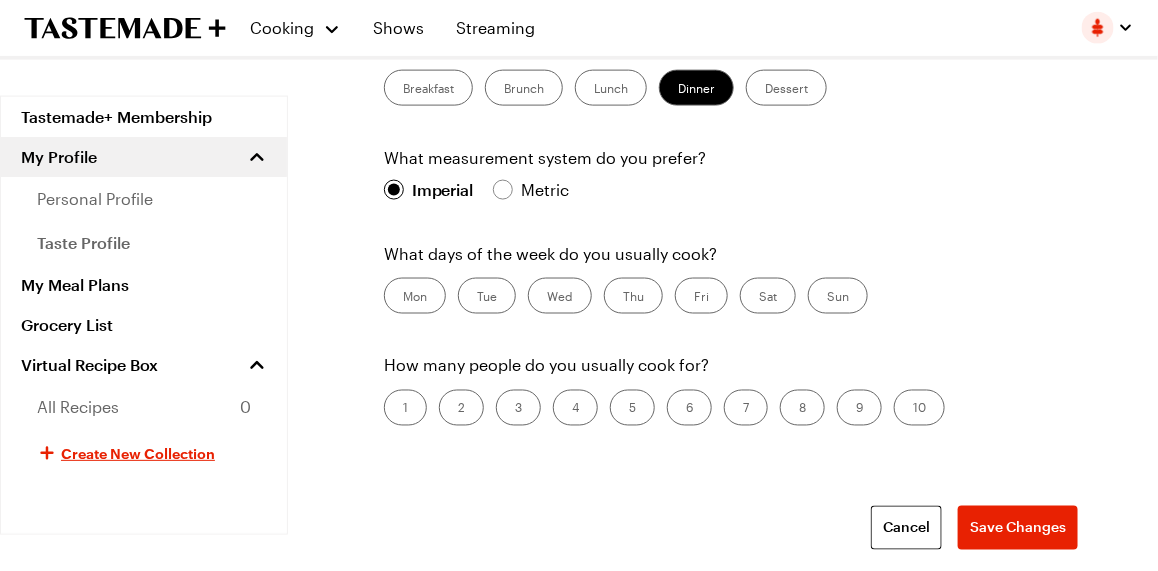 click on "1" at bounding box center [405, 408] 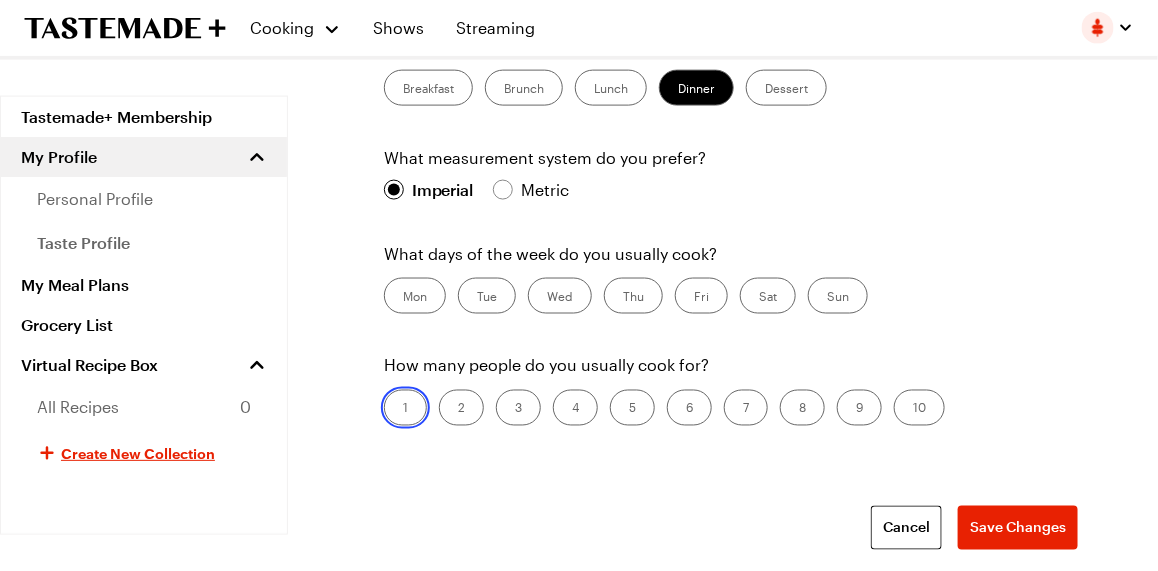 click on "1" at bounding box center [403, 410] 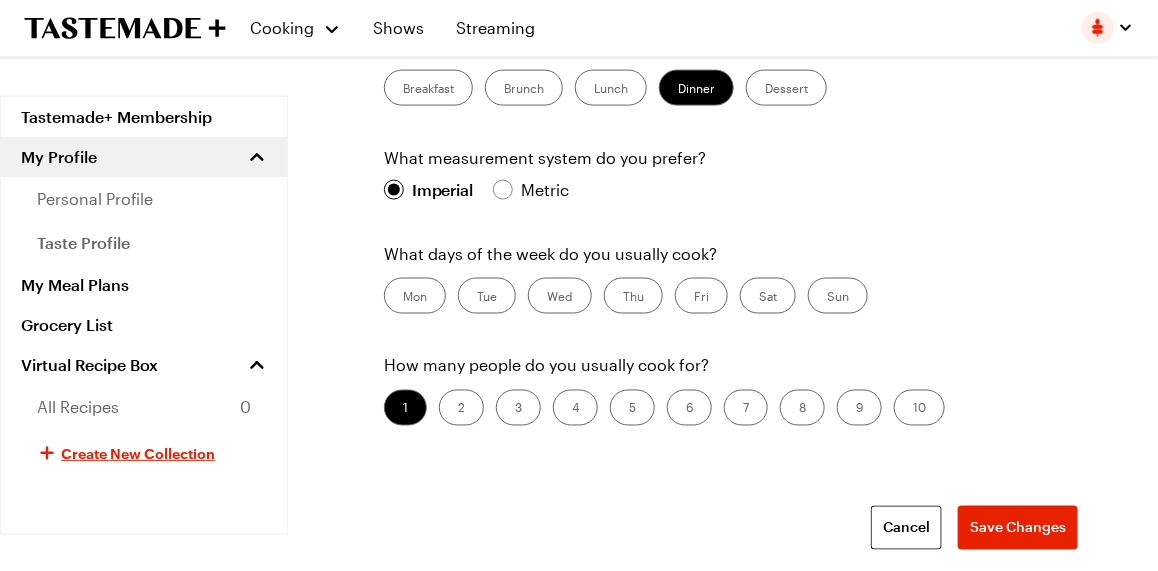 click on "Sun" at bounding box center [838, 296] 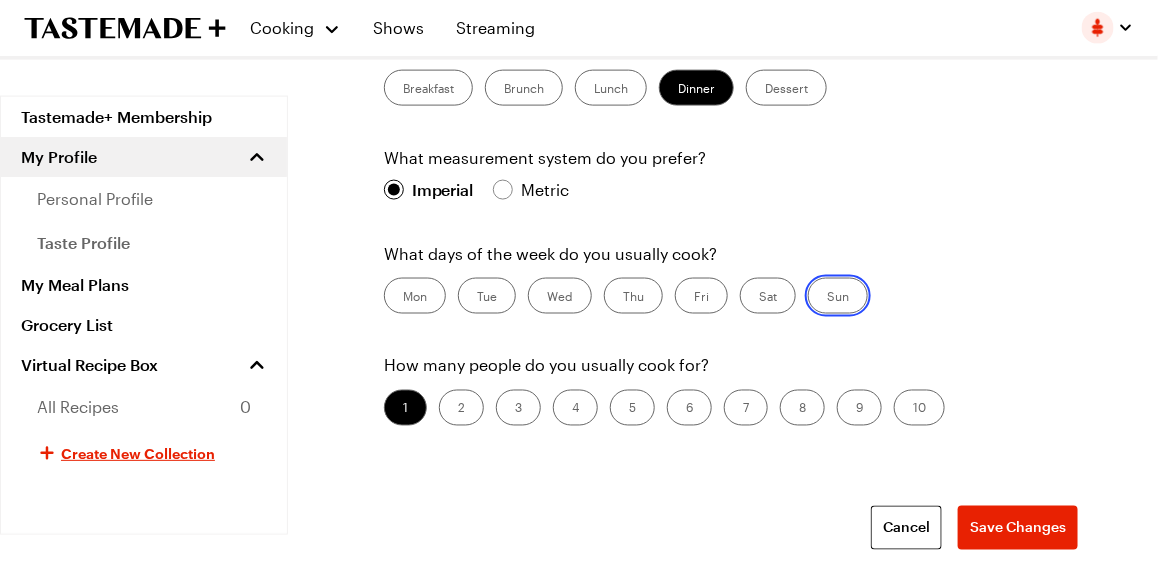 click on "Sun" at bounding box center (827, 298) 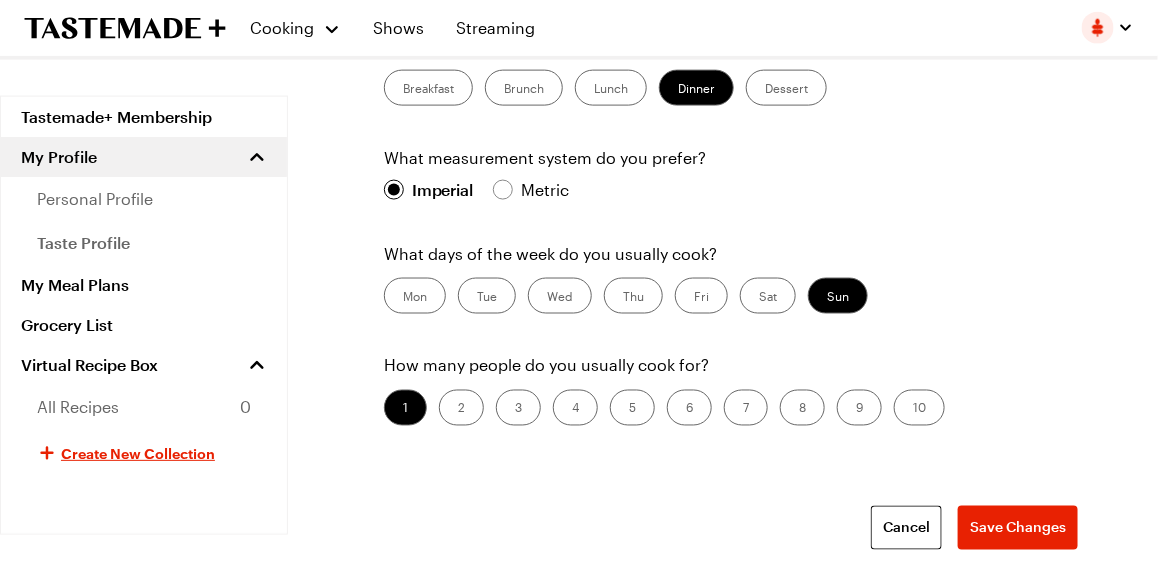 click on "Sat" at bounding box center (768, 296) 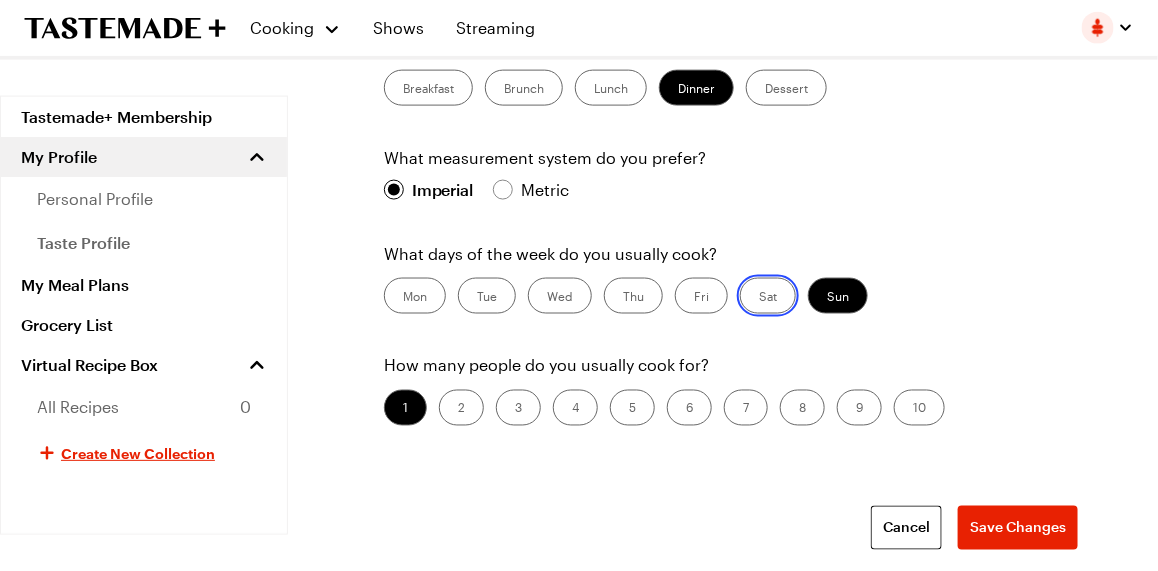 click on "Sat" at bounding box center [759, 298] 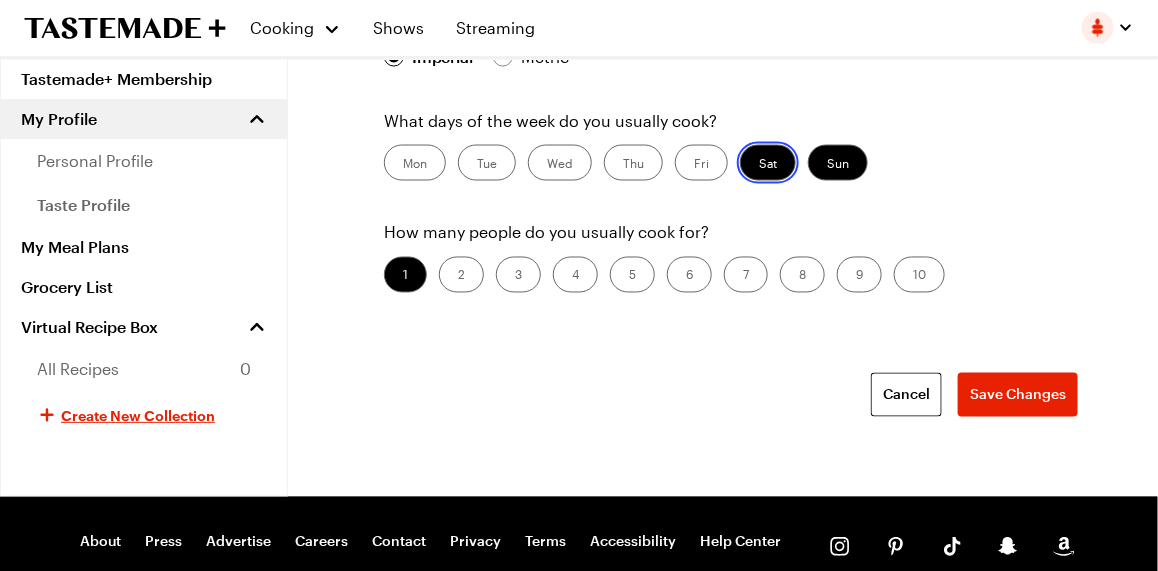 scroll, scrollTop: 999, scrollLeft: 0, axis: vertical 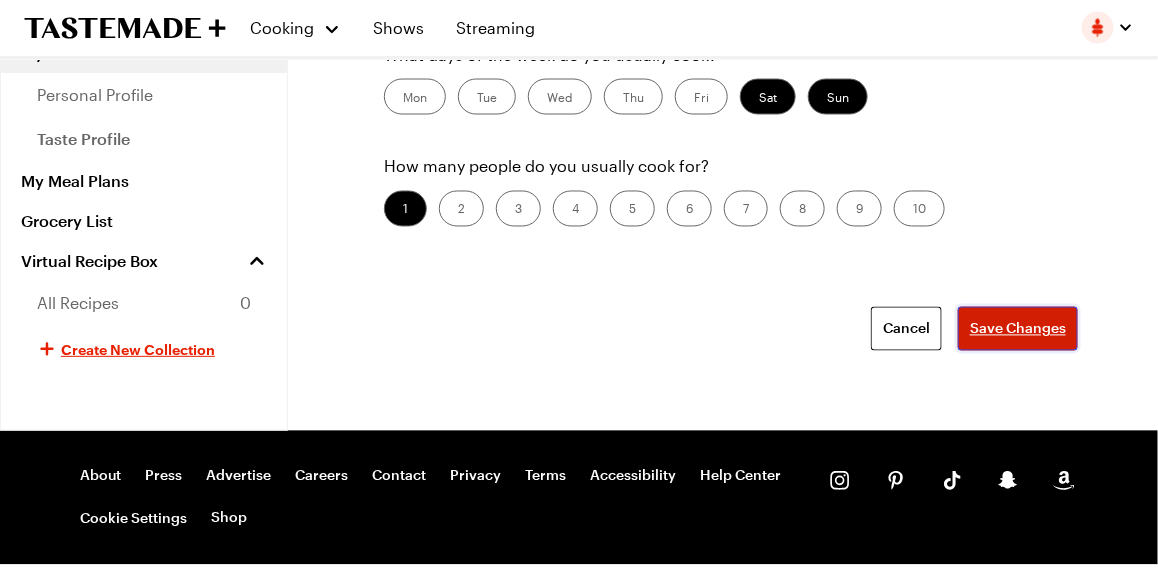 click on "Save Changes" at bounding box center [1018, 329] 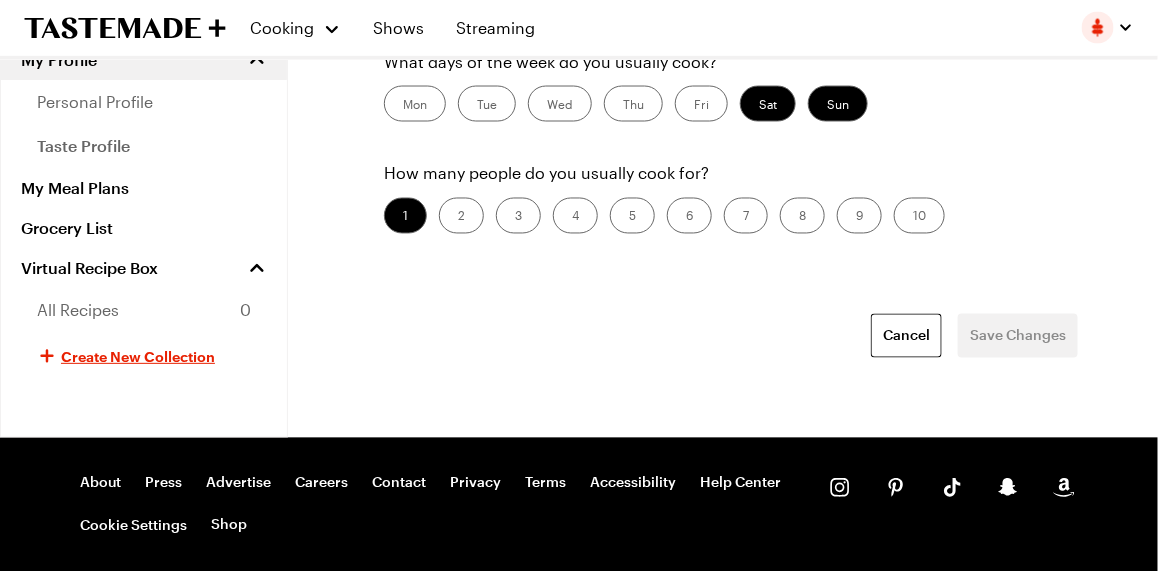 scroll, scrollTop: 1085, scrollLeft: 0, axis: vertical 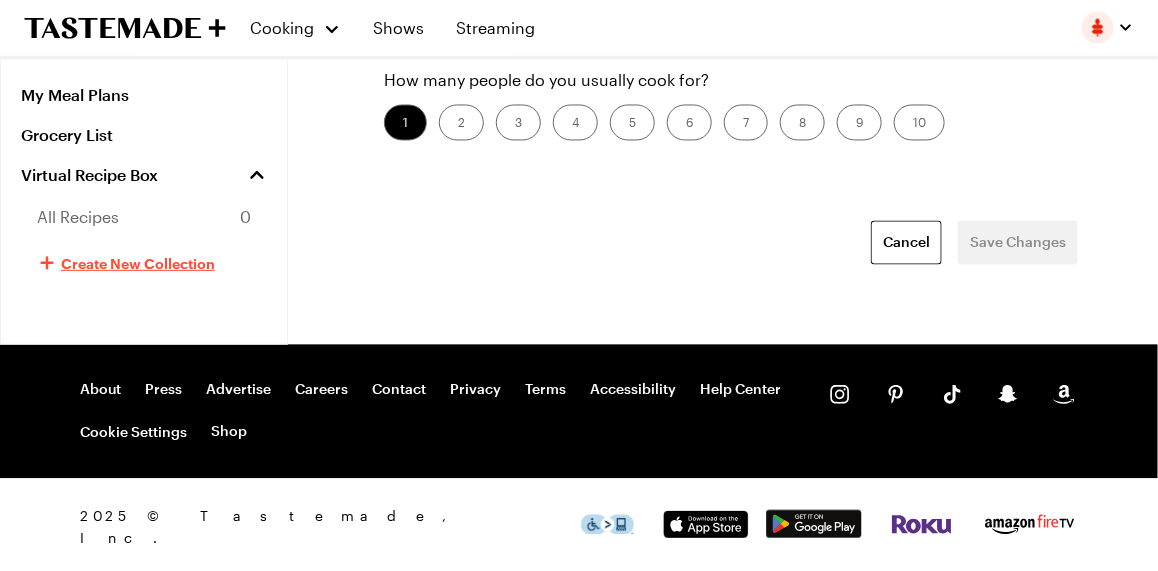 click on "Create New Collection" at bounding box center [138, 263] 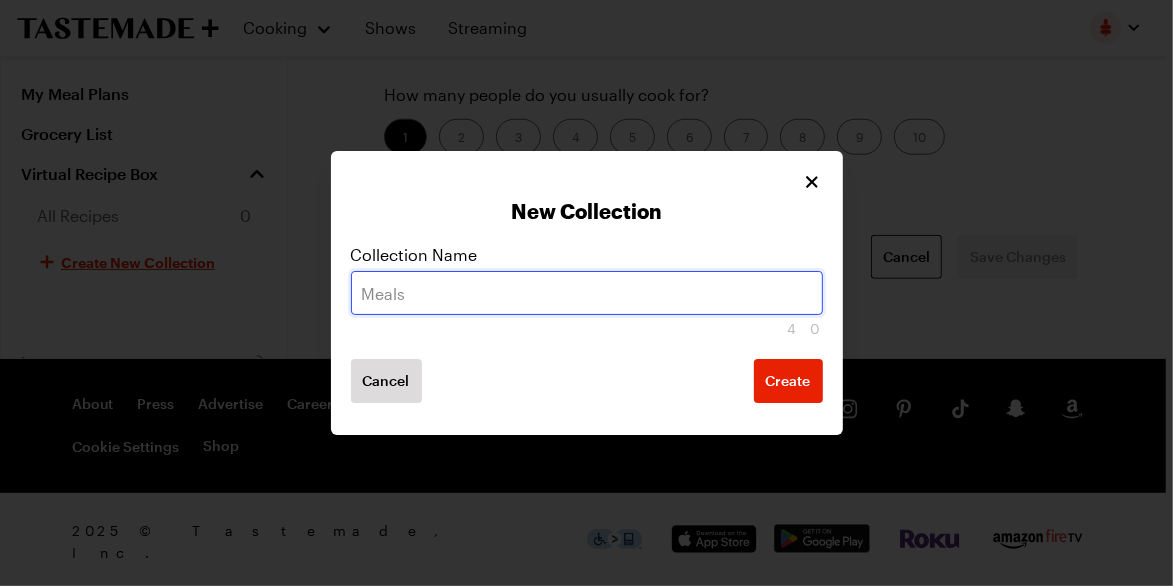 click at bounding box center [587, 293] 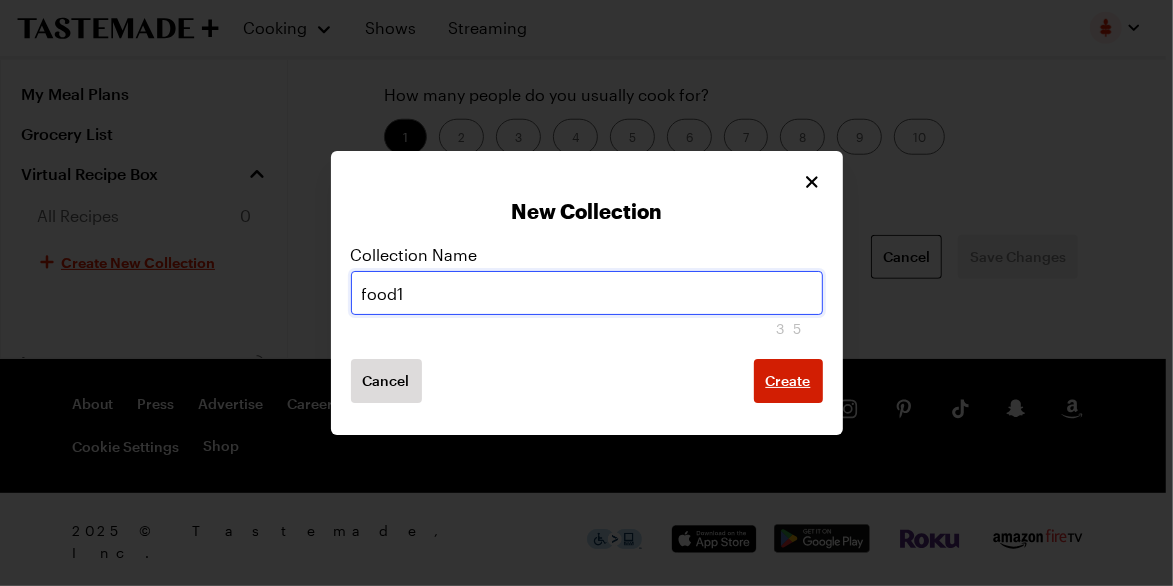 type on "food1" 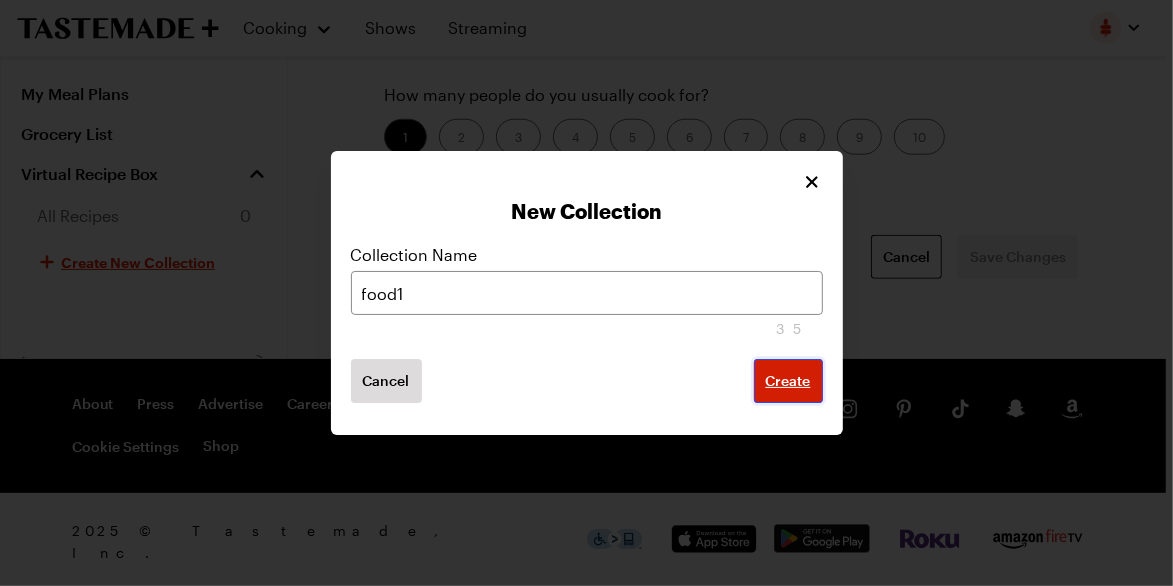 click on "Create" at bounding box center [788, 381] 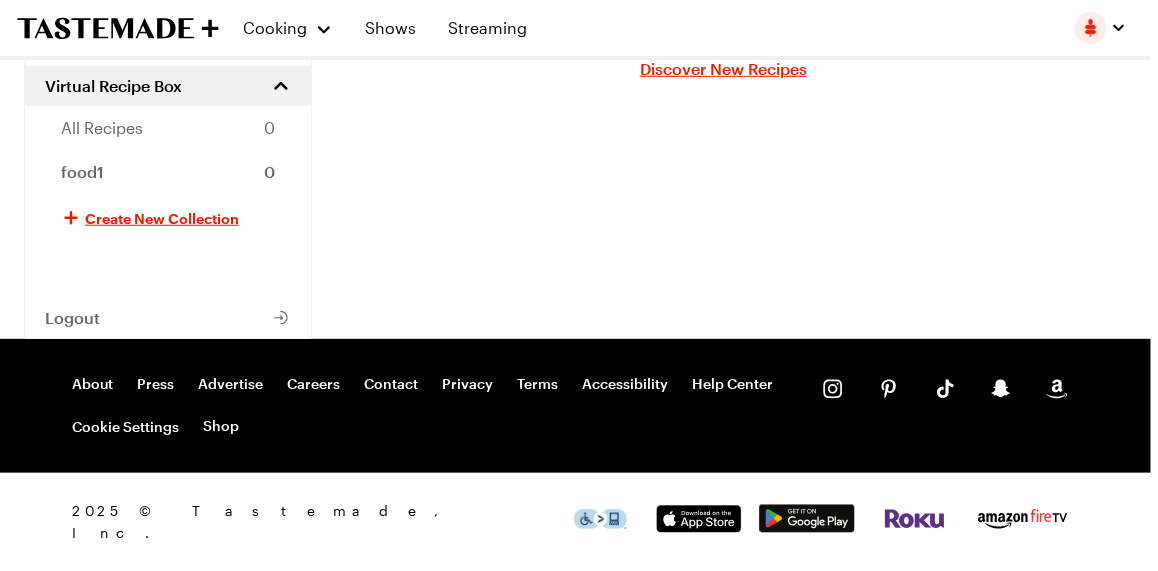 scroll, scrollTop: 0, scrollLeft: 0, axis: both 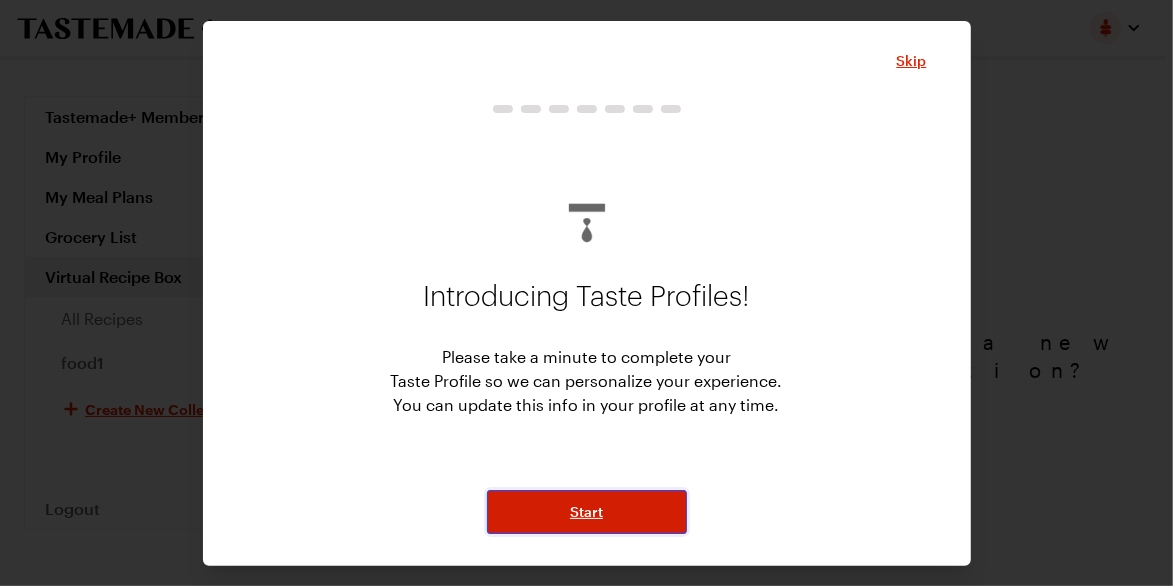 click on "Start" at bounding box center [586, 512] 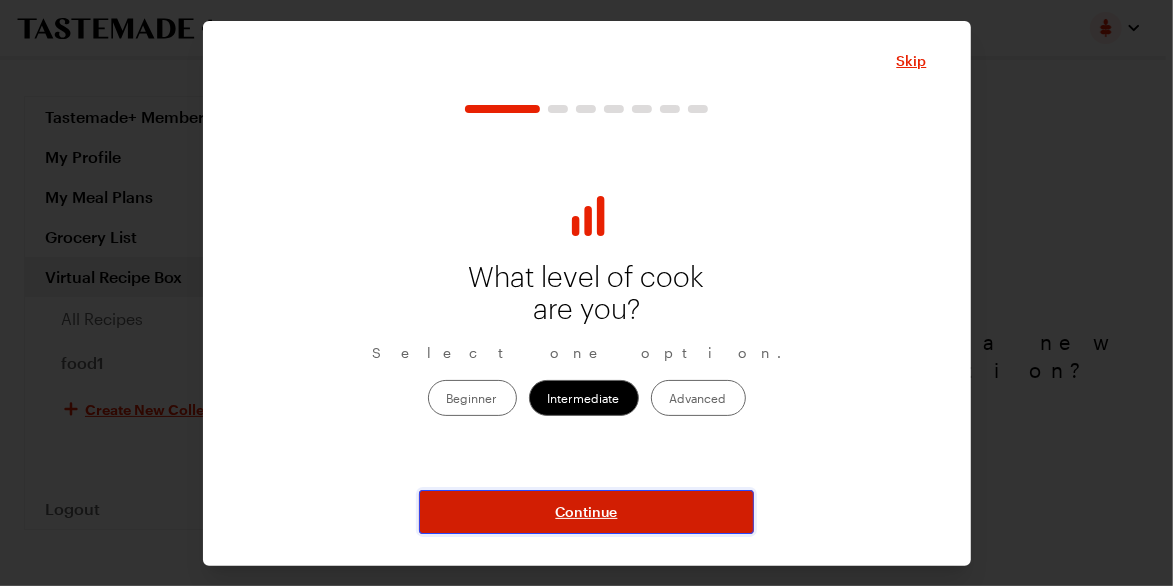click on "Continue" at bounding box center [587, 512] 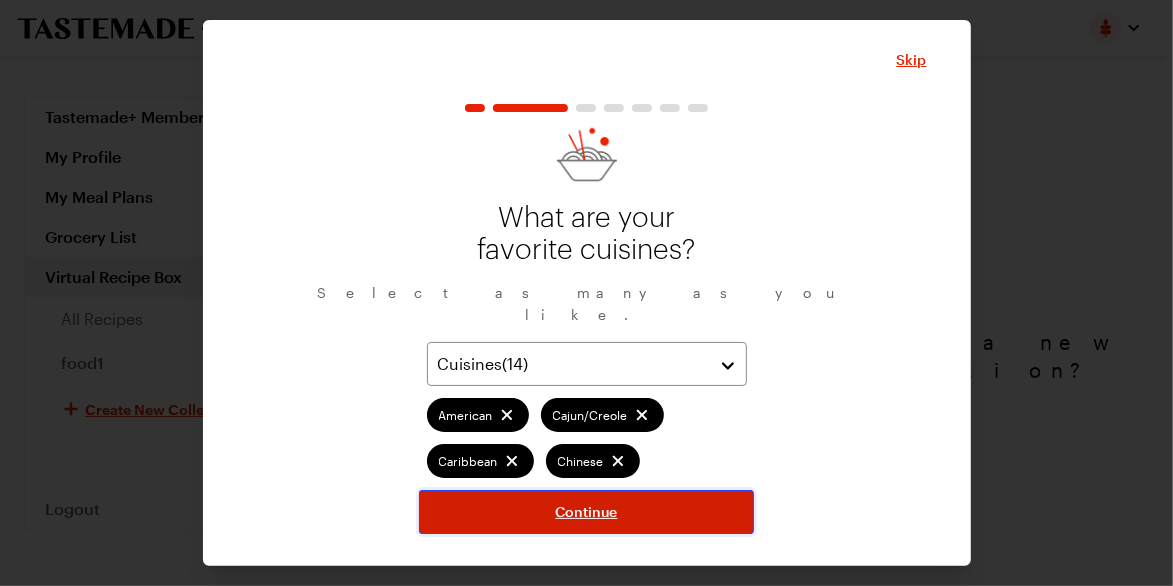 click on "Continue" at bounding box center (587, 512) 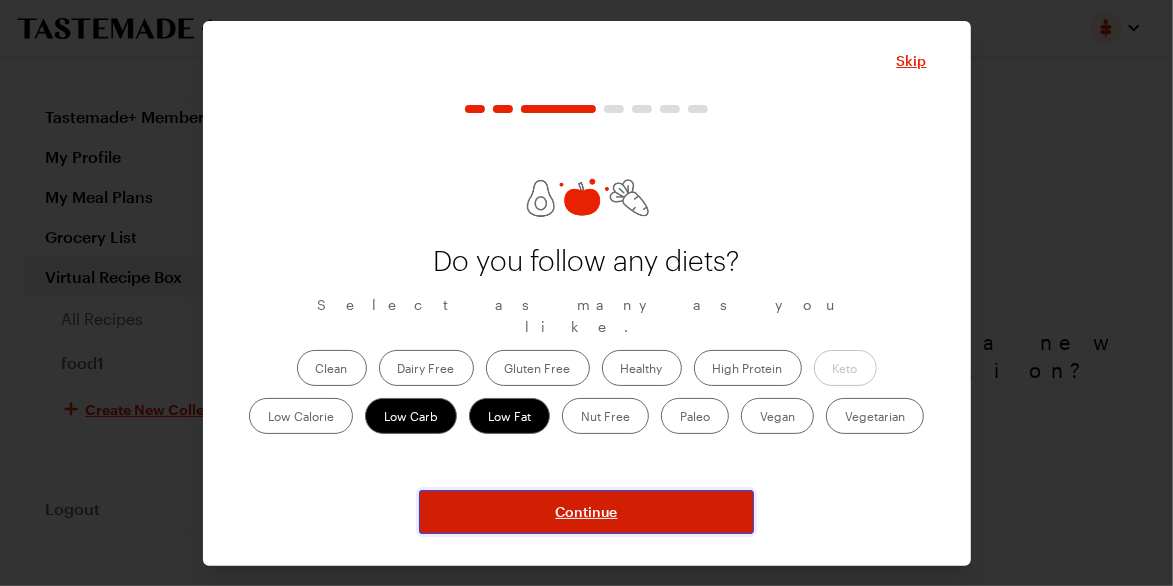 click on "Continue" at bounding box center [587, 512] 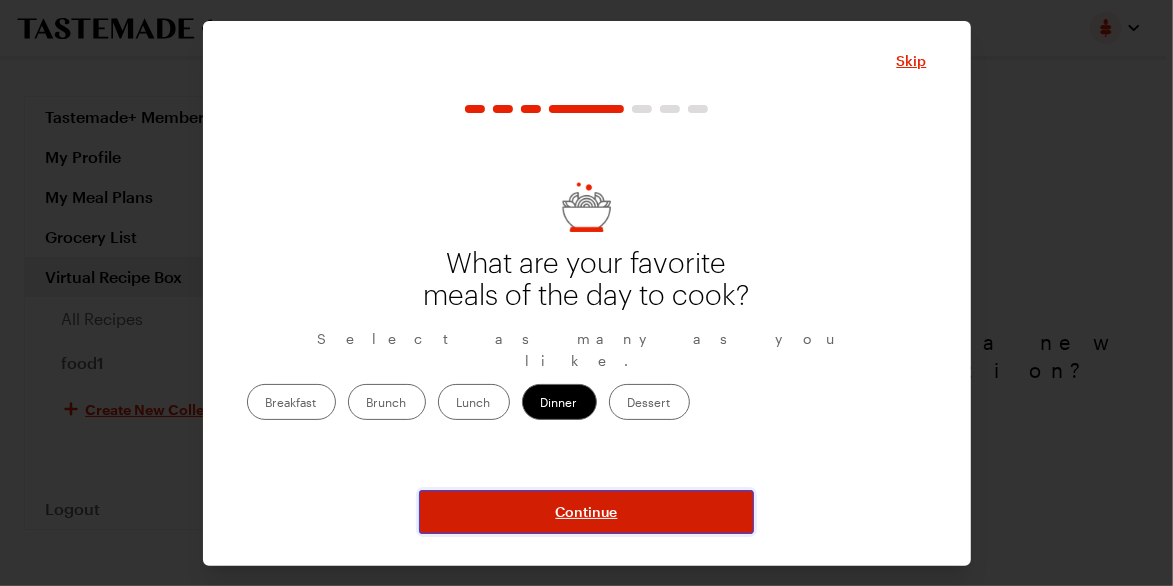 click on "Continue" at bounding box center (587, 512) 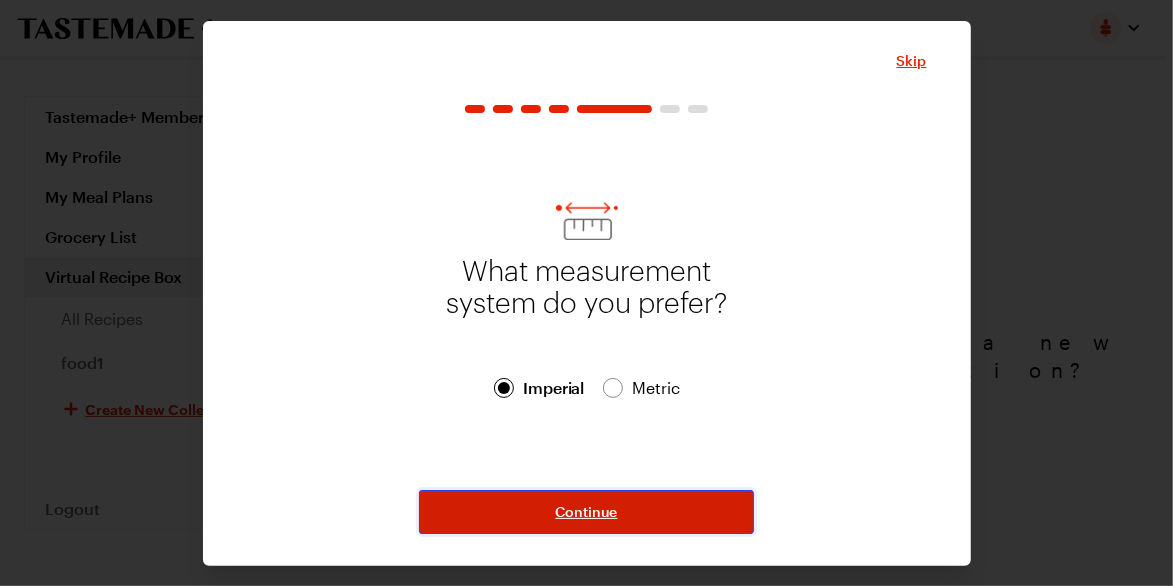 click on "Continue" at bounding box center [587, 512] 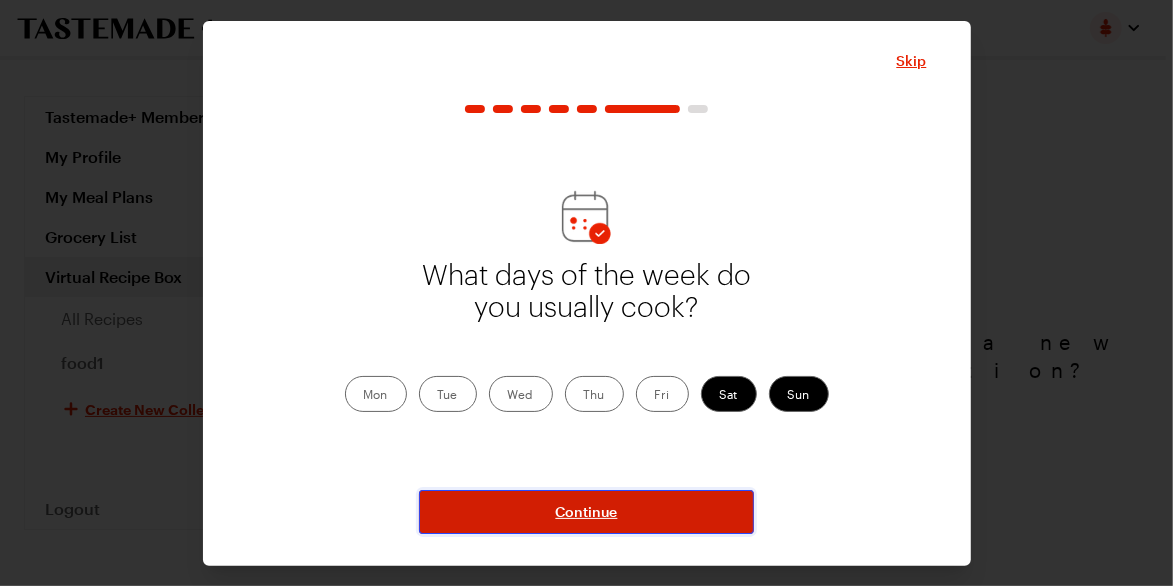 click on "Continue" at bounding box center [587, 512] 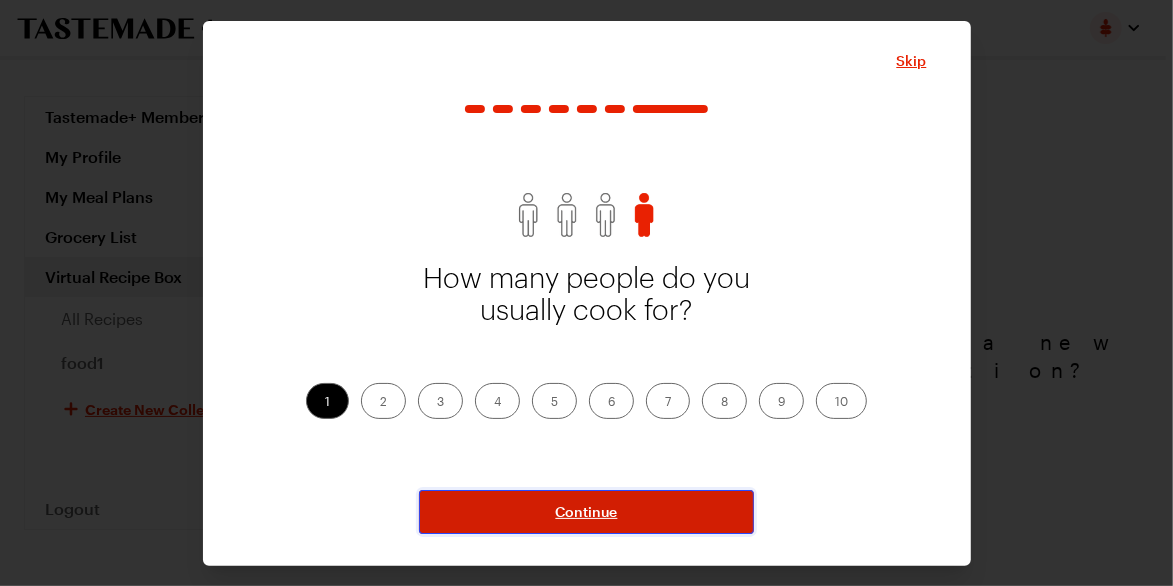 click on "Continue" at bounding box center (587, 512) 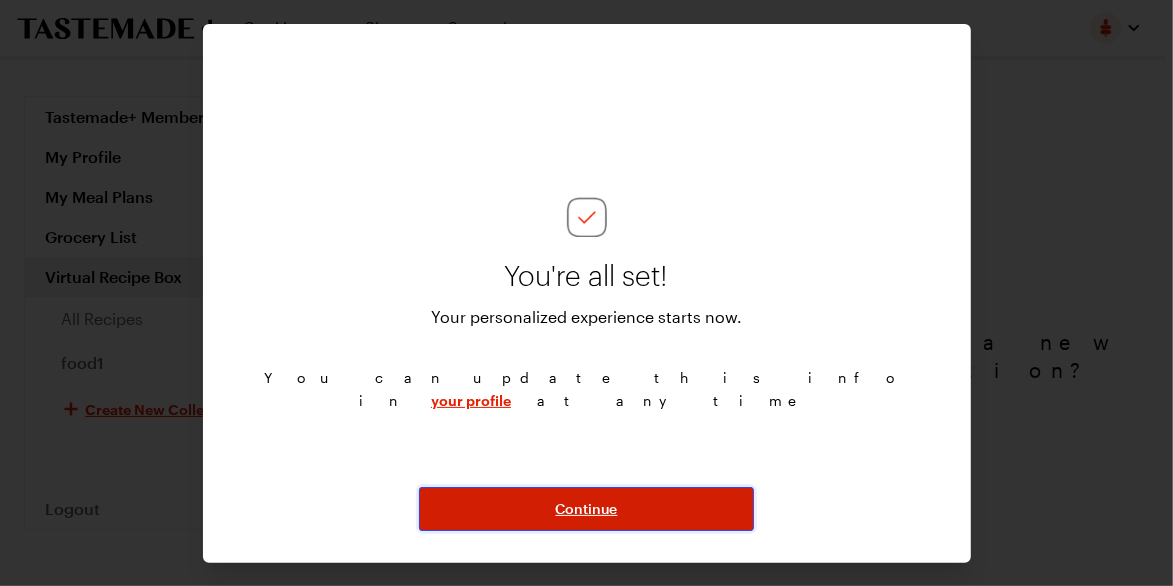 click on "Continue" at bounding box center [587, 509] 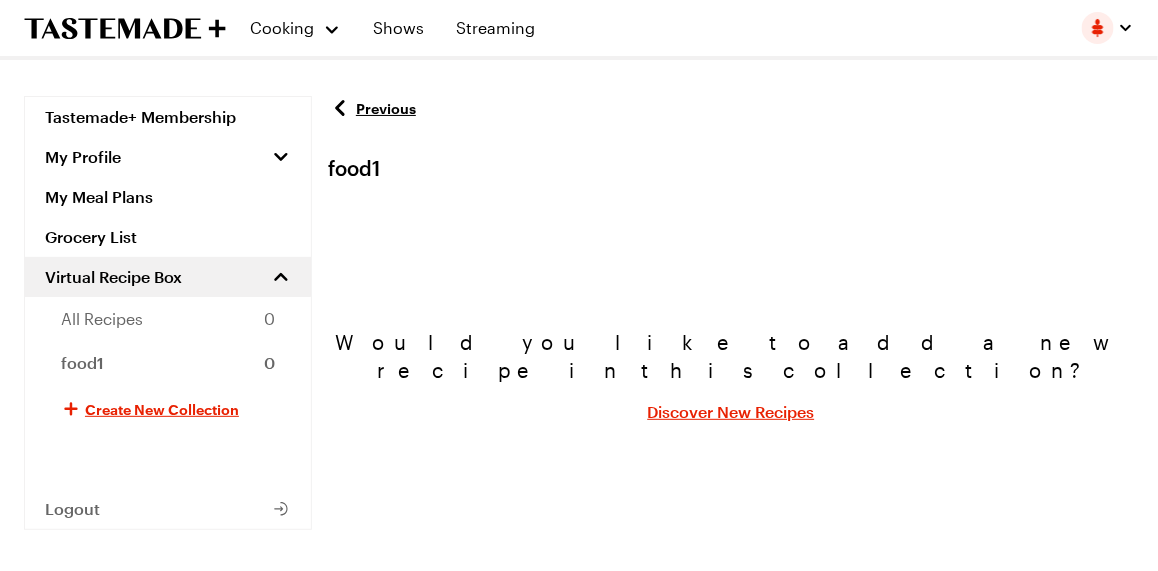 click on "Discover New Recipes" at bounding box center [731, 412] 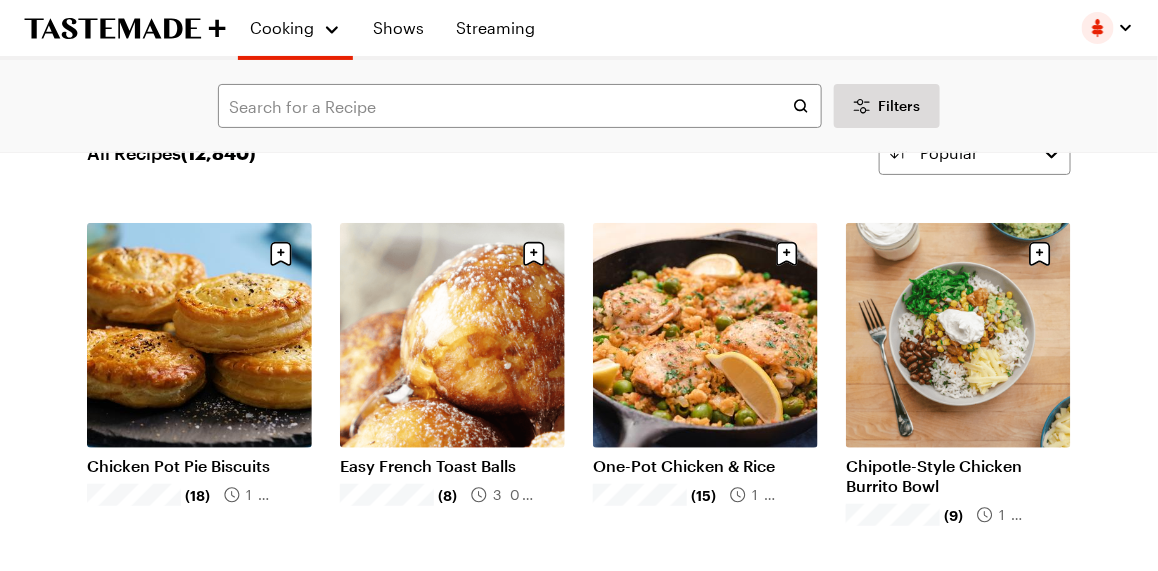 scroll, scrollTop: 100, scrollLeft: 0, axis: vertical 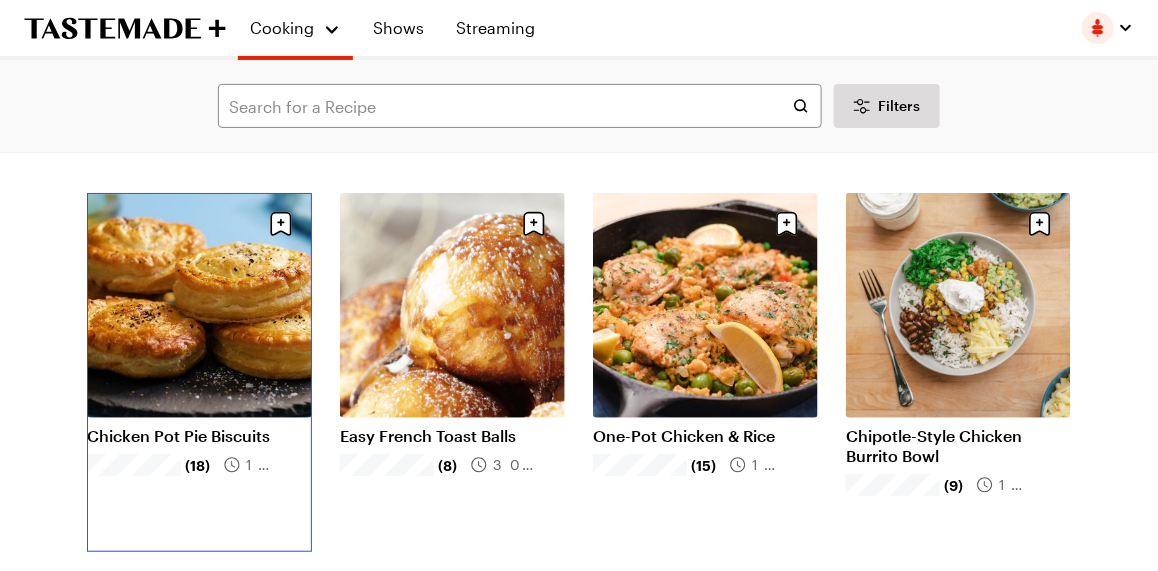click on "Chicken Pot Pie Biscuits" at bounding box center (199, 436) 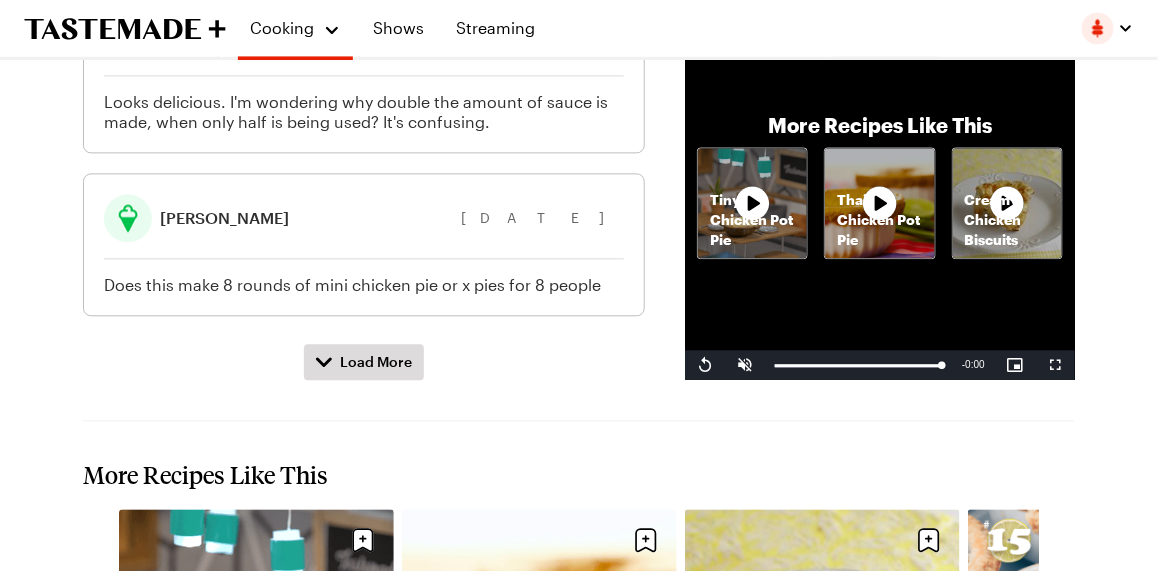 scroll, scrollTop: 3500, scrollLeft: 0, axis: vertical 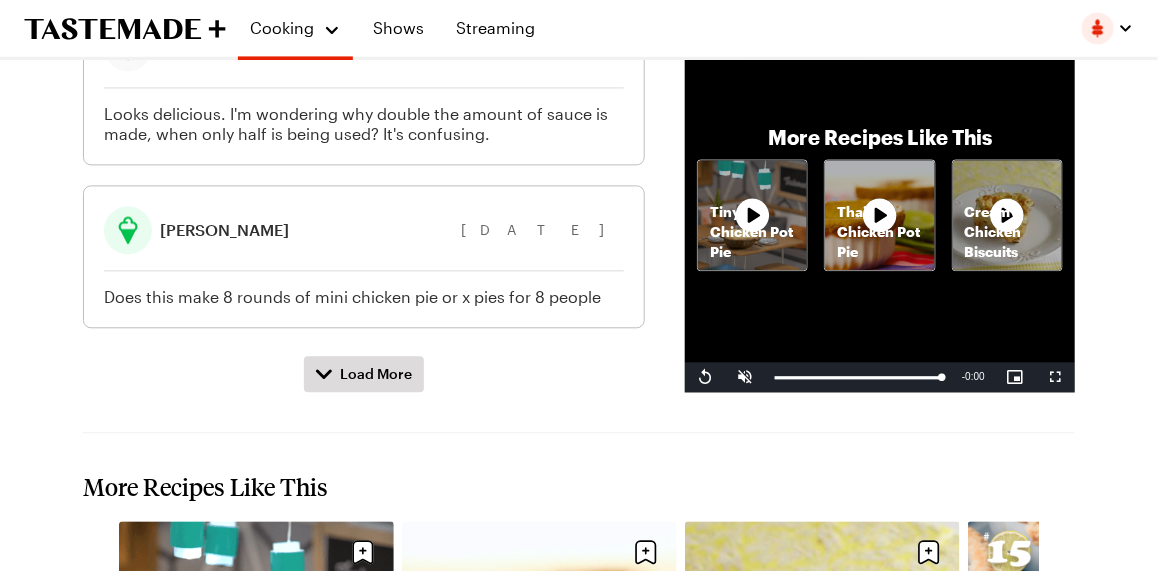 click on "Thai Chicken Pot Pie" at bounding box center [879, 232] 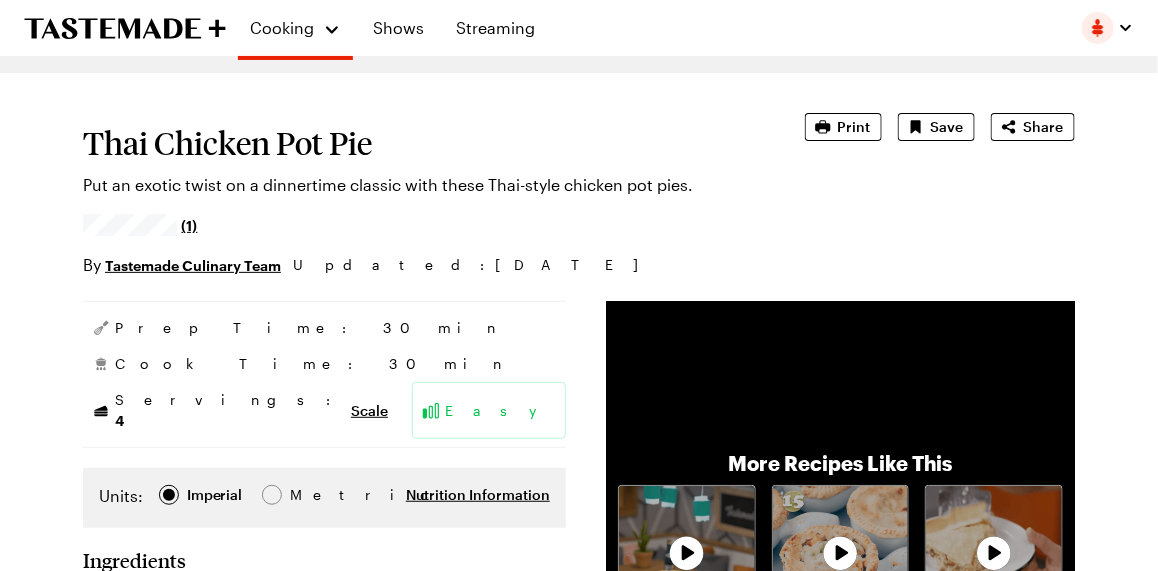 scroll, scrollTop: 0, scrollLeft: 0, axis: both 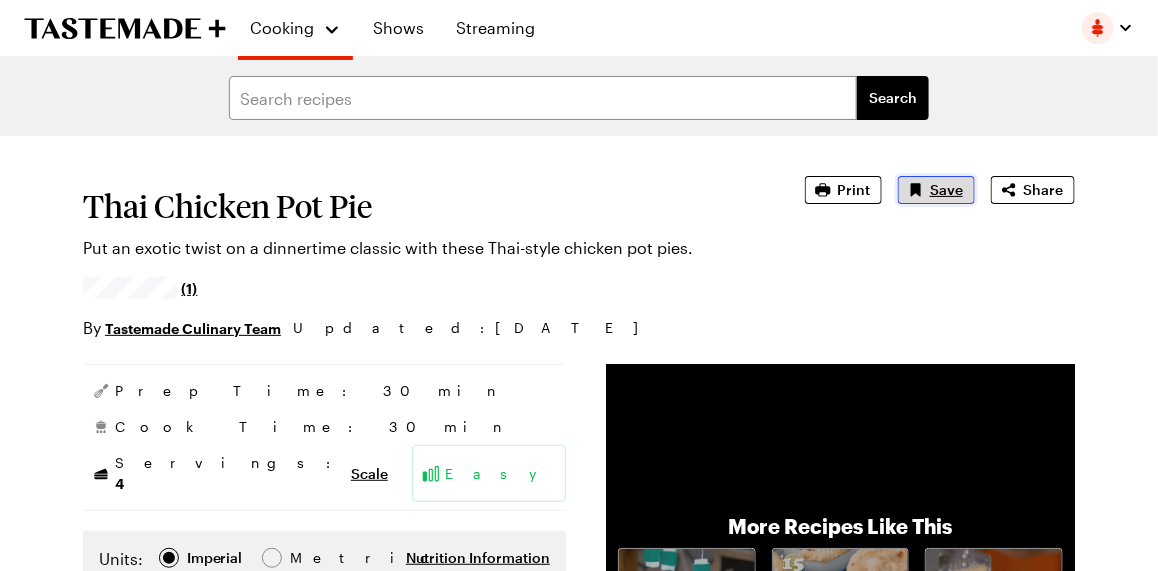 click on "Save" at bounding box center (946, 190) 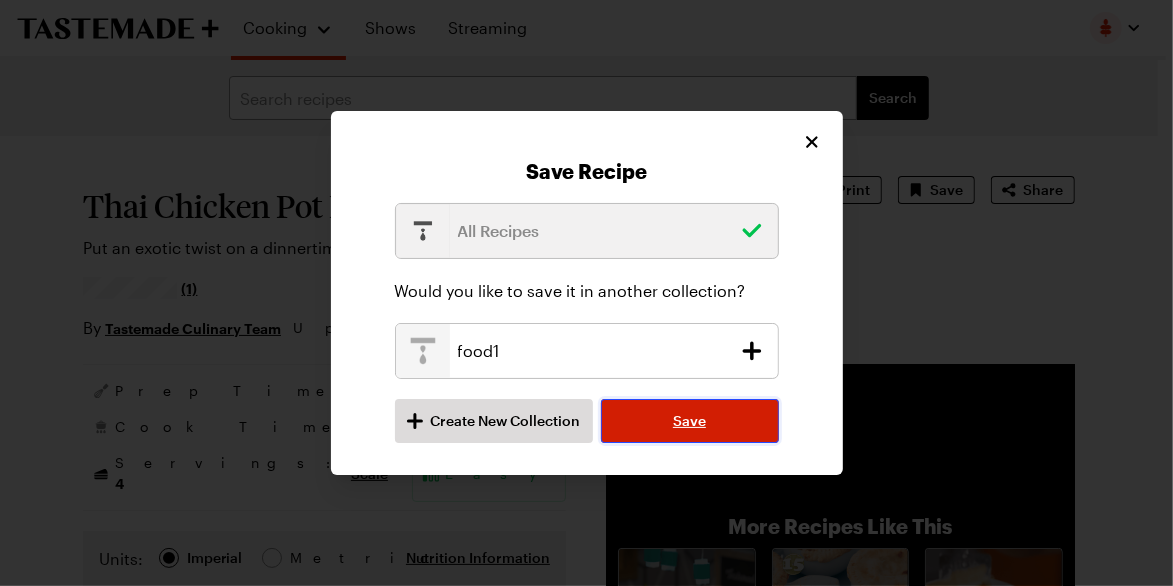 click on "Save" at bounding box center (690, 421) 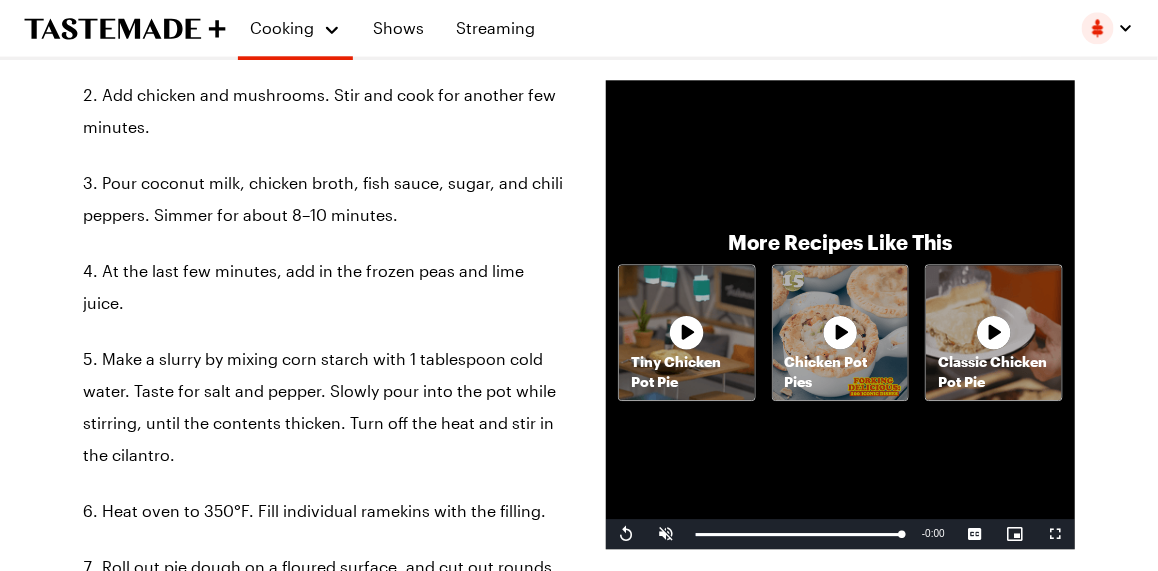 scroll, scrollTop: 1500, scrollLeft: 0, axis: vertical 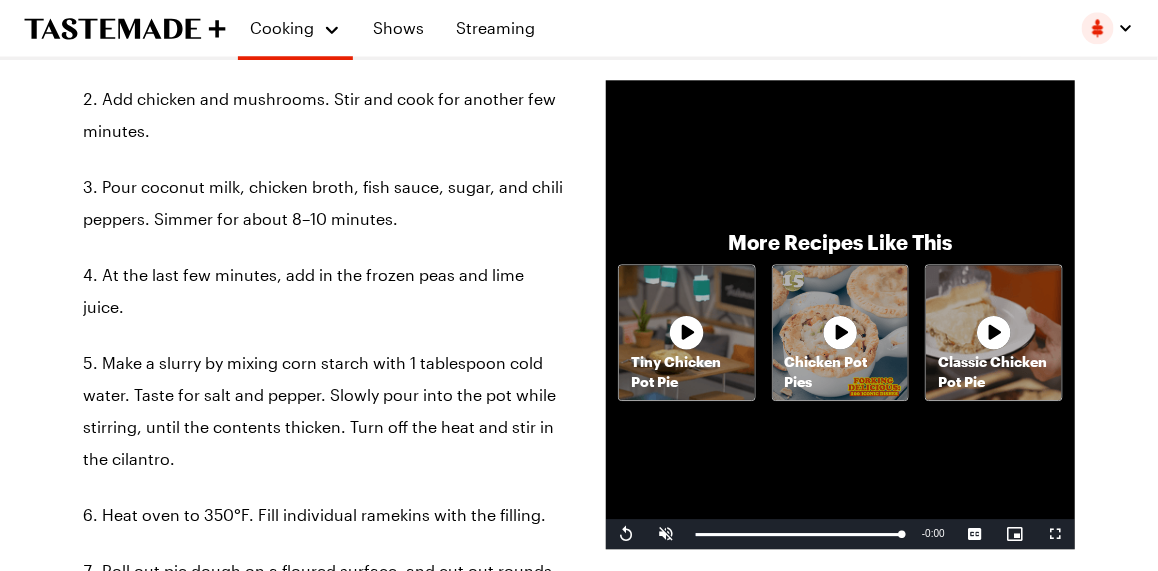 click 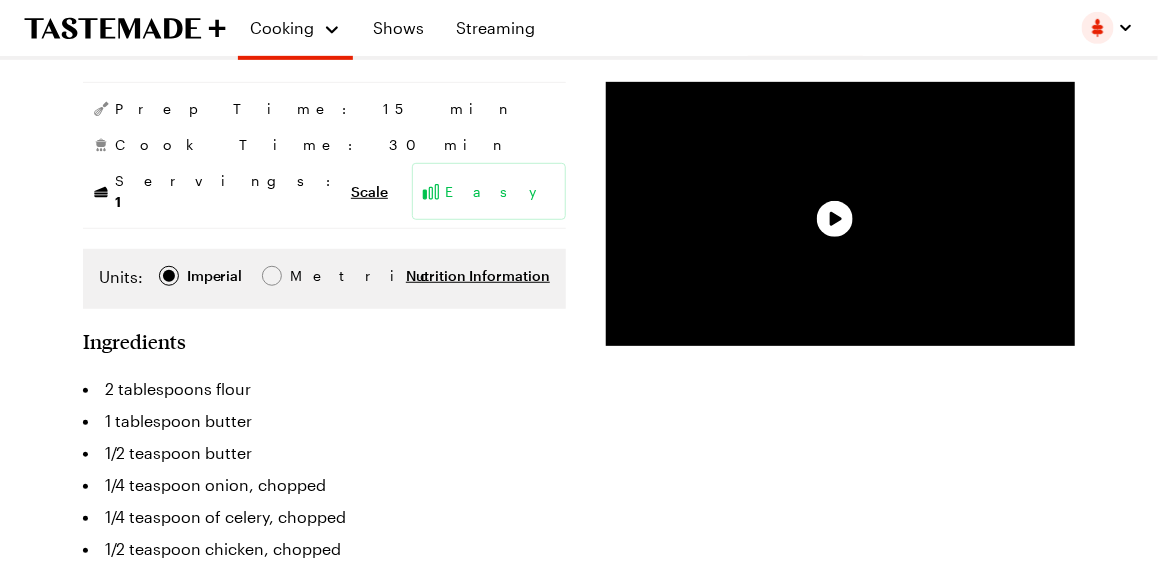 scroll, scrollTop: 299, scrollLeft: 0, axis: vertical 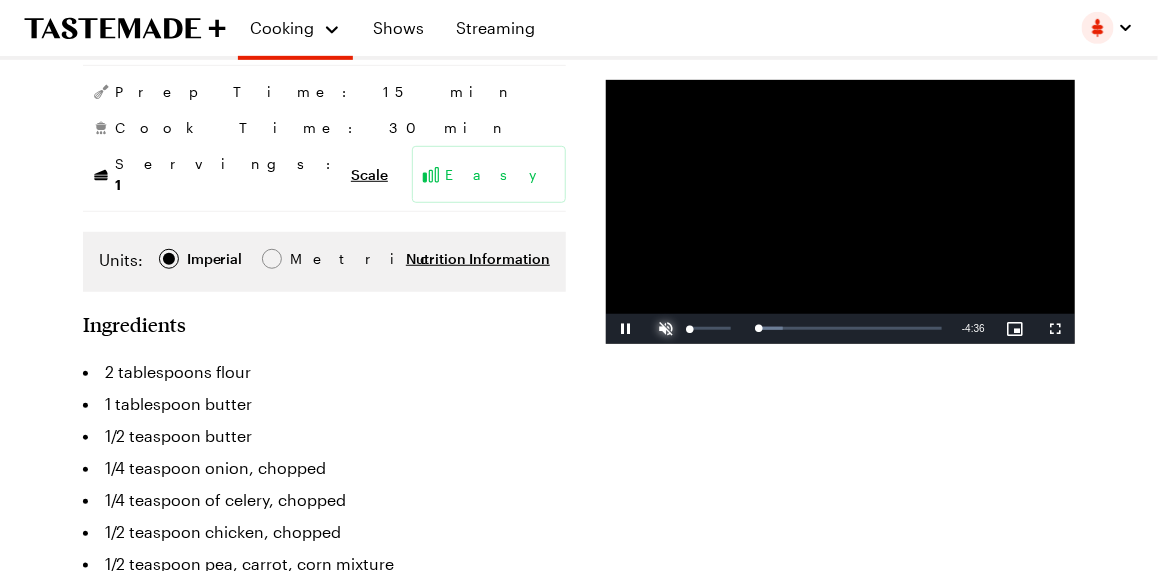 click at bounding box center [666, 329] 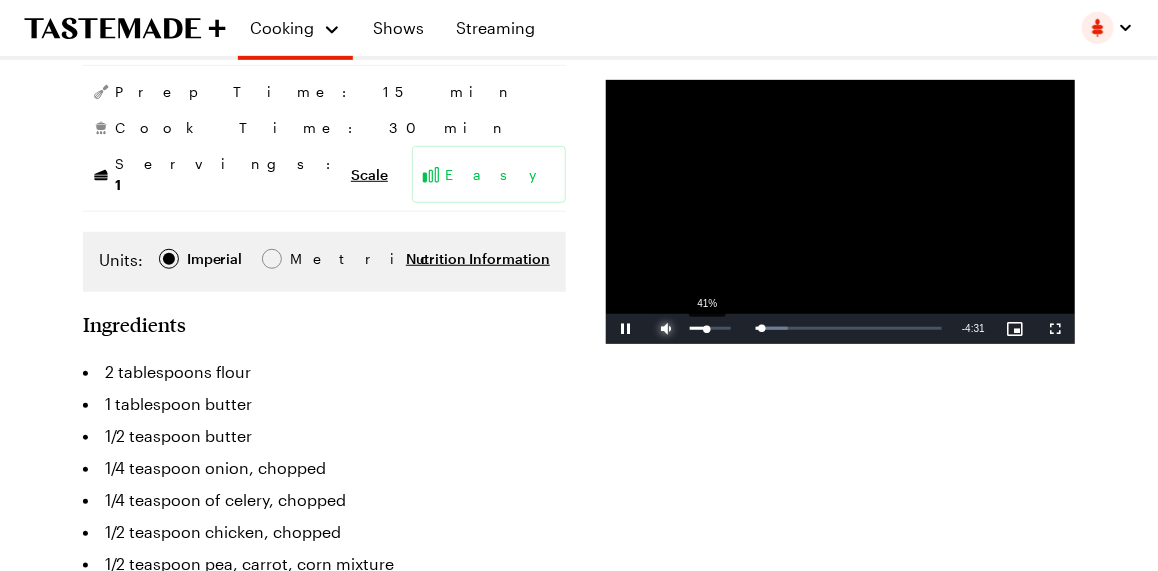 click on "41%" at bounding box center (710, 328) 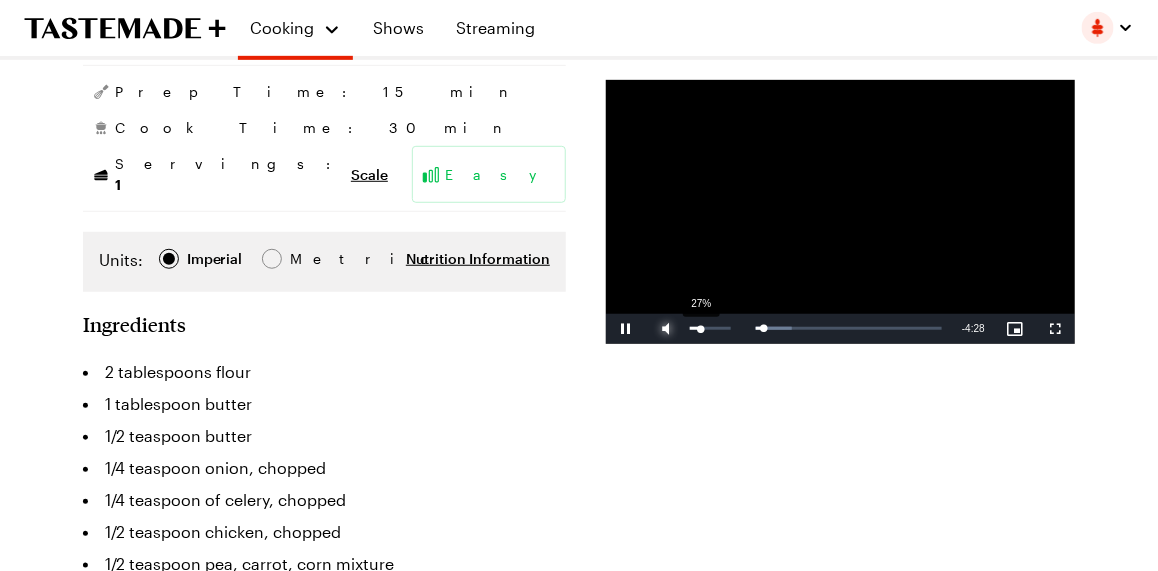 click on "27%" at bounding box center (710, 328) 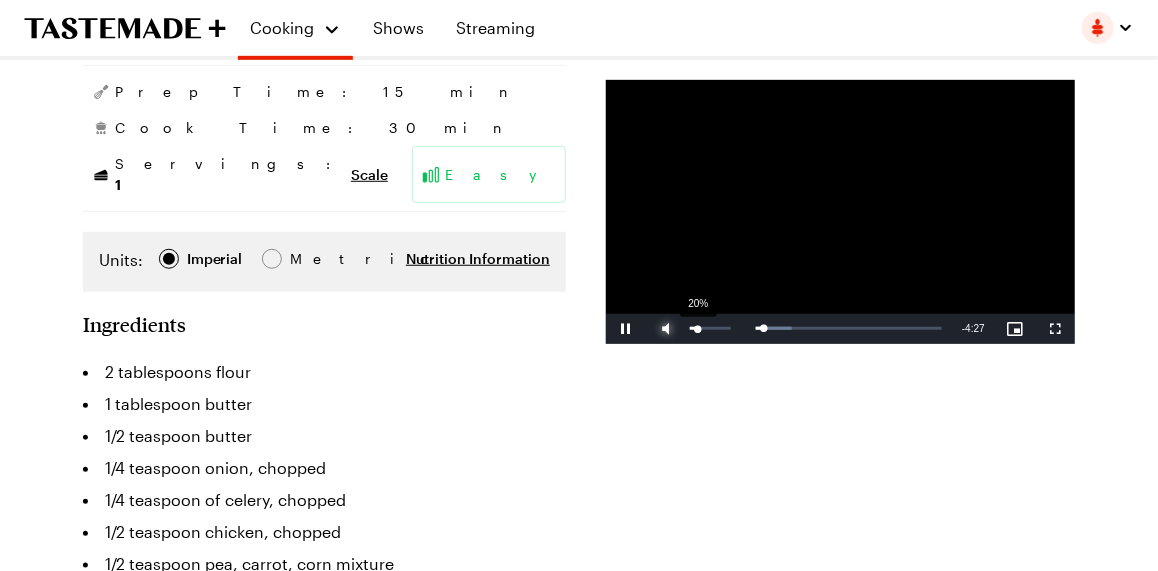 click at bounding box center [694, 328] 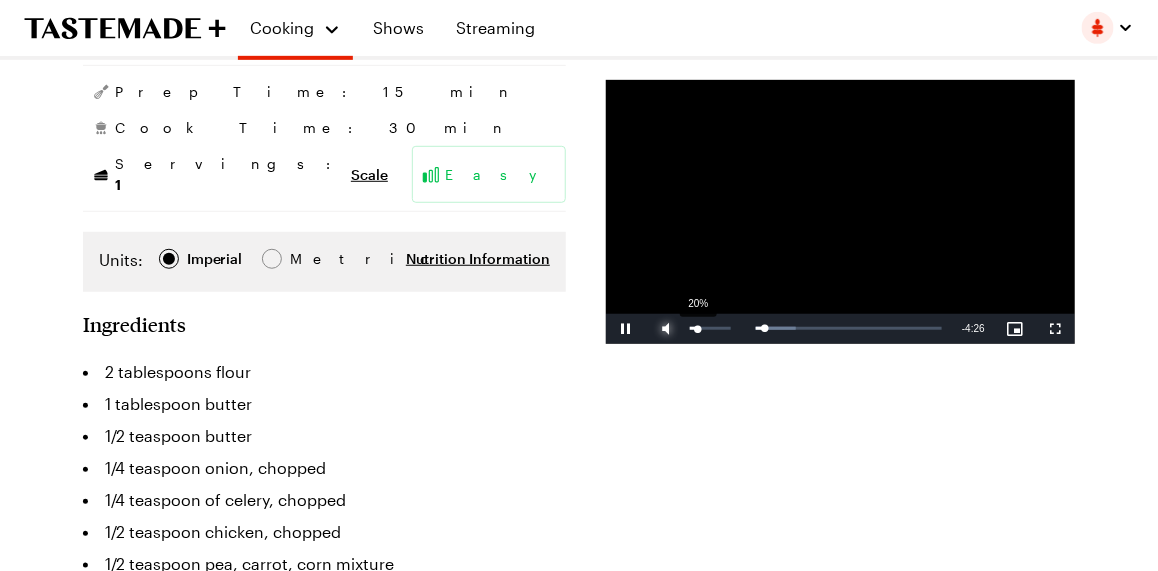 click at bounding box center [694, 328] 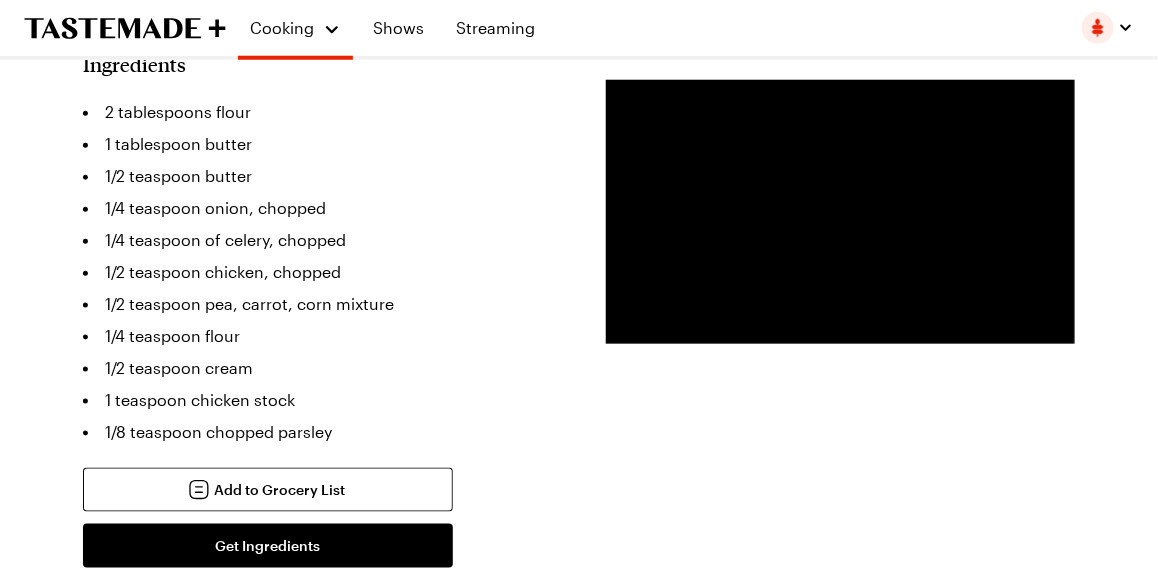 scroll, scrollTop: 599, scrollLeft: 0, axis: vertical 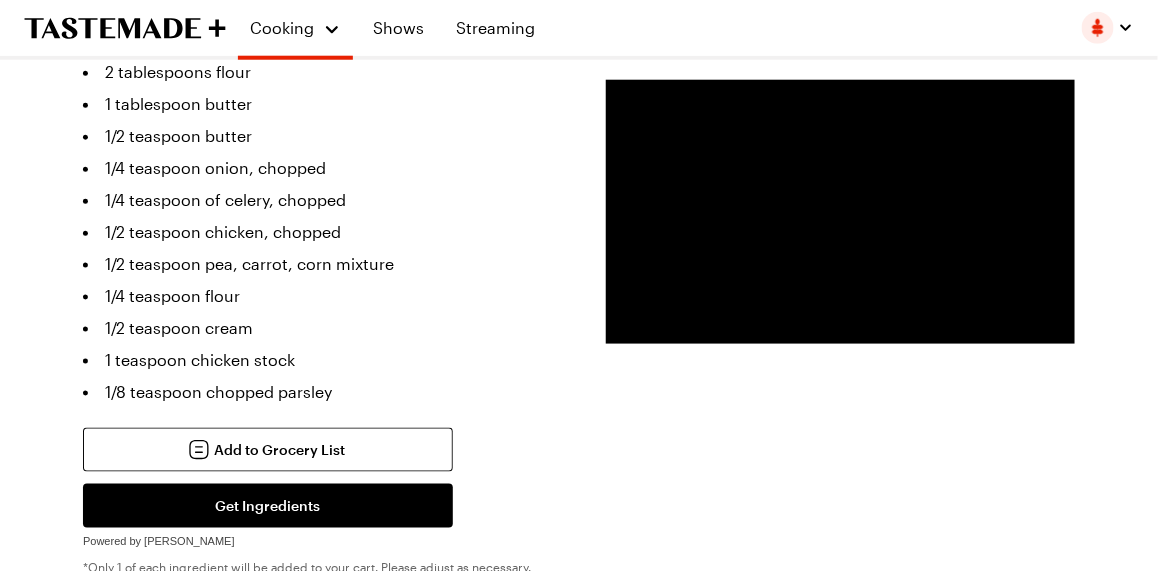 drag, startPoint x: 424, startPoint y: 206, endPoint x: 434, endPoint y: 198, distance: 12.806249 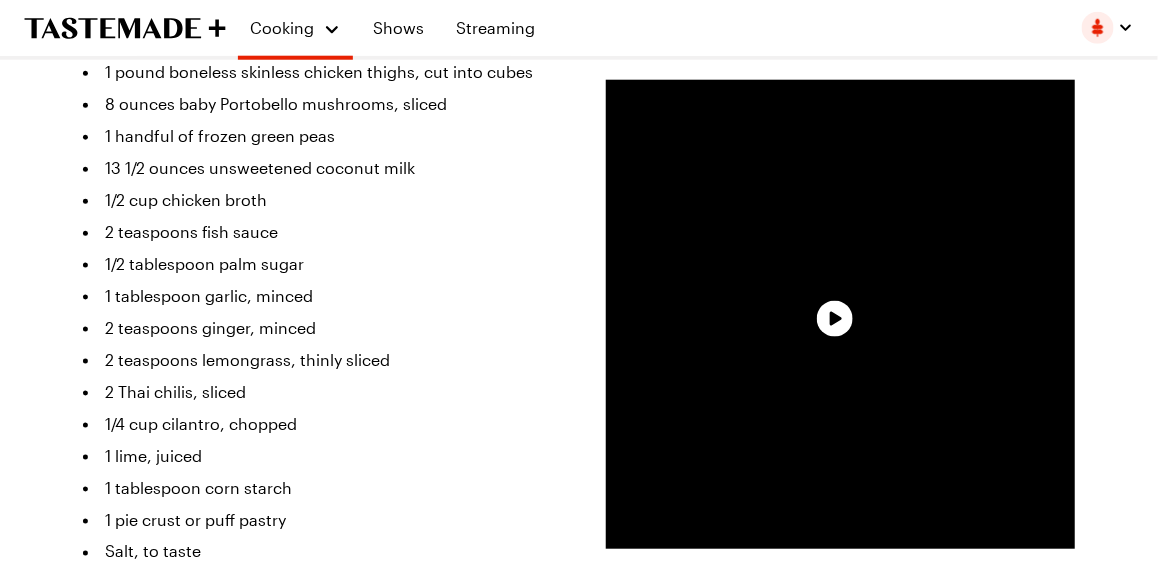 scroll, scrollTop: 1723, scrollLeft: 0, axis: vertical 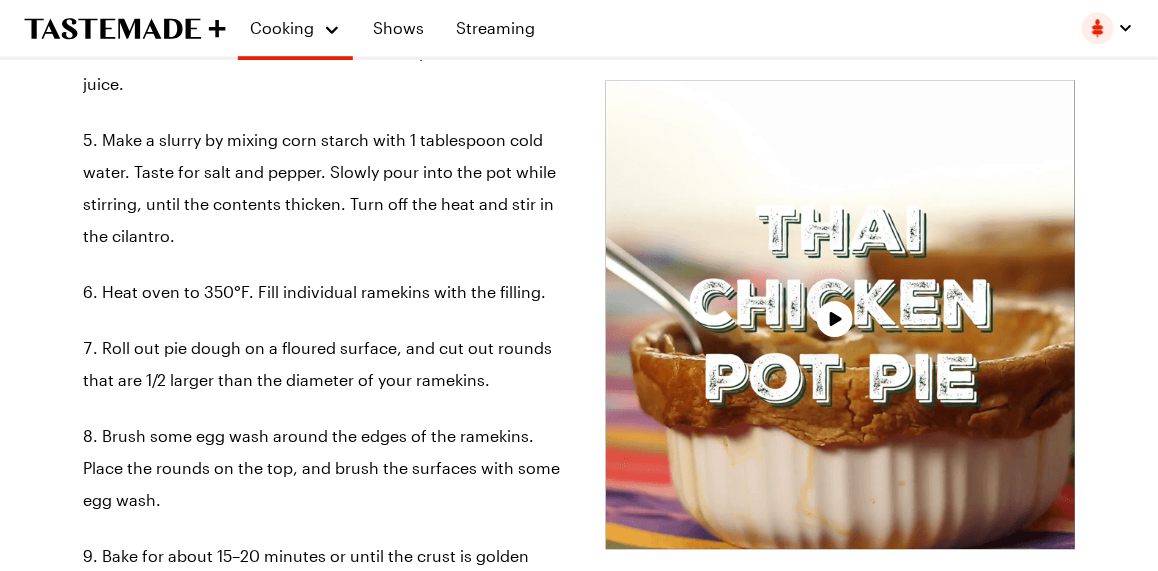 type on "x" 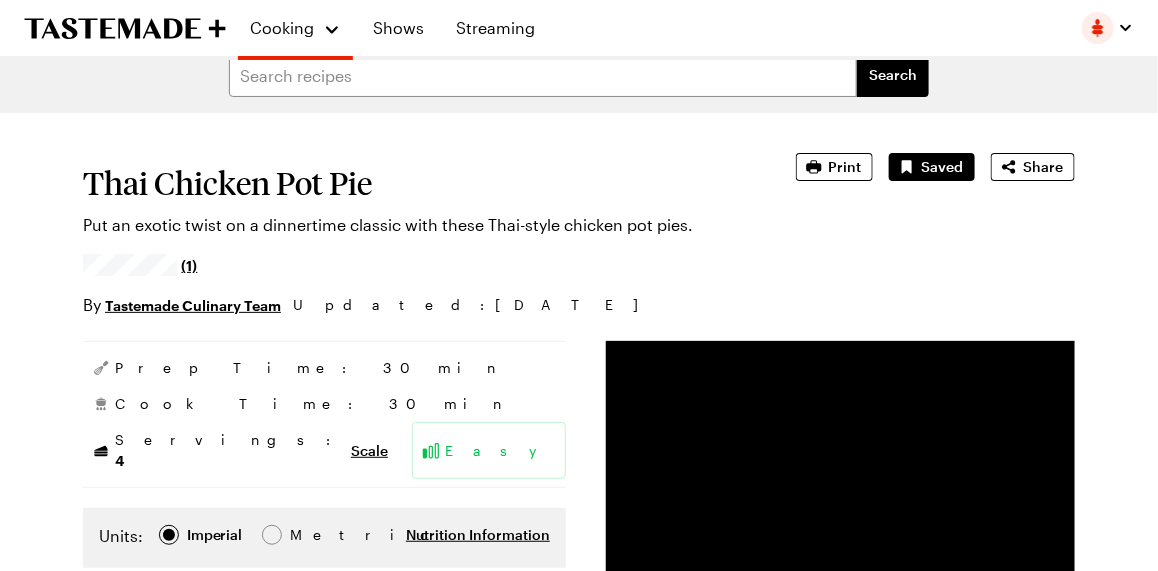 scroll, scrollTop: 0, scrollLeft: 0, axis: both 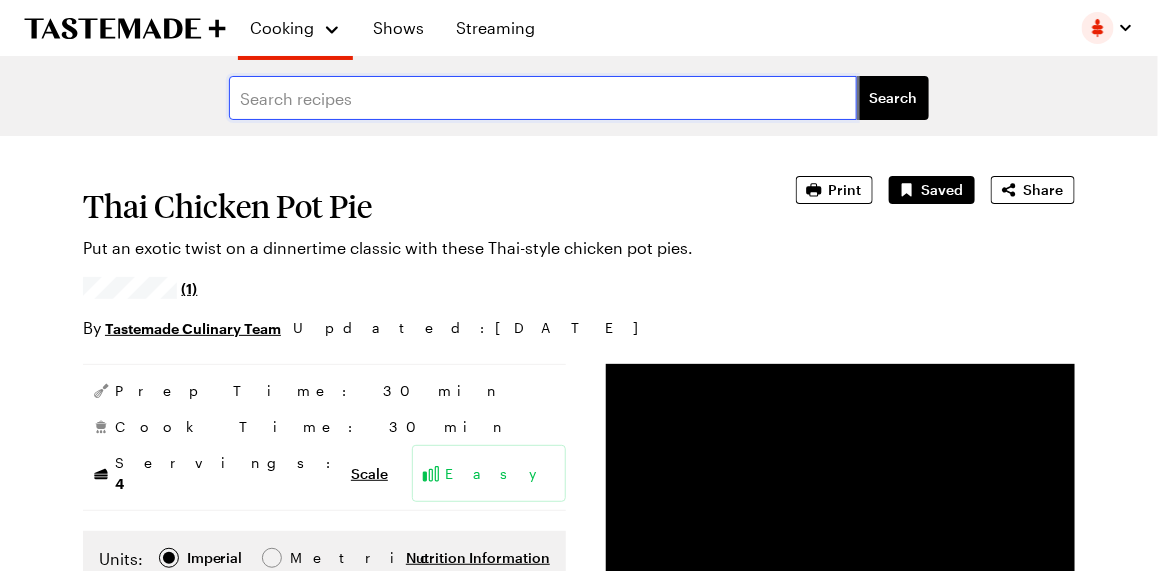 click at bounding box center [543, 98] 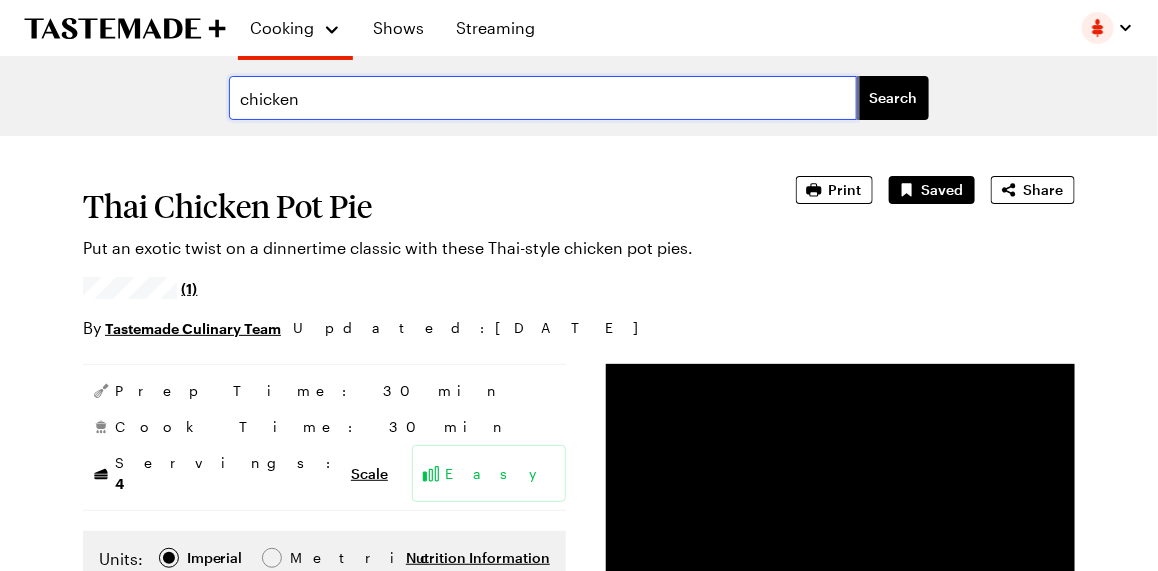 type on "chicken" 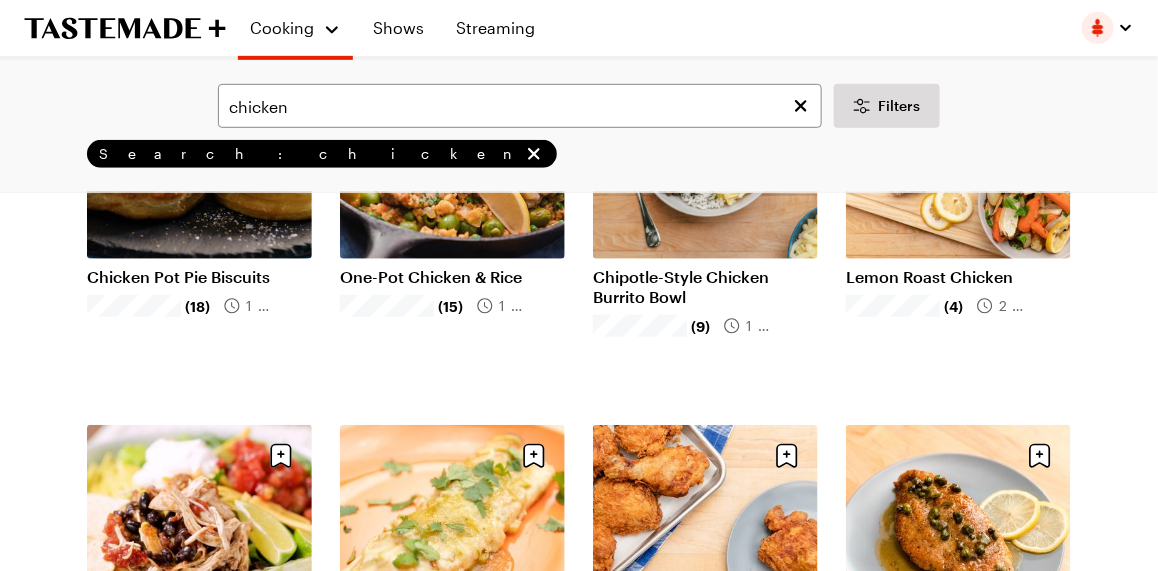 scroll, scrollTop: 199, scrollLeft: 0, axis: vertical 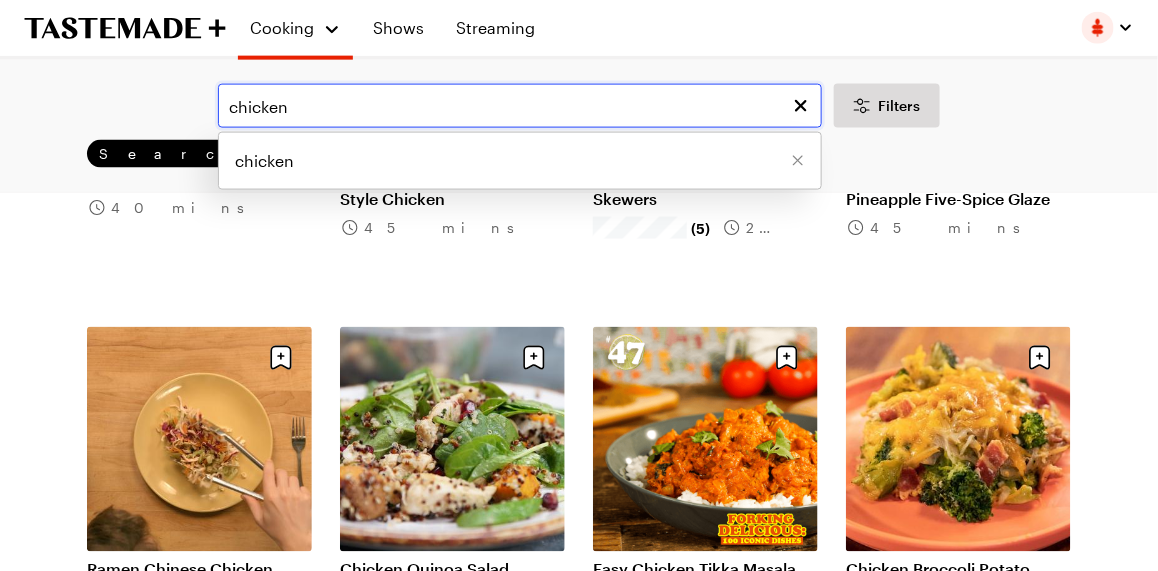 click on "chicken" at bounding box center [520, 106] 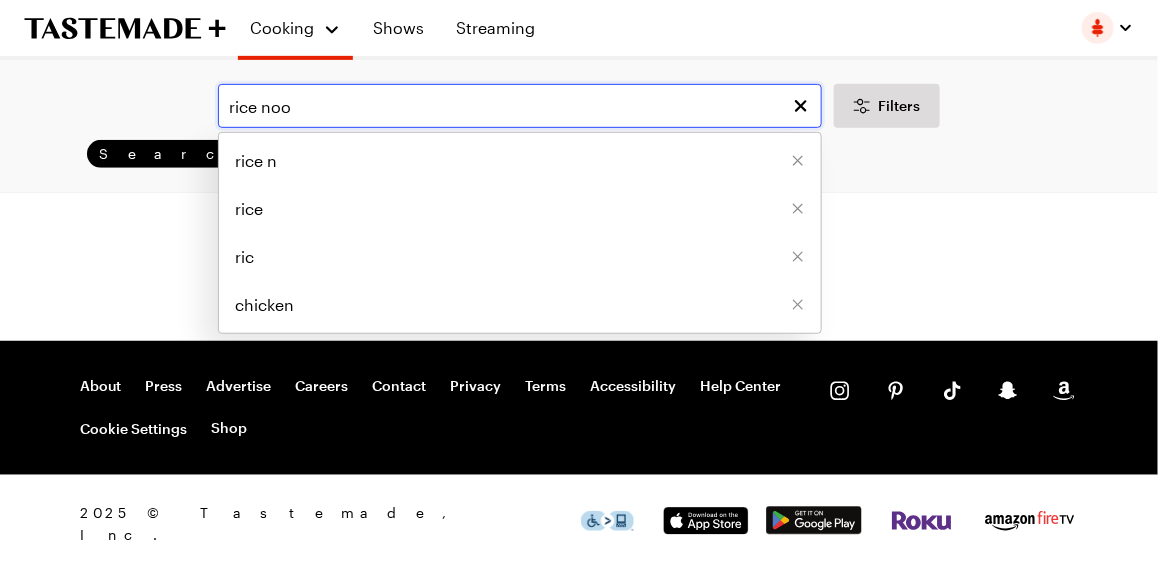 scroll, scrollTop: 224, scrollLeft: 0, axis: vertical 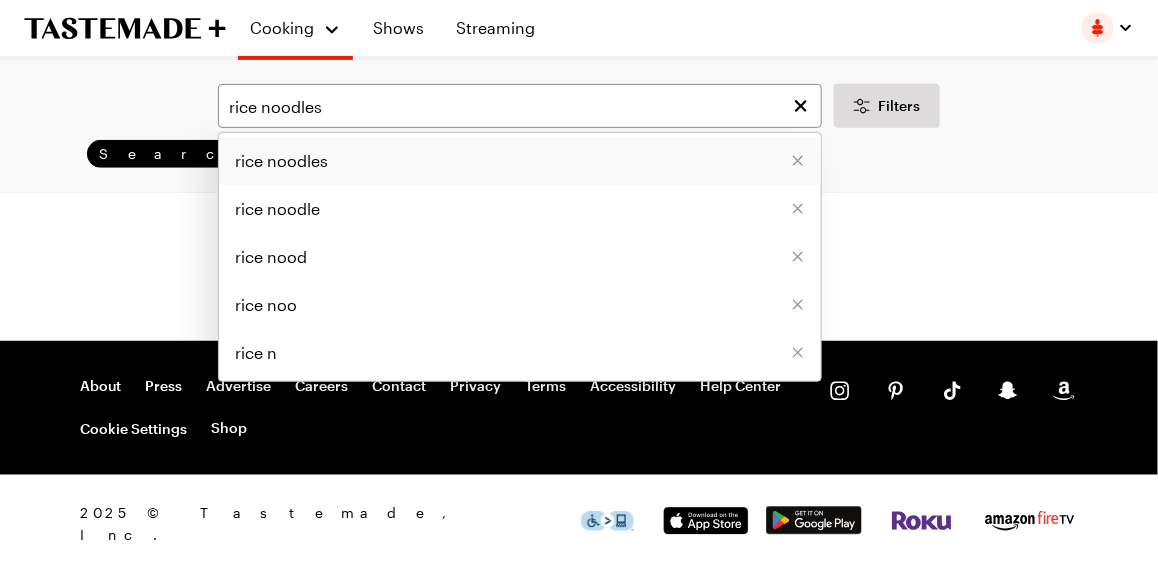 click on "rice noodles" at bounding box center [281, 161] 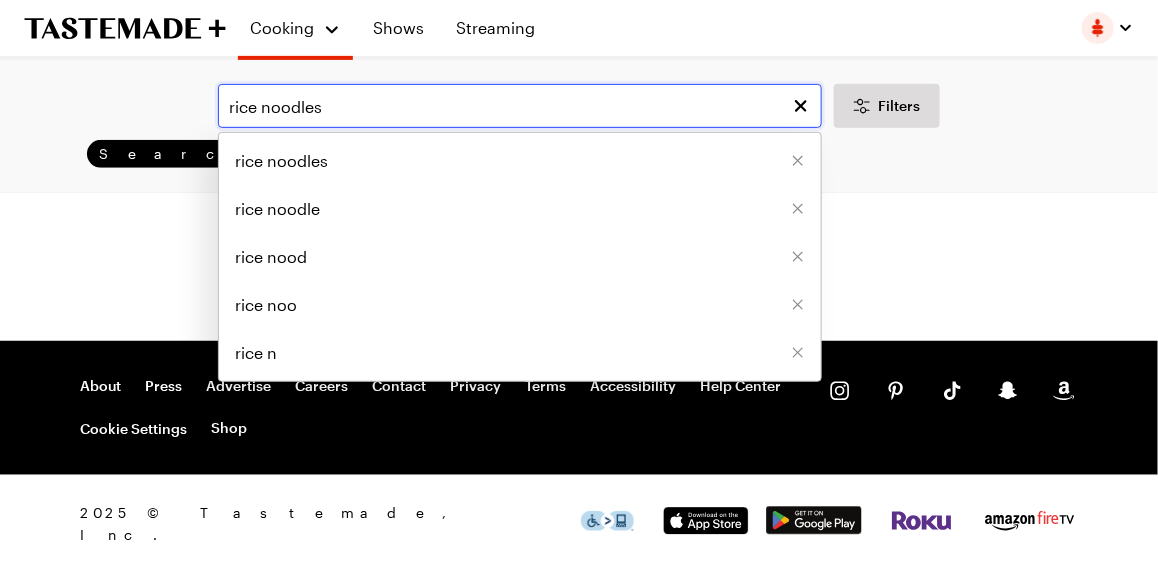 click on "rice noodles" at bounding box center [520, 106] 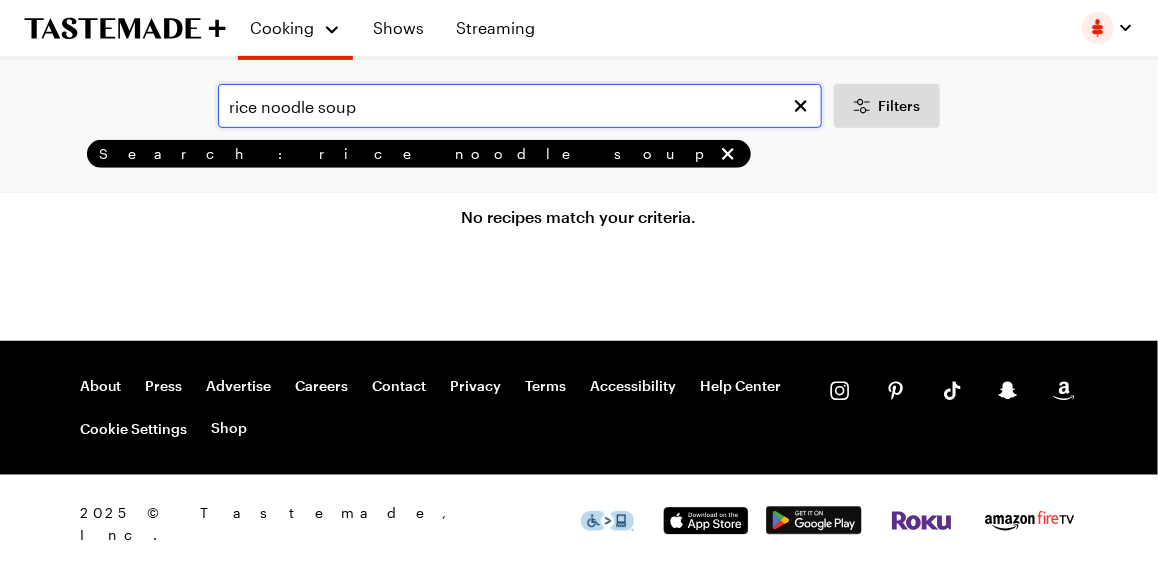 click on "rice noodle soup" at bounding box center [520, 106] 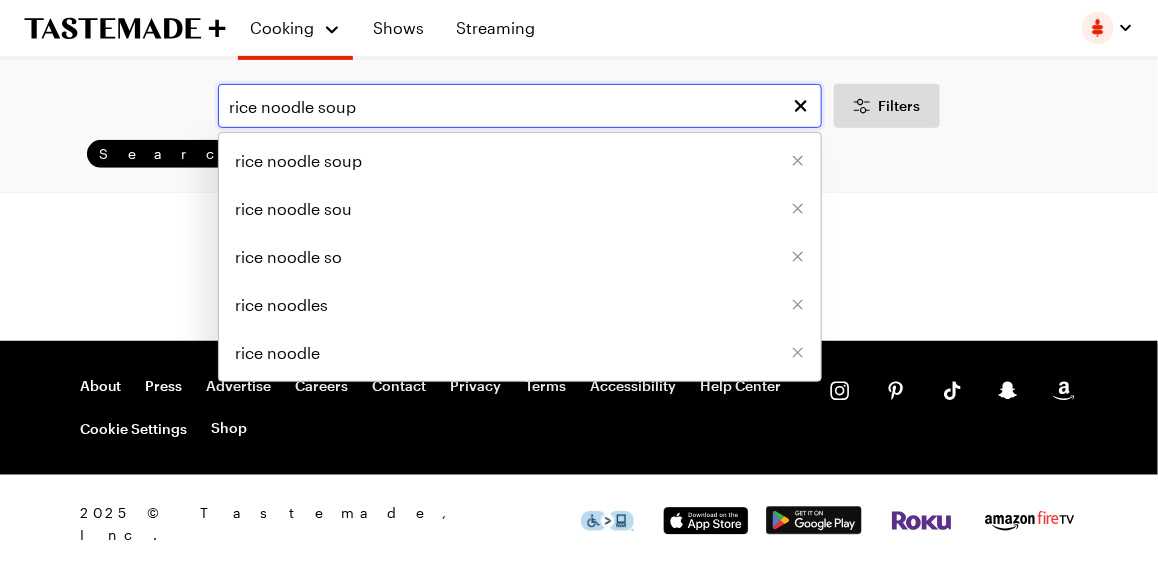 drag, startPoint x: 316, startPoint y: 99, endPoint x: 385, endPoint y: 101, distance: 69.02898 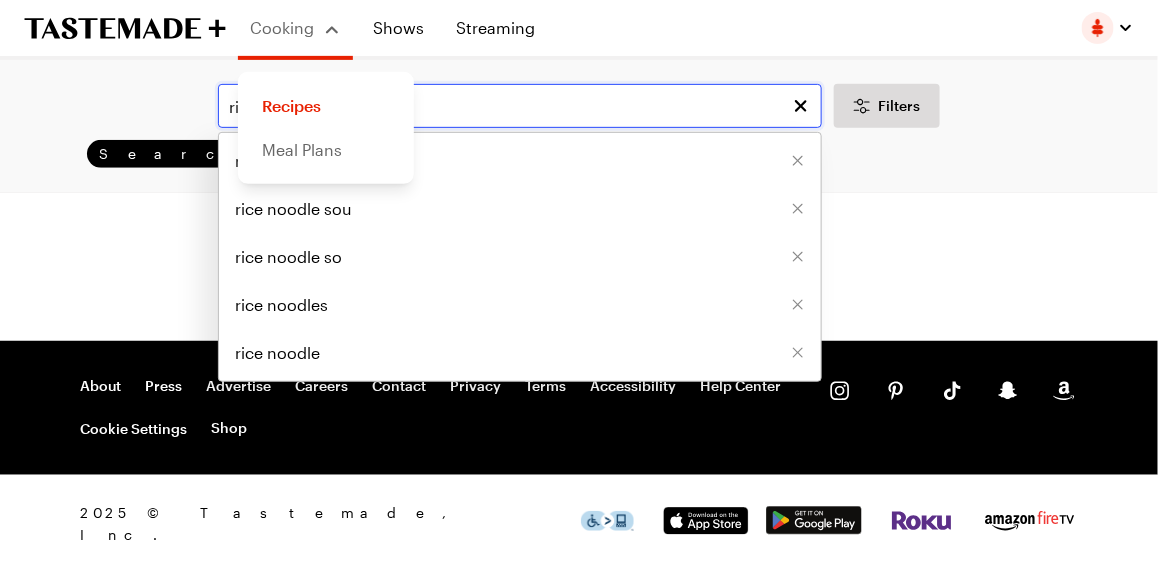 type on "rice noodle" 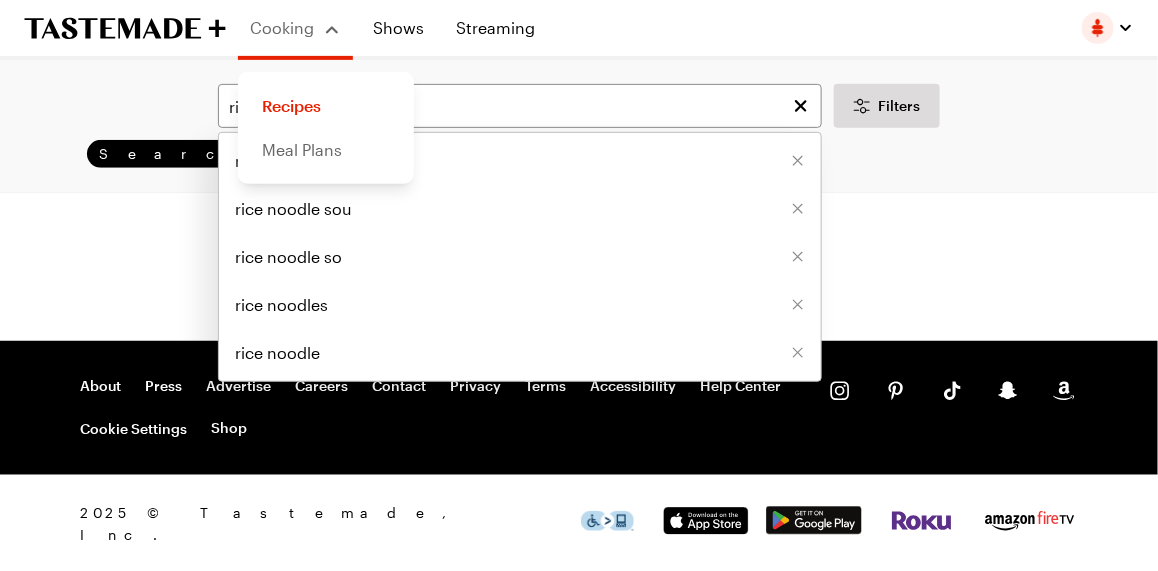 click on "Meal Plans" at bounding box center [326, 150] 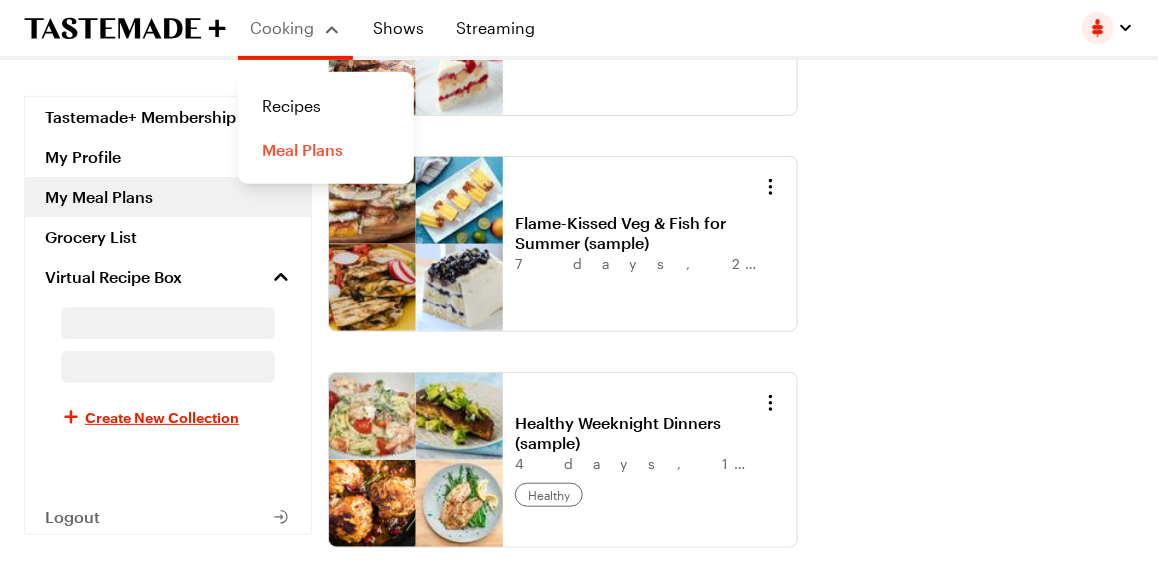 scroll, scrollTop: 0, scrollLeft: 0, axis: both 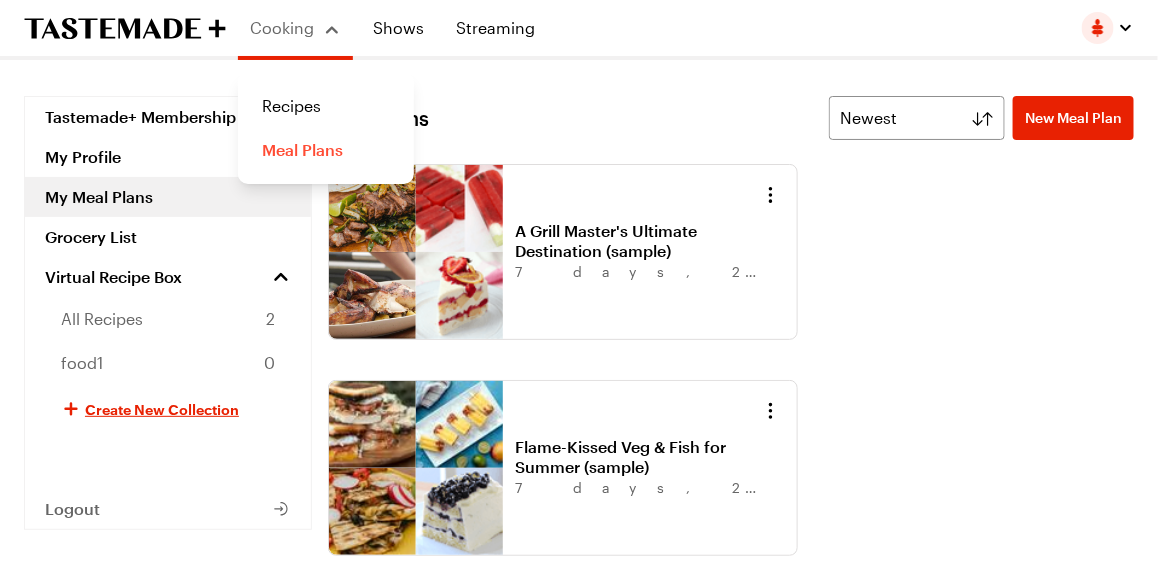 click on "Meal Plans" at bounding box center (326, 150) 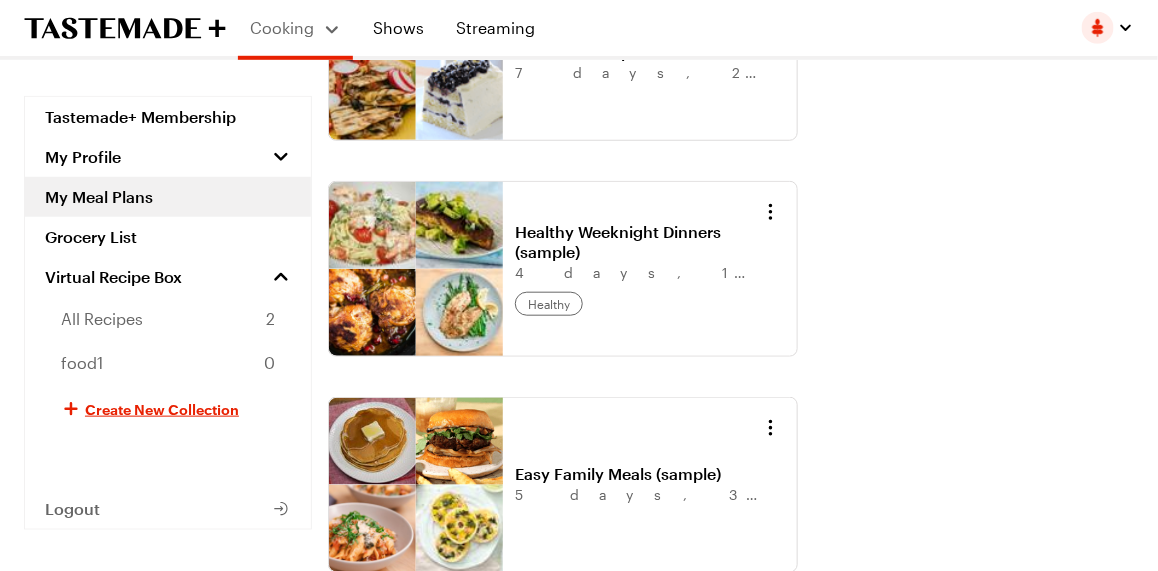 scroll, scrollTop: 500, scrollLeft: 0, axis: vertical 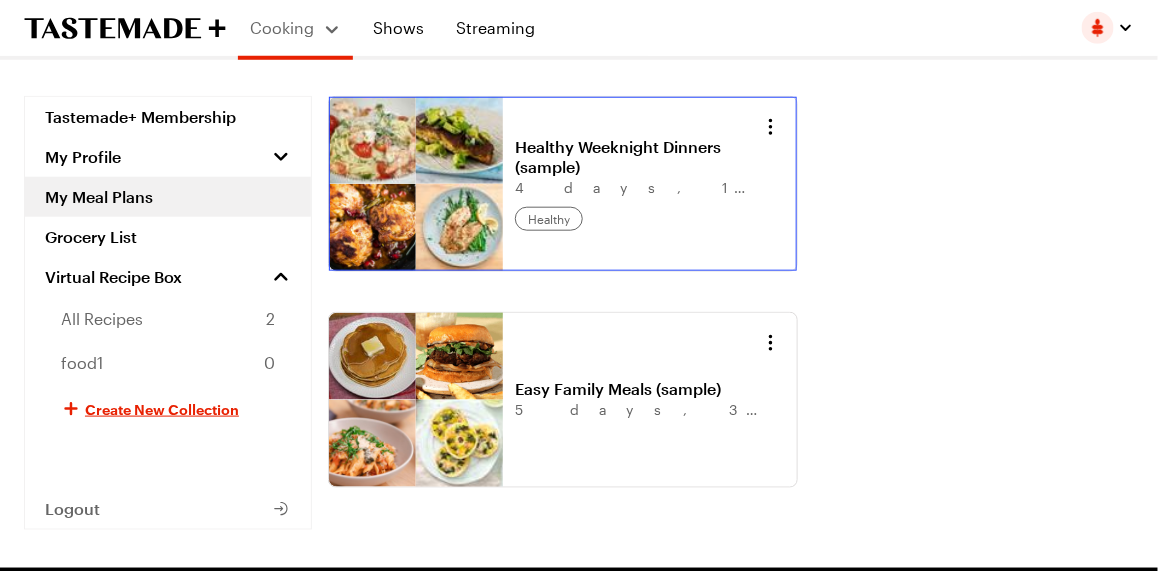 click on "Healthy Weeknight Dinners (sample)" at bounding box center (639, 157) 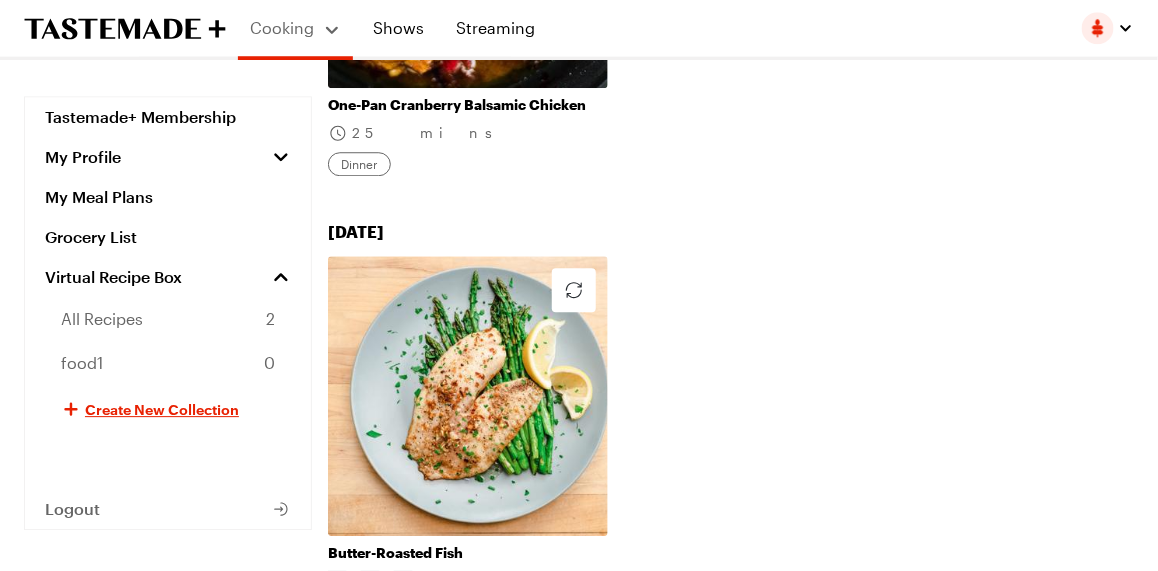 scroll, scrollTop: 1599, scrollLeft: 0, axis: vertical 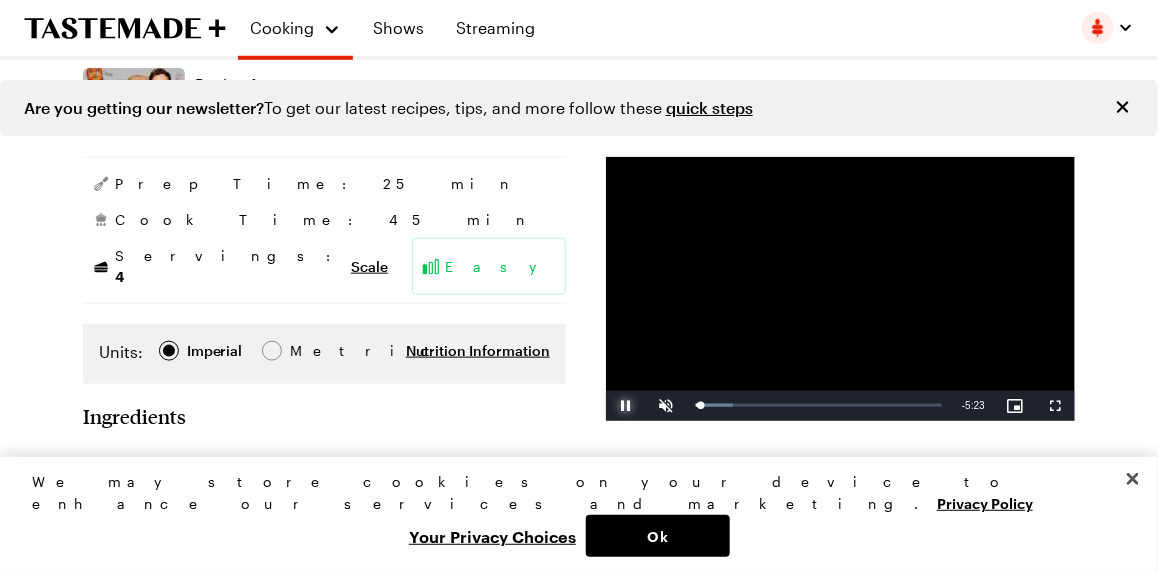 click at bounding box center (626, 406) 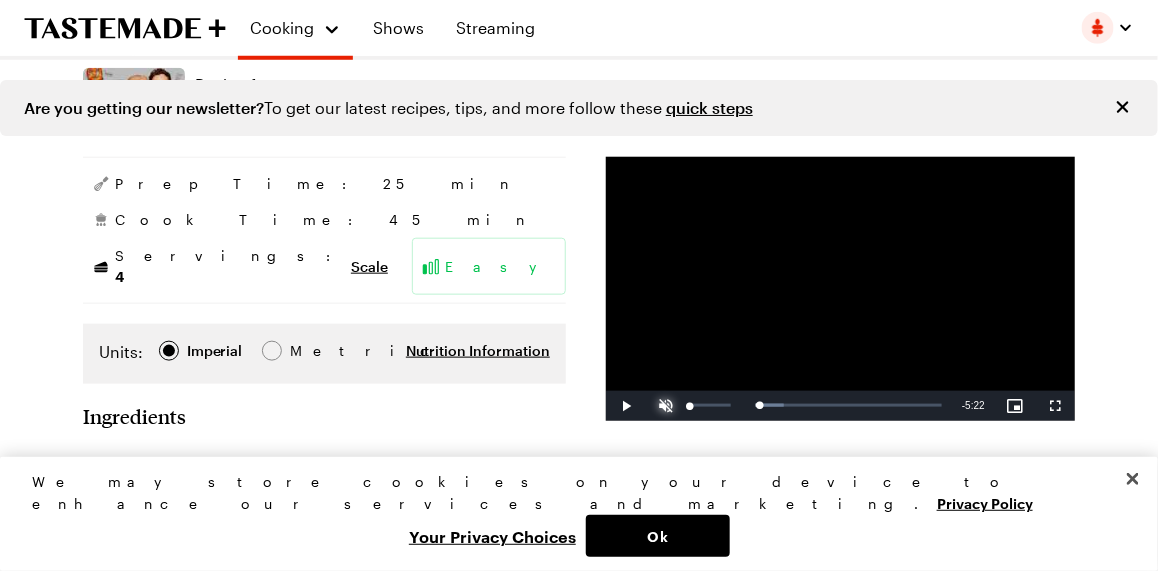 click at bounding box center [666, 406] 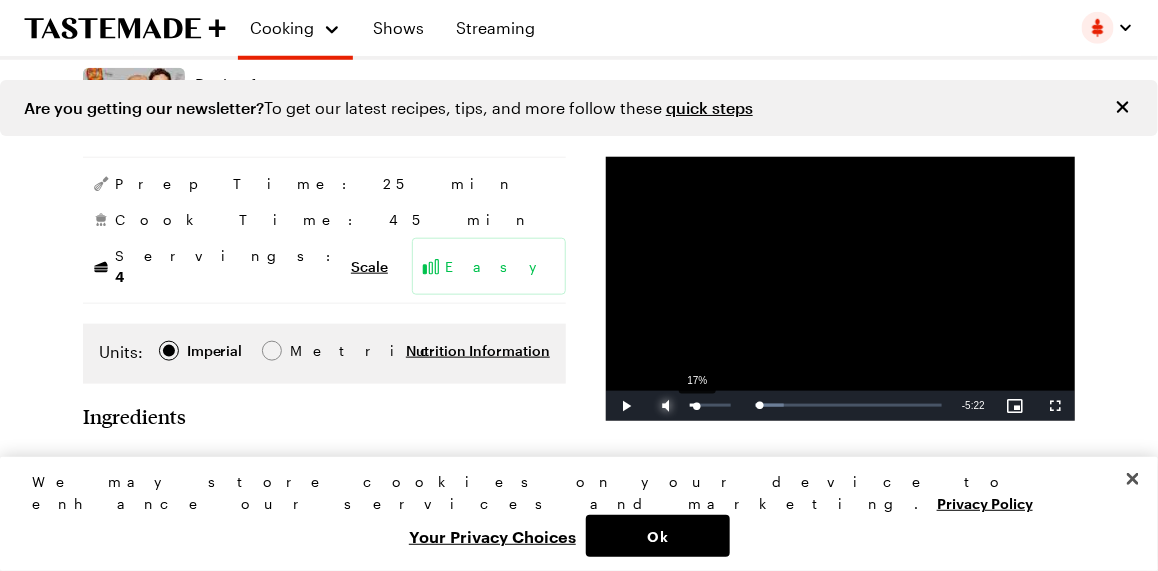 click on "17%" at bounding box center [710, 405] 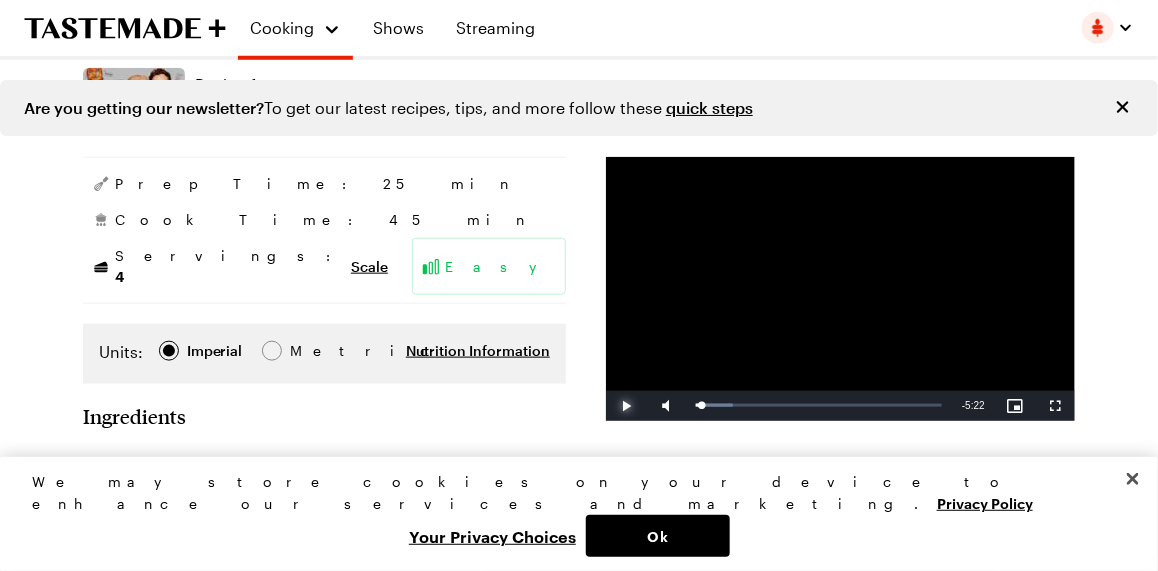 click at bounding box center (626, 406) 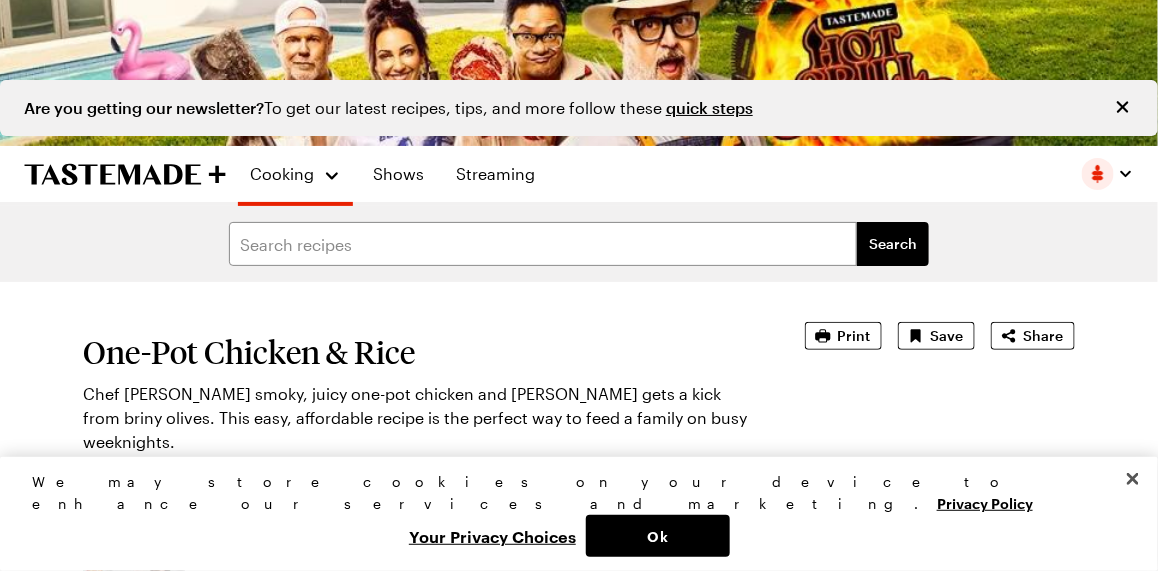 scroll, scrollTop: 0, scrollLeft: 0, axis: both 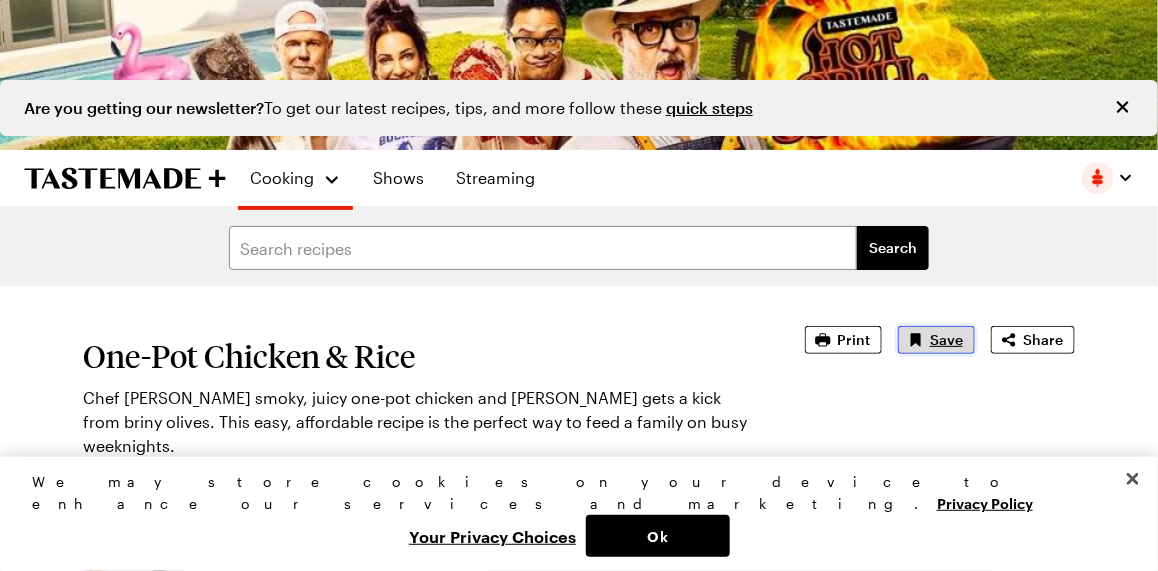 click on "Save" at bounding box center [946, 340] 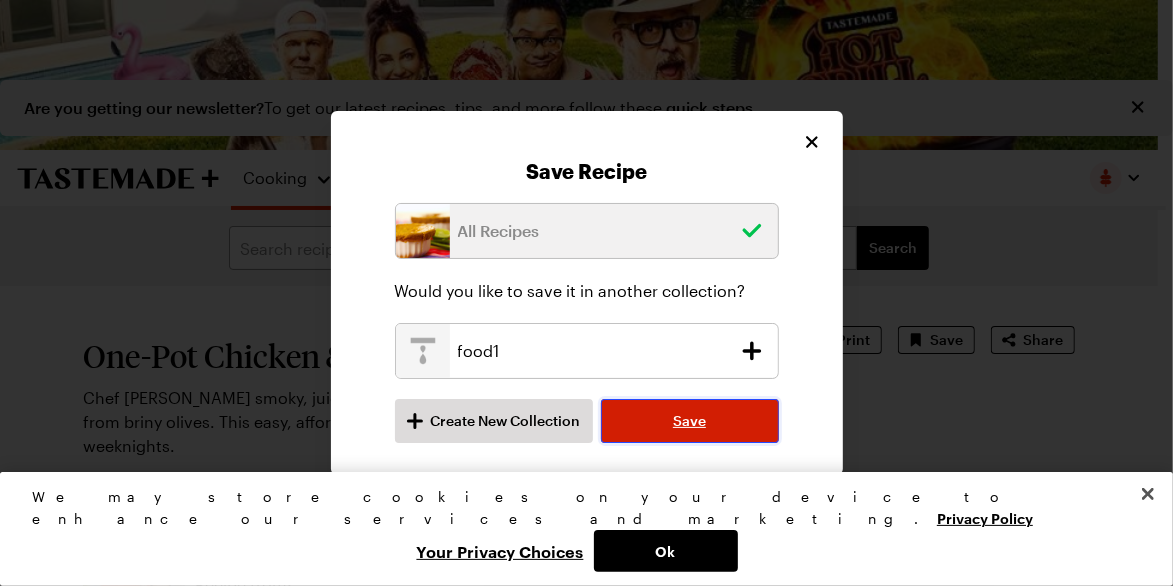 click on "Save" at bounding box center [690, 421] 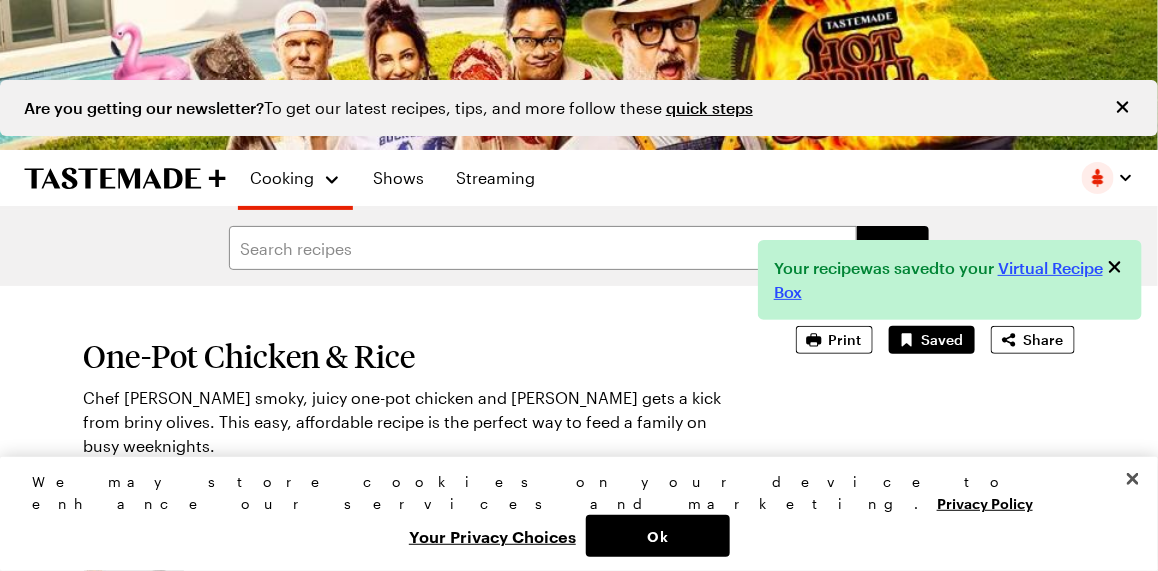 type on "x" 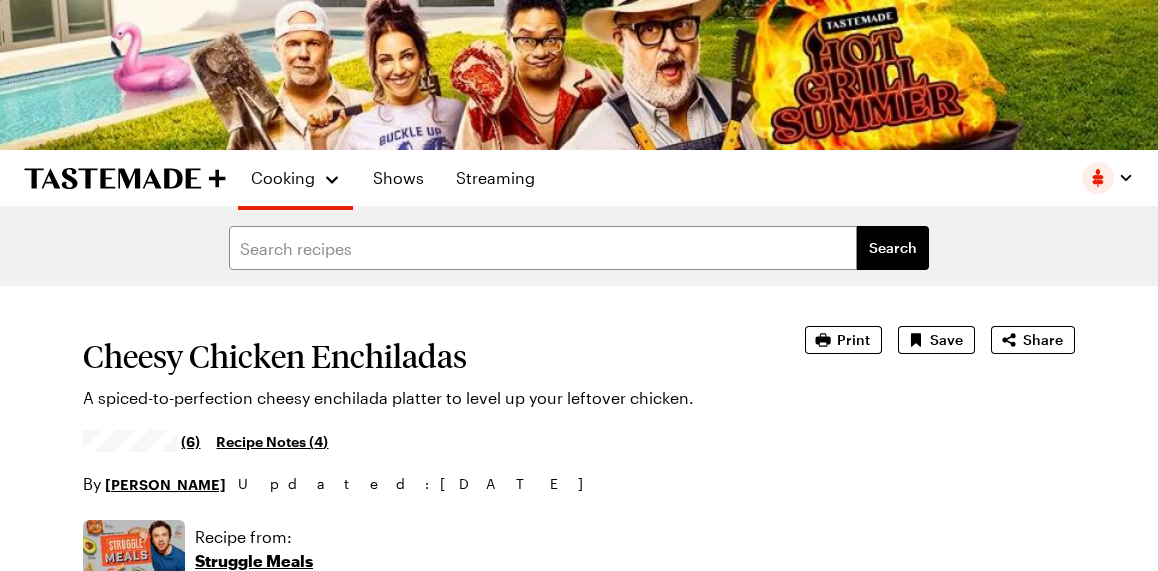scroll, scrollTop: 0, scrollLeft: 0, axis: both 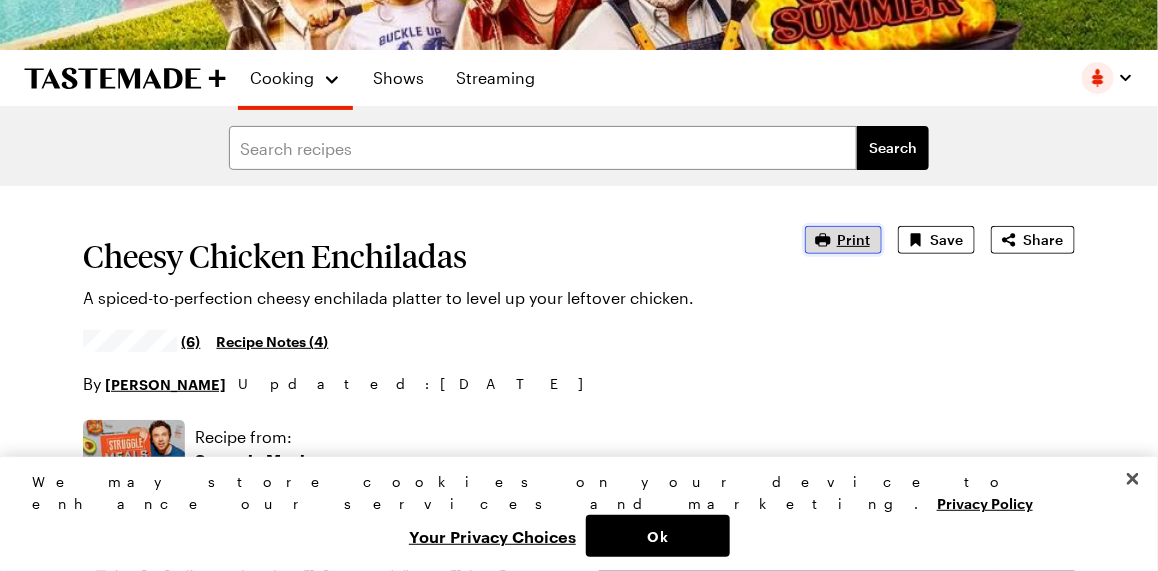 click on "Print" at bounding box center [853, 240] 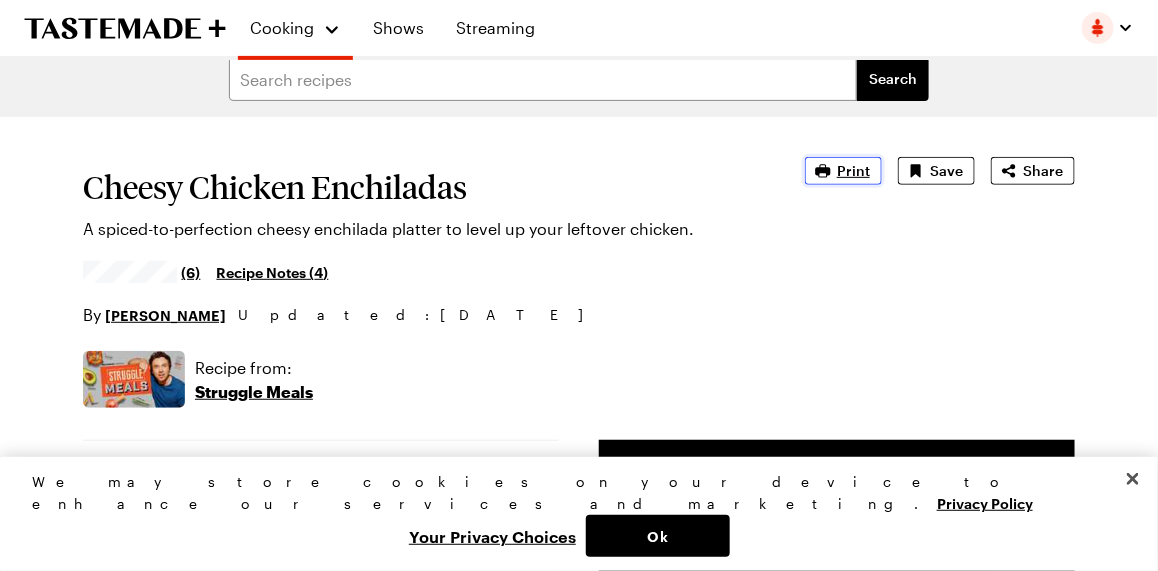 scroll, scrollTop: 100, scrollLeft: 0, axis: vertical 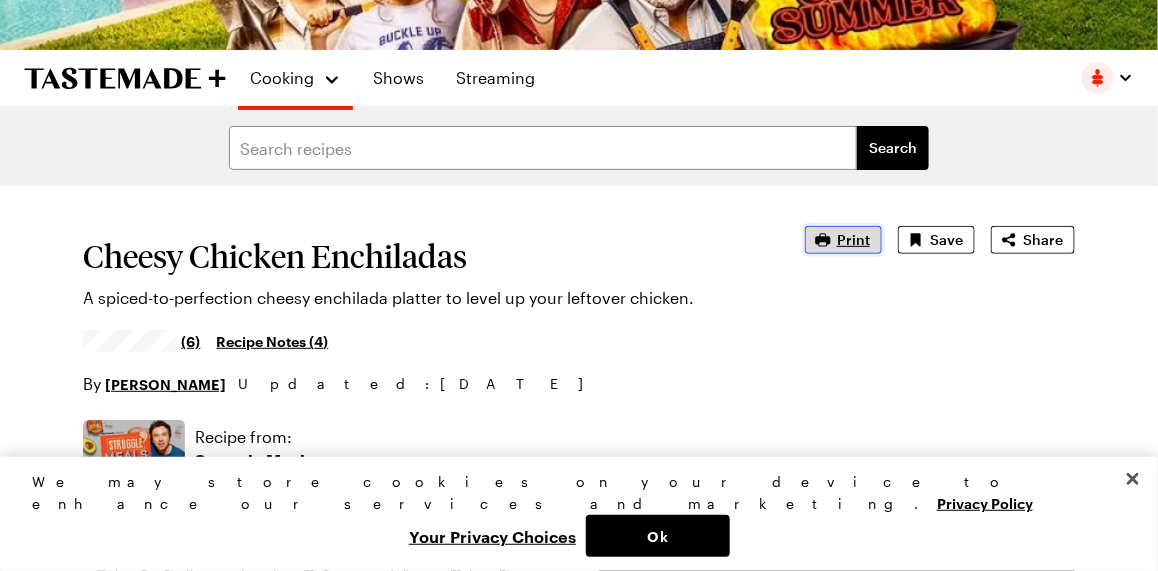 click on "Print" at bounding box center [853, 240] 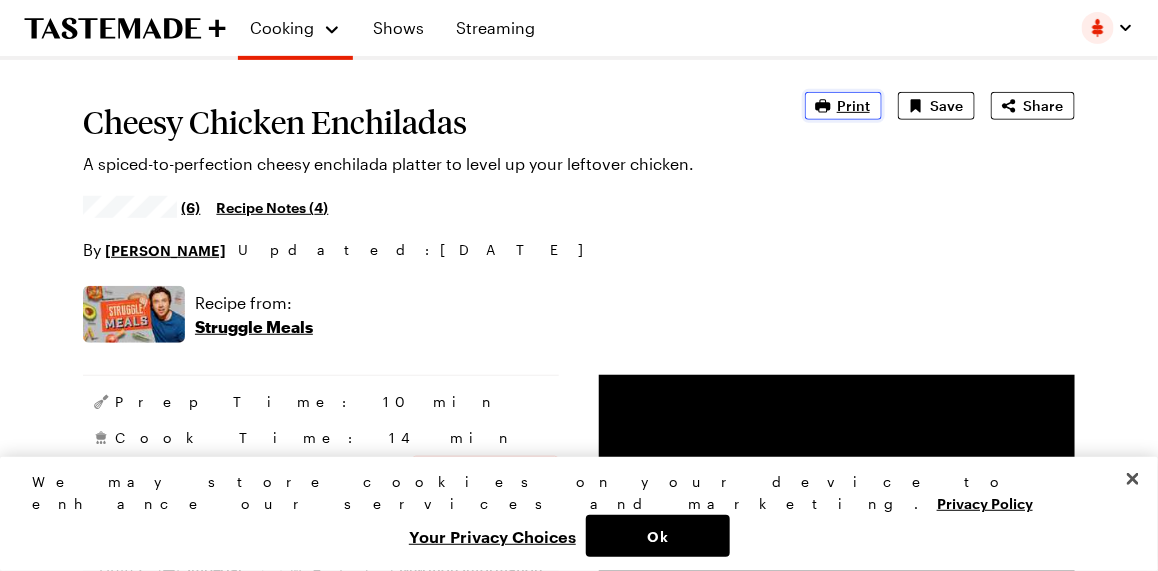 scroll, scrollTop: 199, scrollLeft: 0, axis: vertical 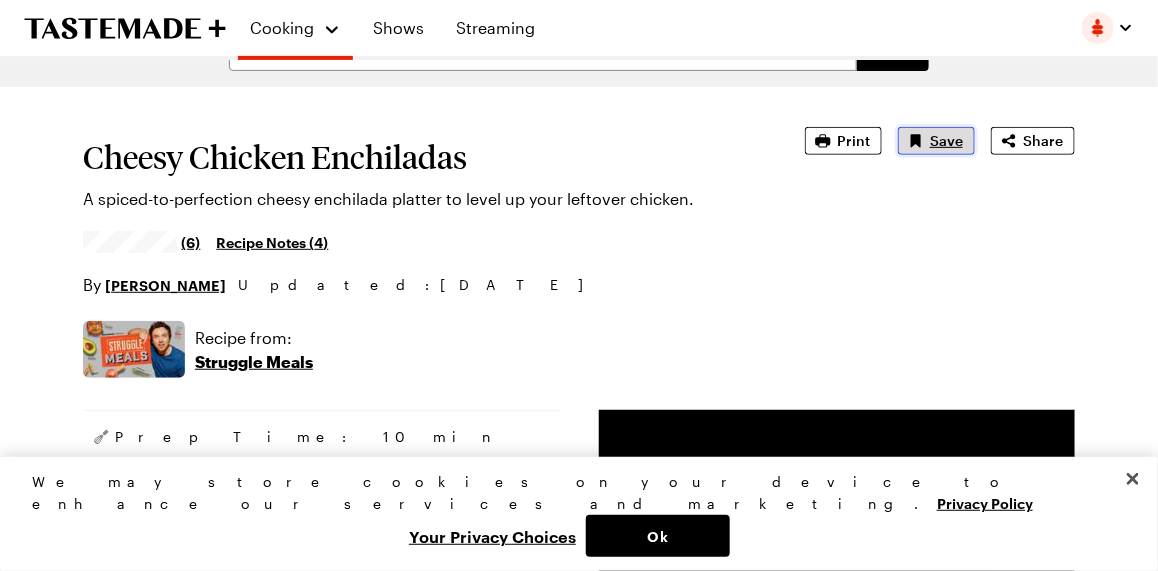 click on "Save" at bounding box center [946, 141] 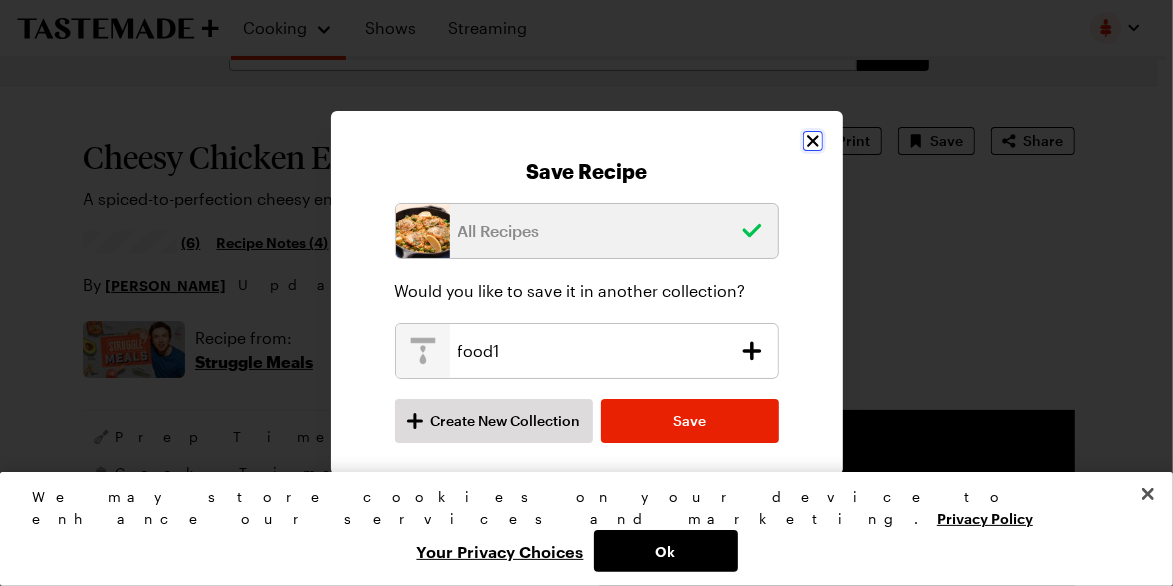 click 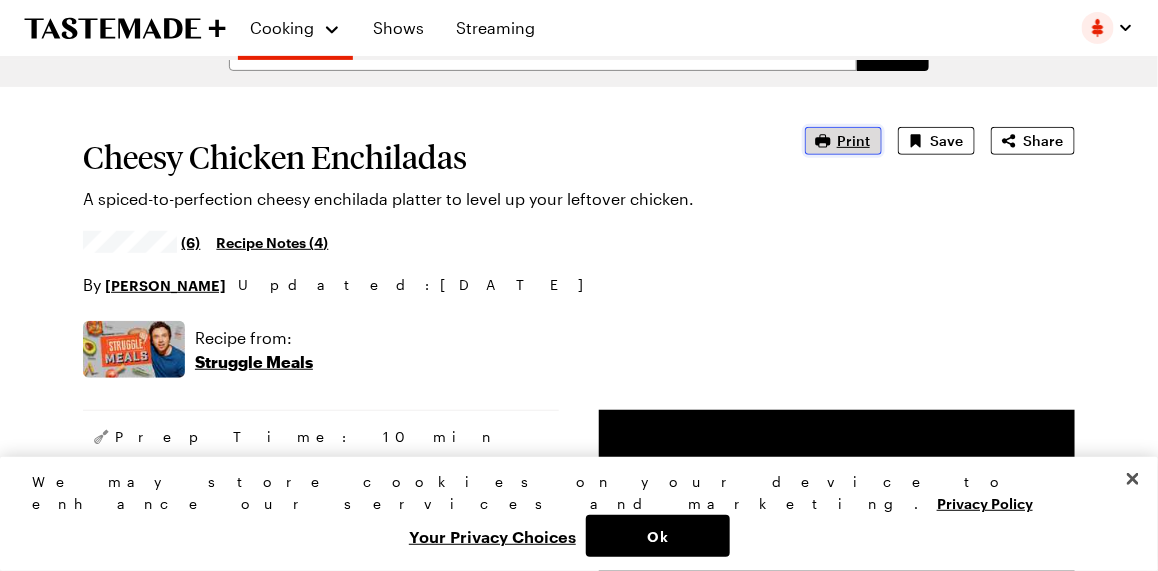 click on "Print" at bounding box center [853, 141] 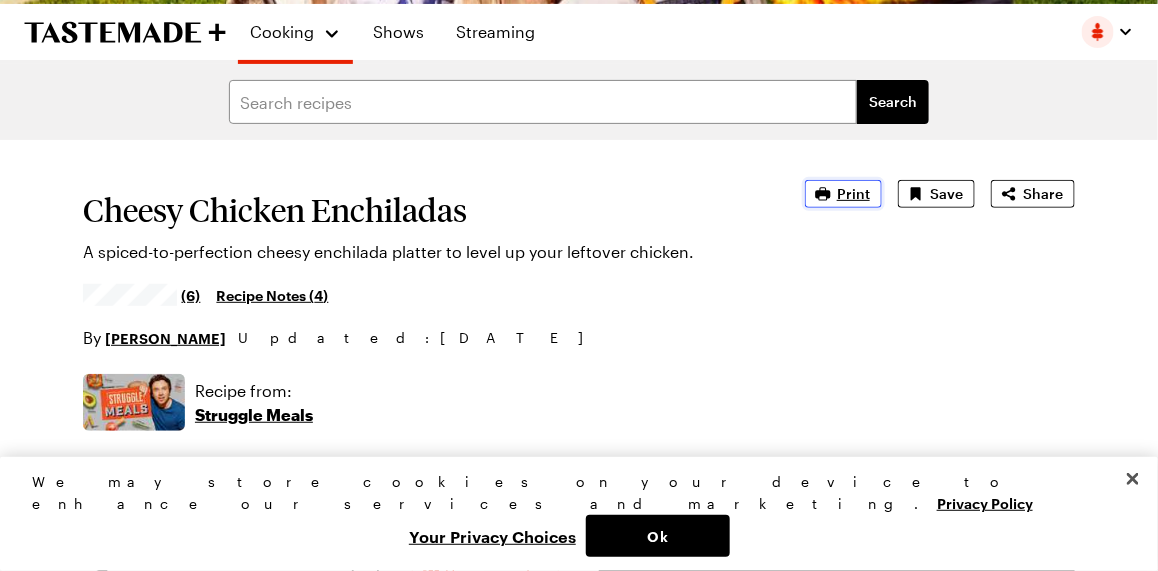 scroll, scrollTop: 100, scrollLeft: 0, axis: vertical 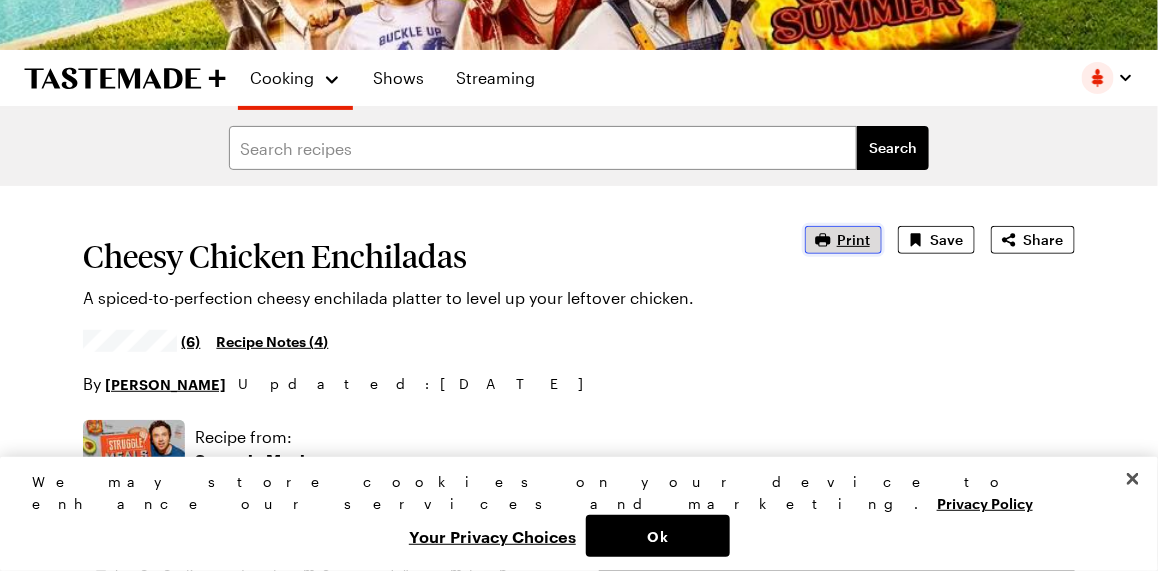 click on "Print" at bounding box center [853, 240] 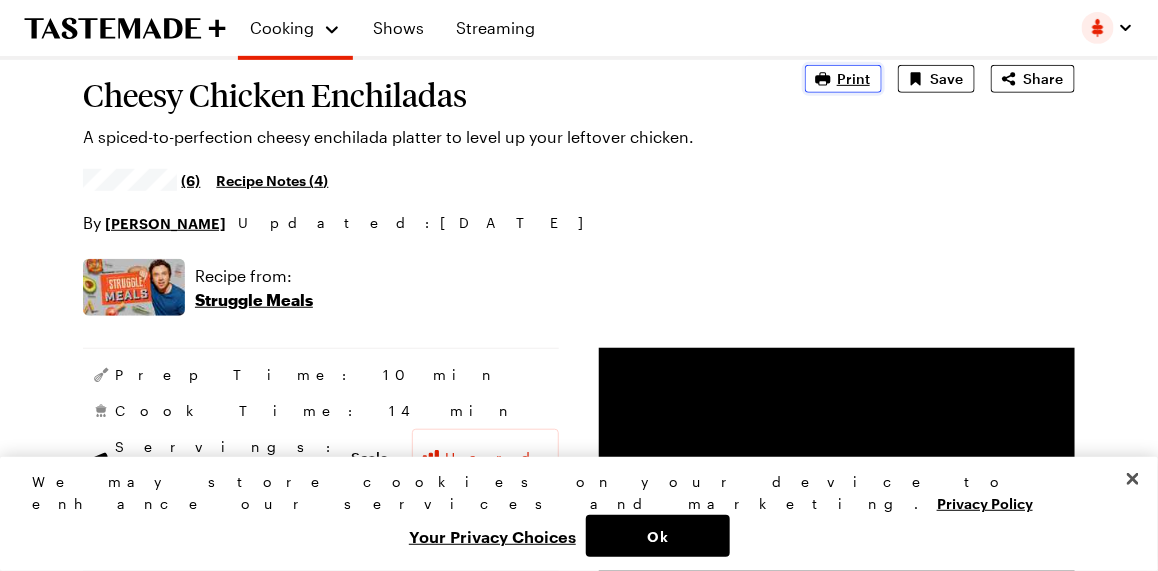 scroll, scrollTop: 199, scrollLeft: 0, axis: vertical 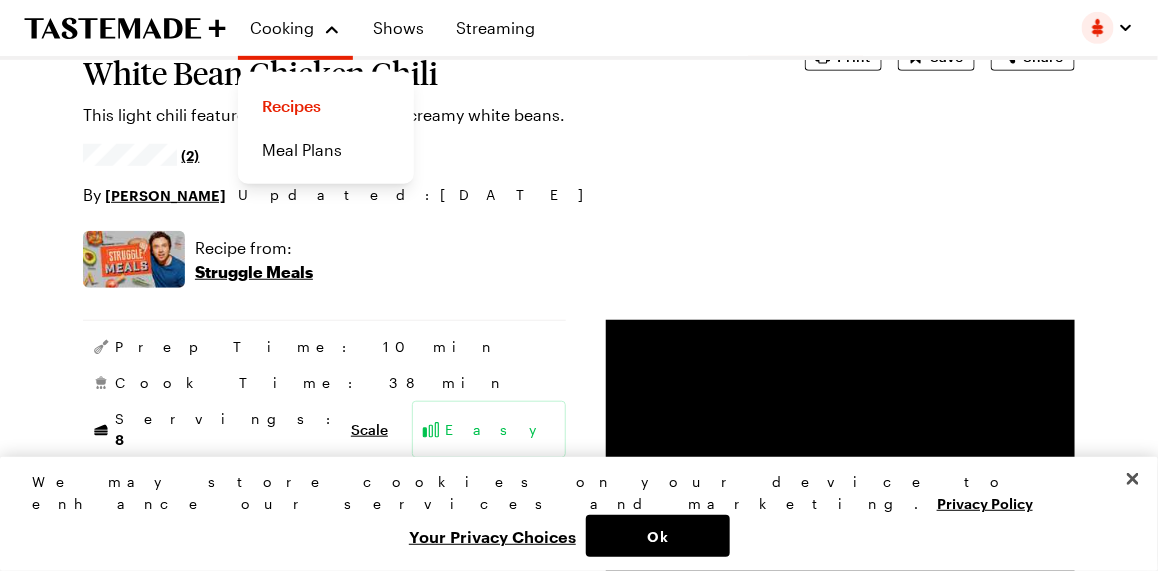 type on "x" 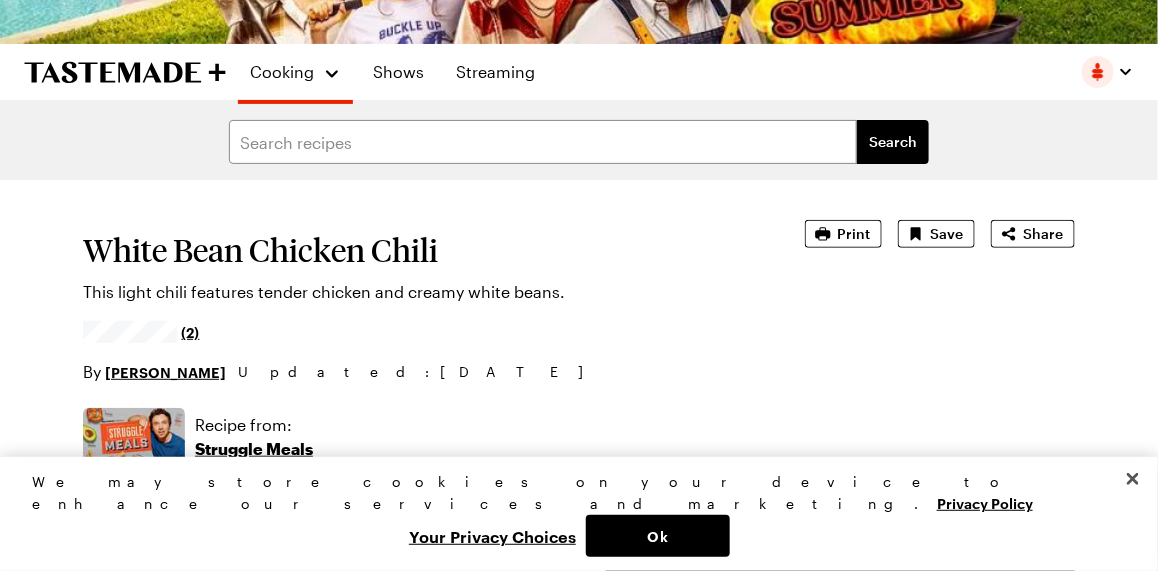 scroll, scrollTop: 100, scrollLeft: 0, axis: vertical 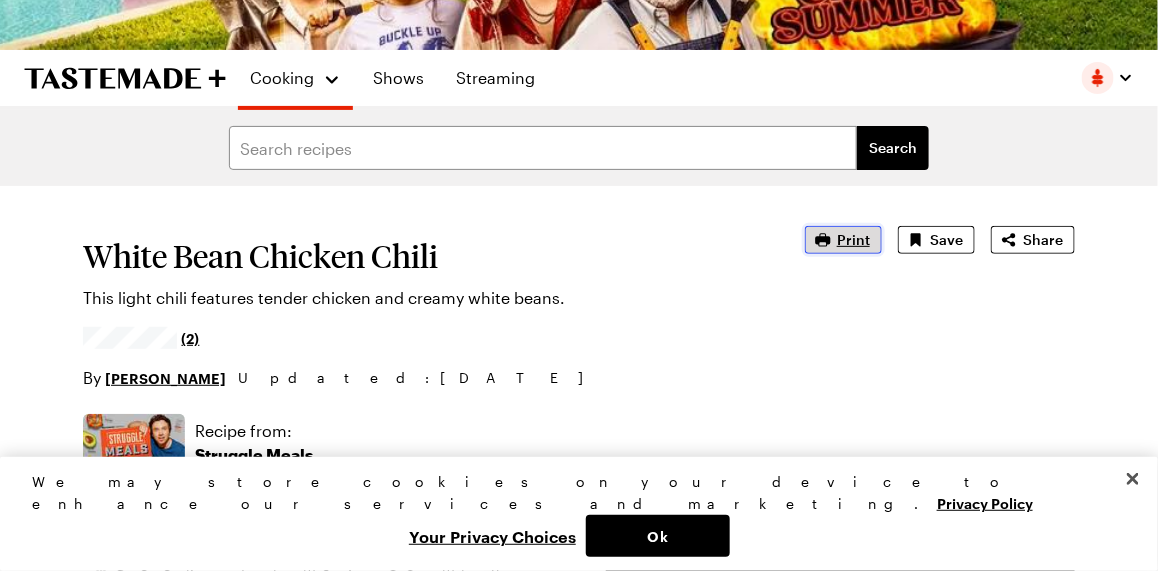 click on "Print" at bounding box center [853, 240] 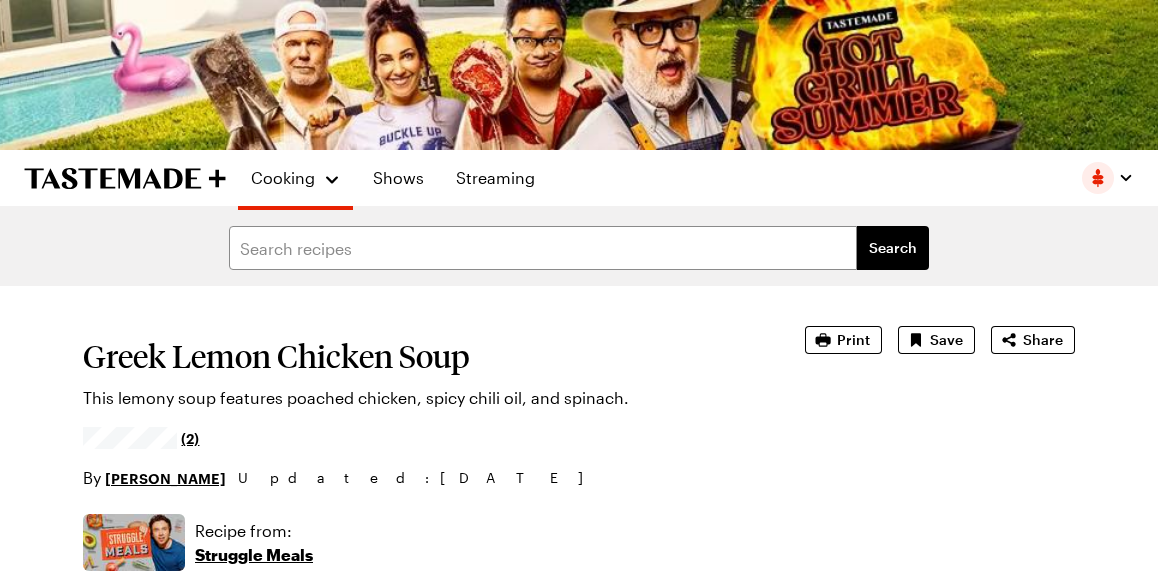 scroll, scrollTop: 0, scrollLeft: 0, axis: both 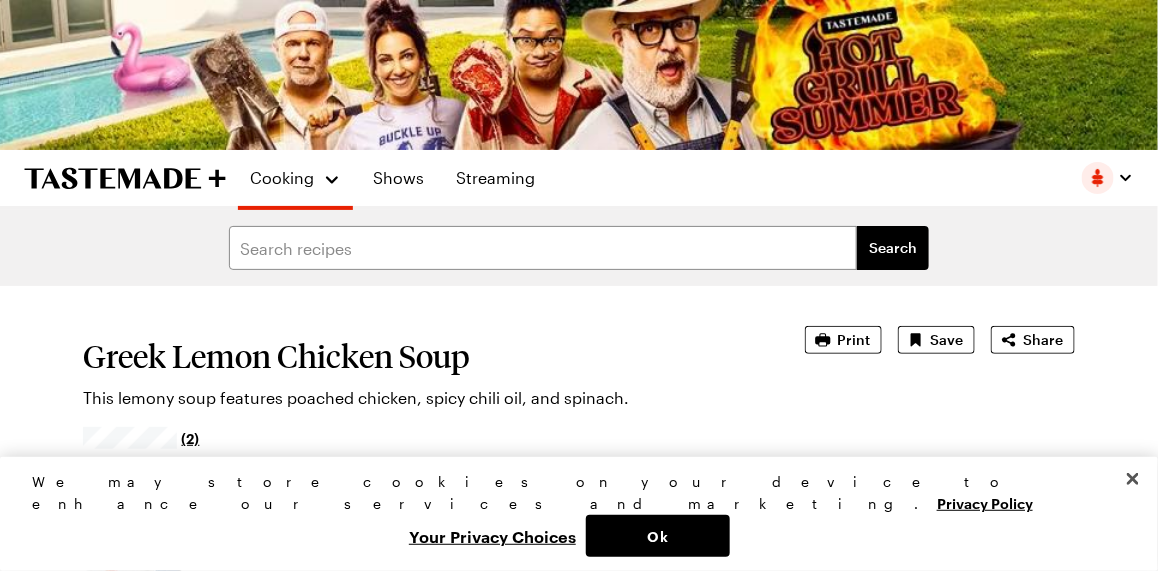 type on "x" 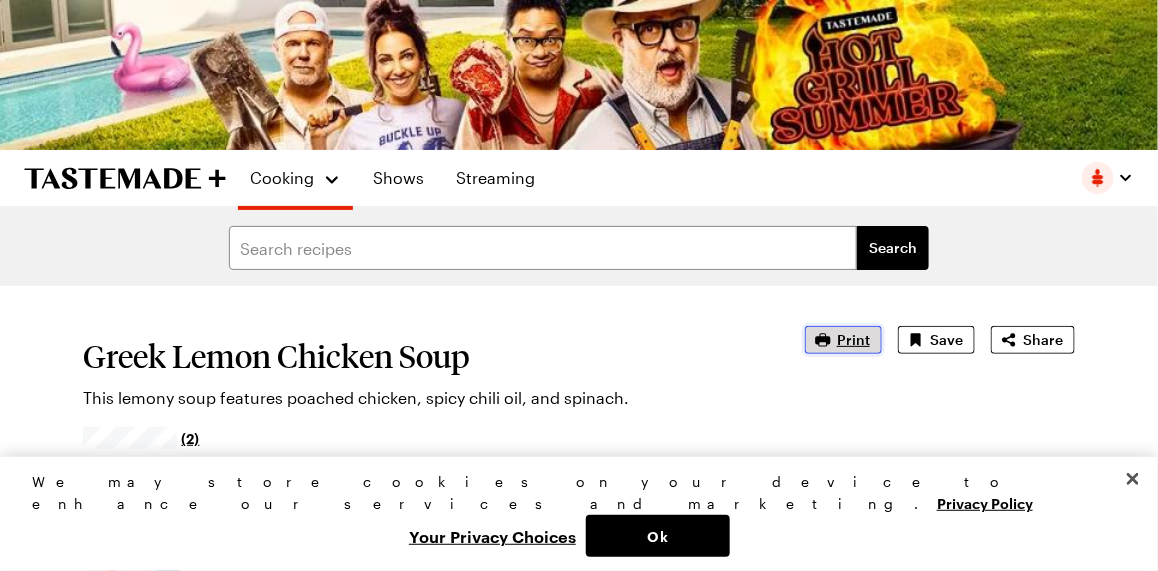 click on "Print" at bounding box center (843, 340) 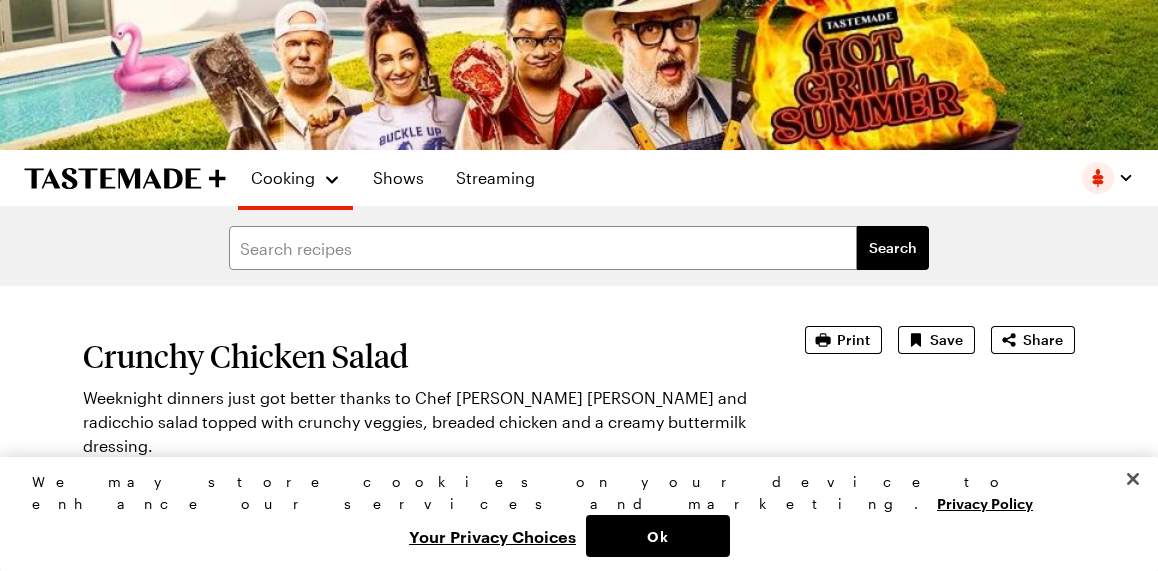 scroll, scrollTop: 0, scrollLeft: 0, axis: both 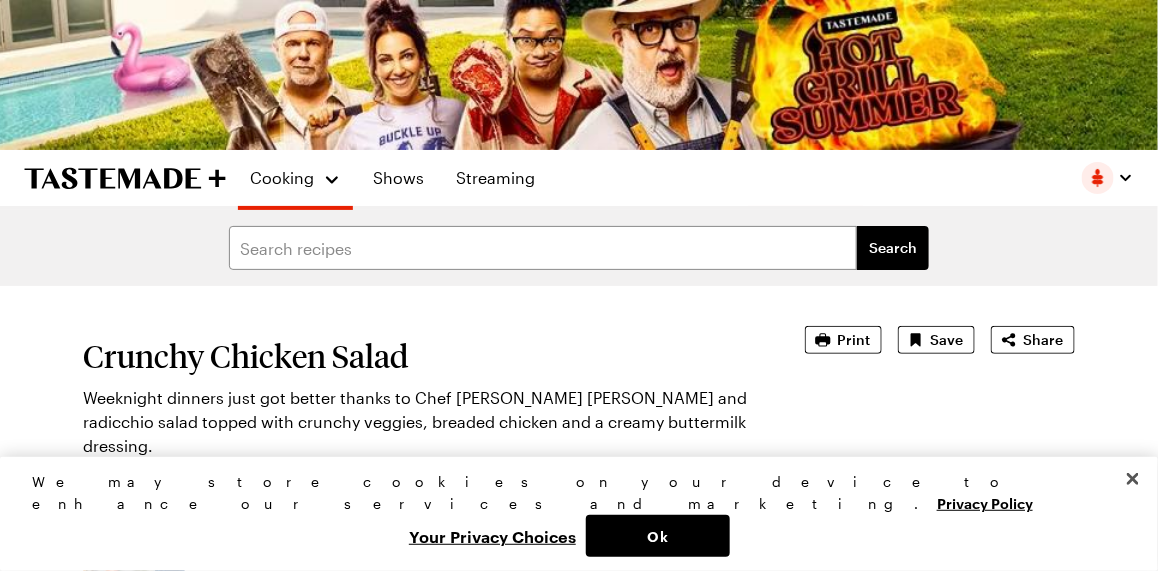 type on "x" 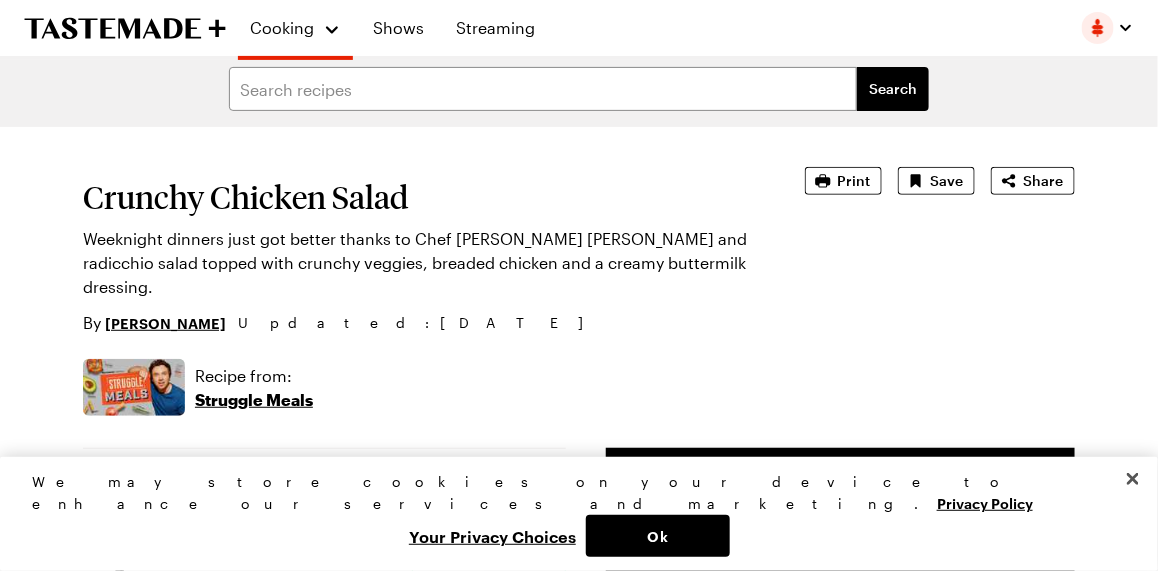 scroll, scrollTop: 100, scrollLeft: 0, axis: vertical 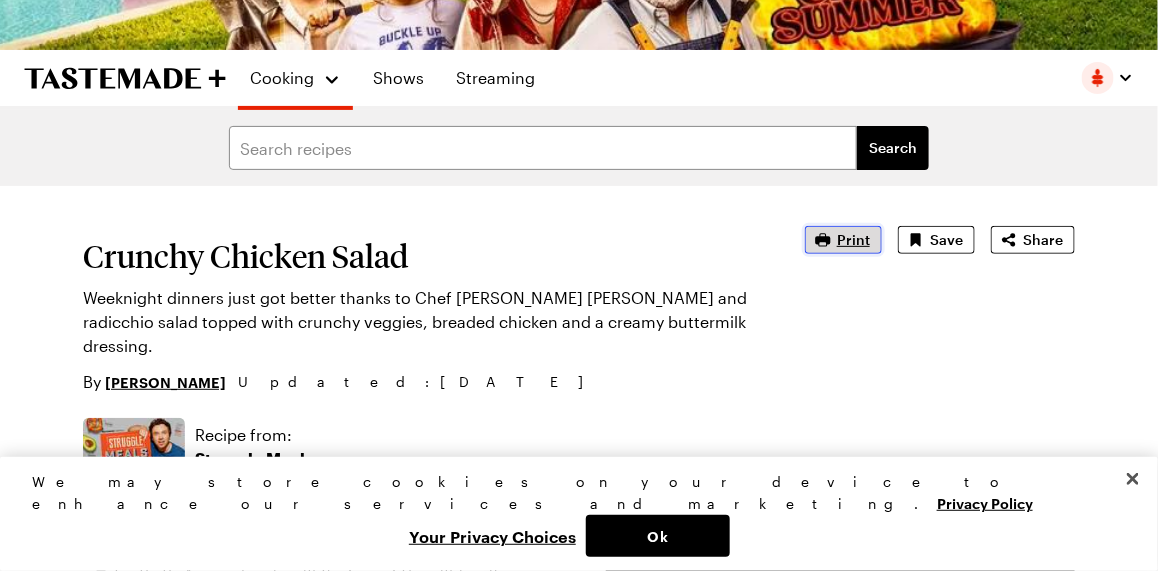 click on "Print" at bounding box center [853, 240] 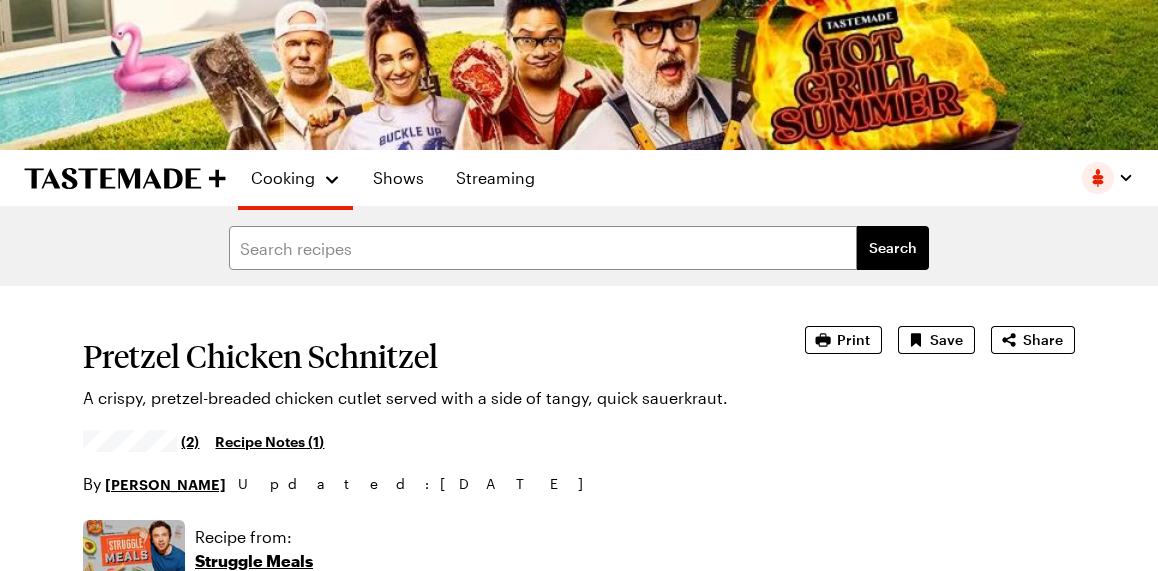 scroll, scrollTop: 0, scrollLeft: 0, axis: both 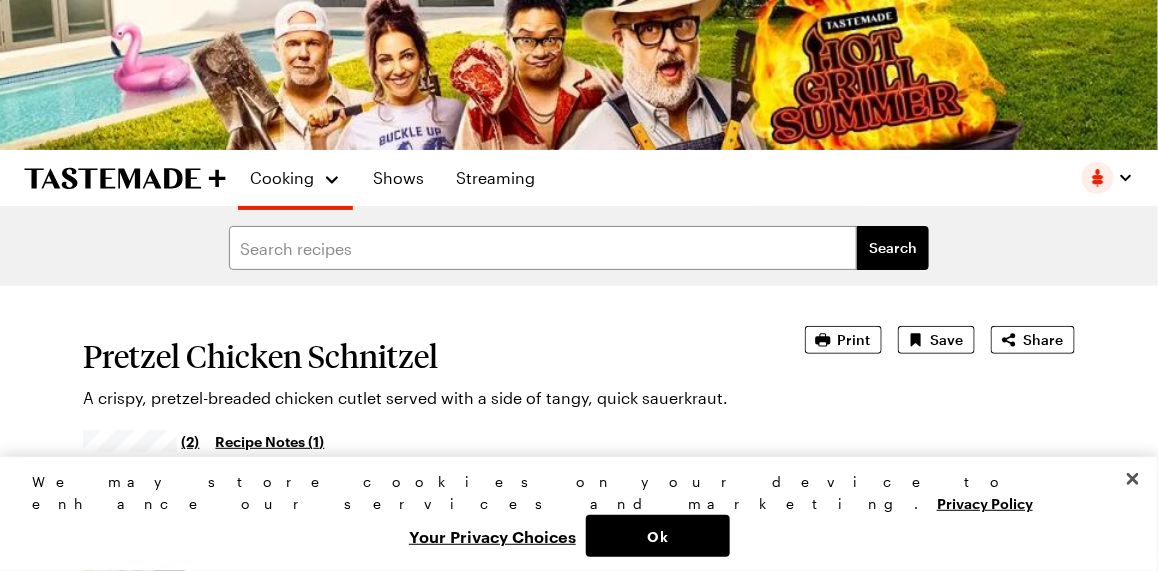 type on "x" 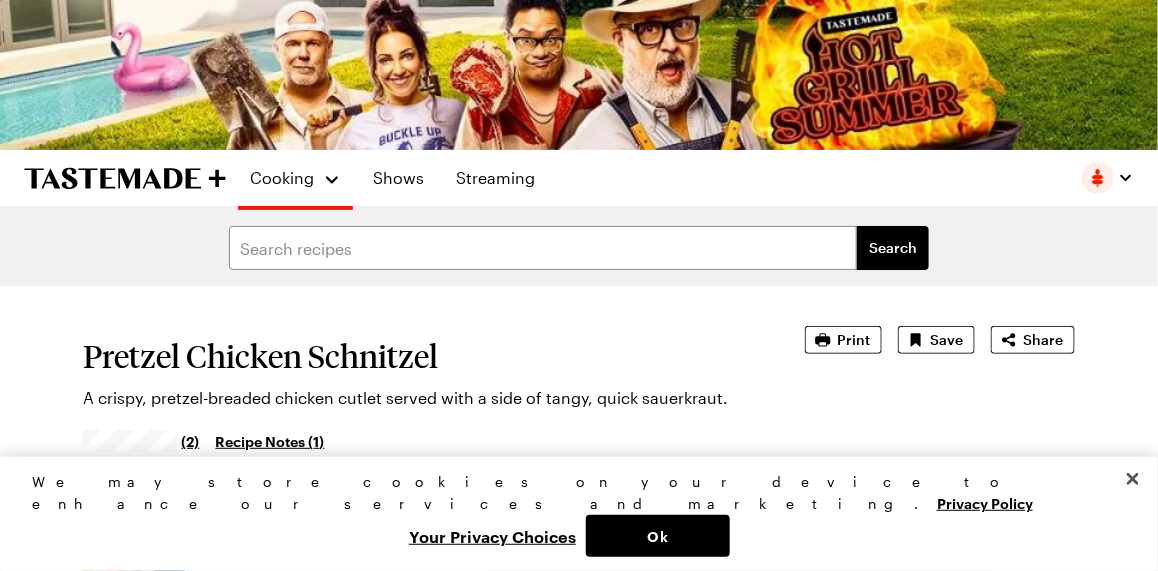 scroll, scrollTop: 0, scrollLeft: 0, axis: both 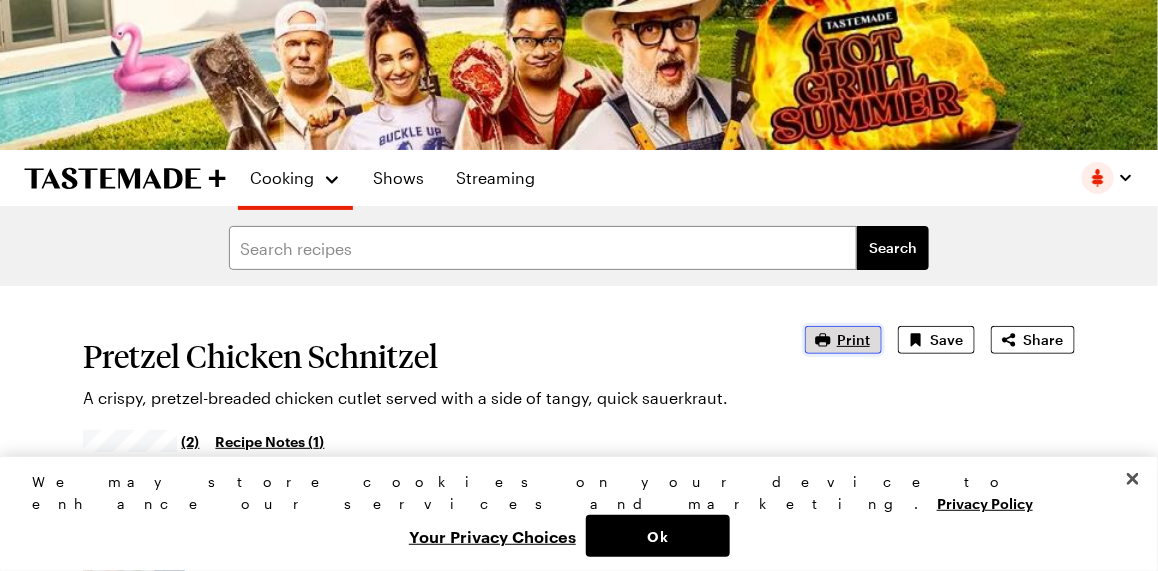 click on "Print" at bounding box center (853, 340) 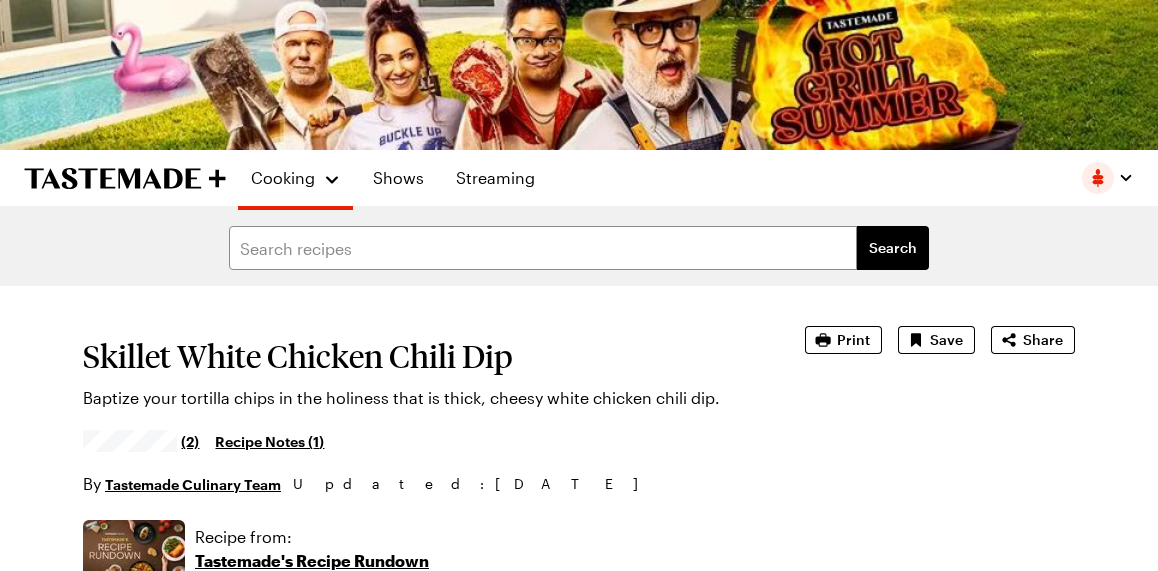 scroll, scrollTop: 0, scrollLeft: 0, axis: both 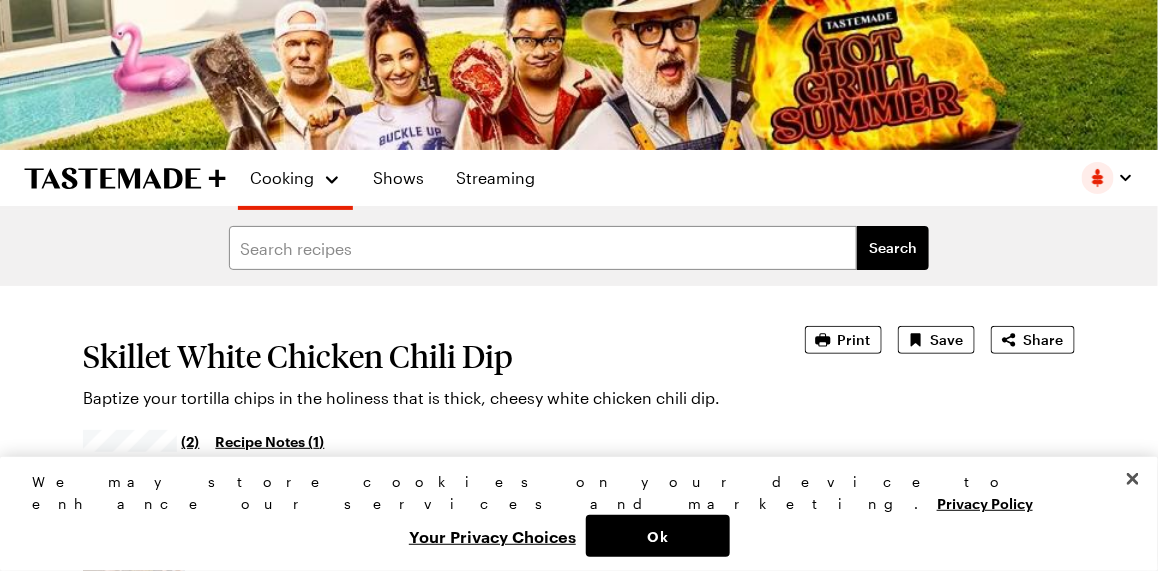 type on "x" 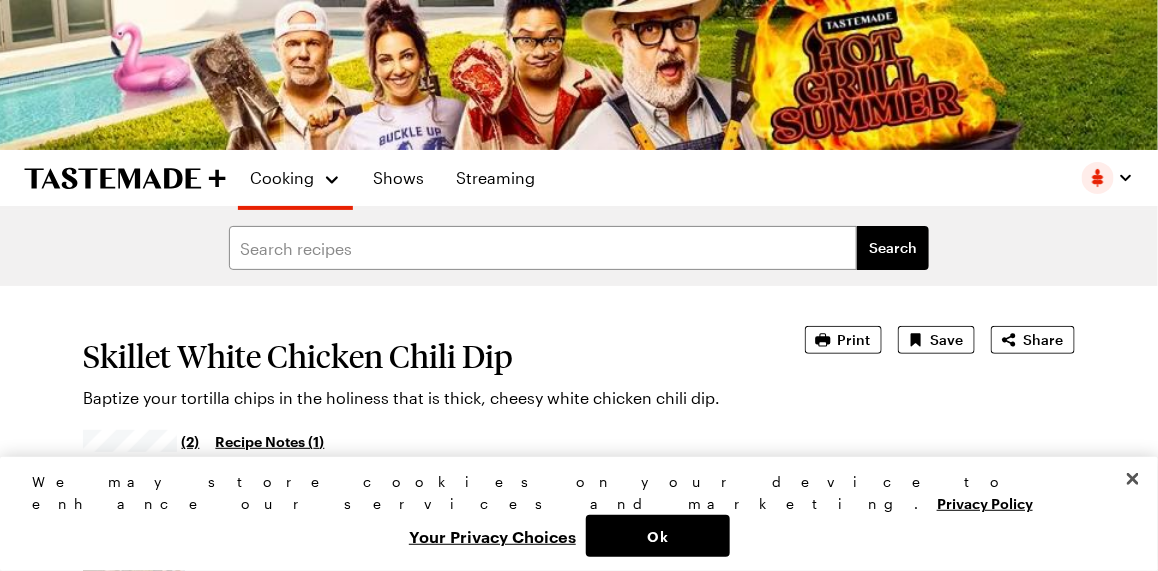 scroll, scrollTop: 0, scrollLeft: 0, axis: both 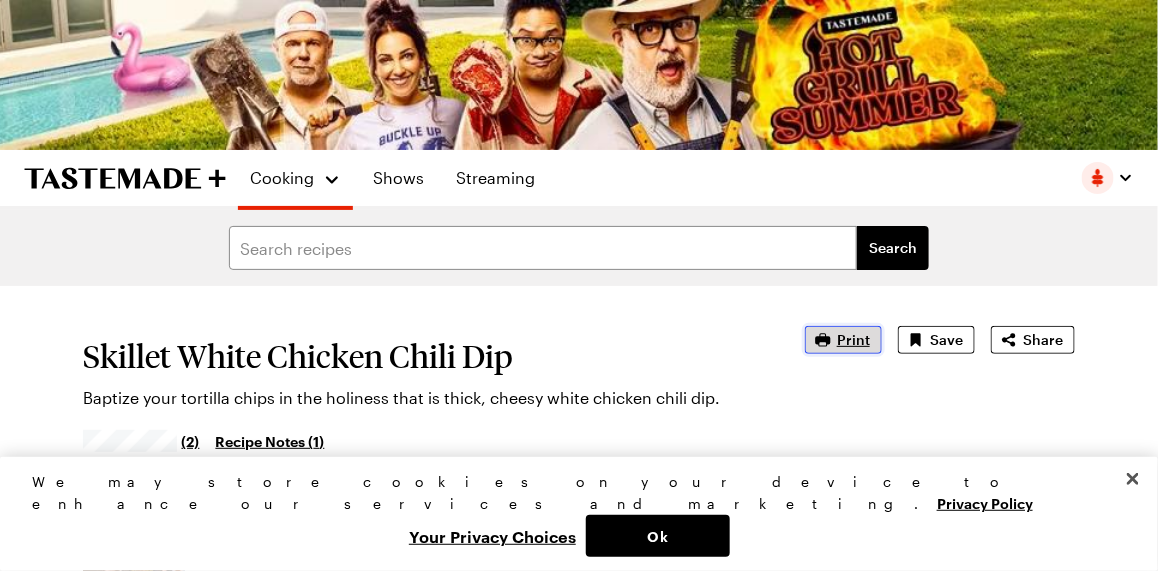 click on "Print" at bounding box center (853, 340) 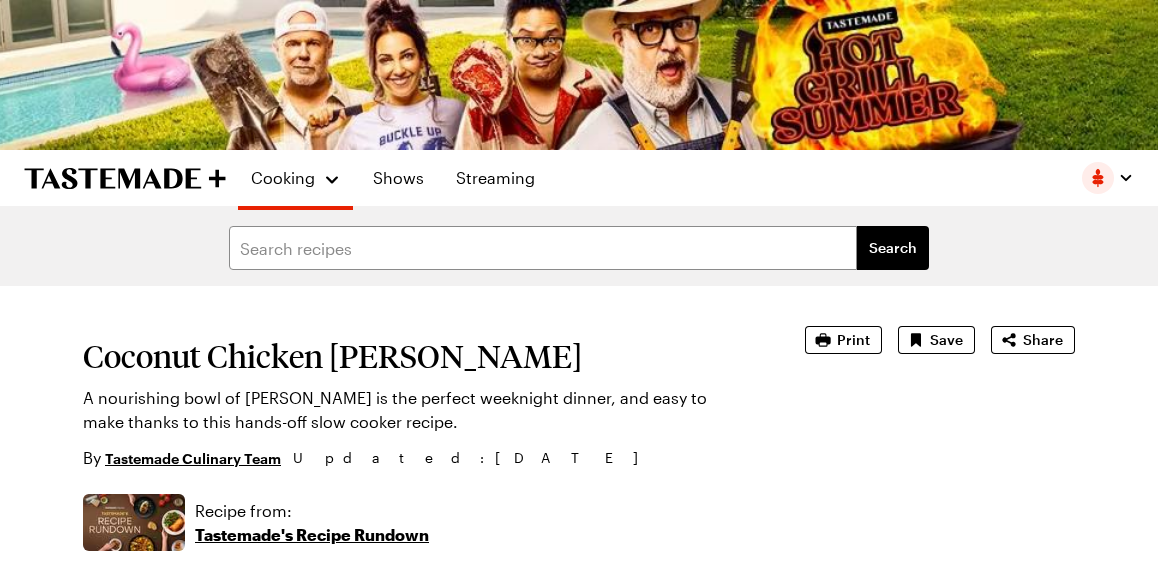 scroll, scrollTop: 0, scrollLeft: 0, axis: both 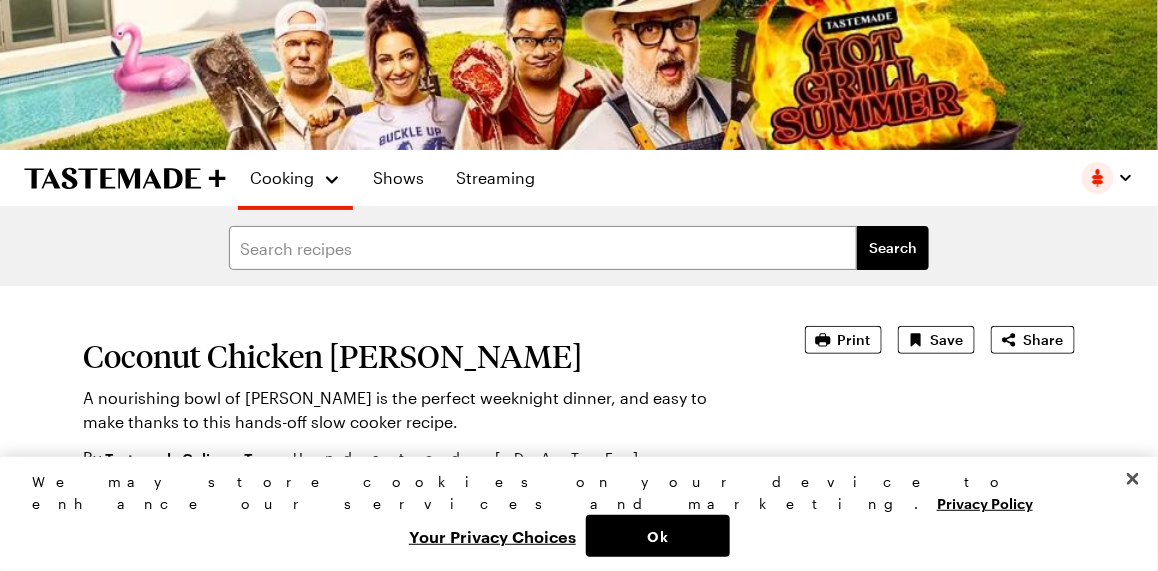 type on "x" 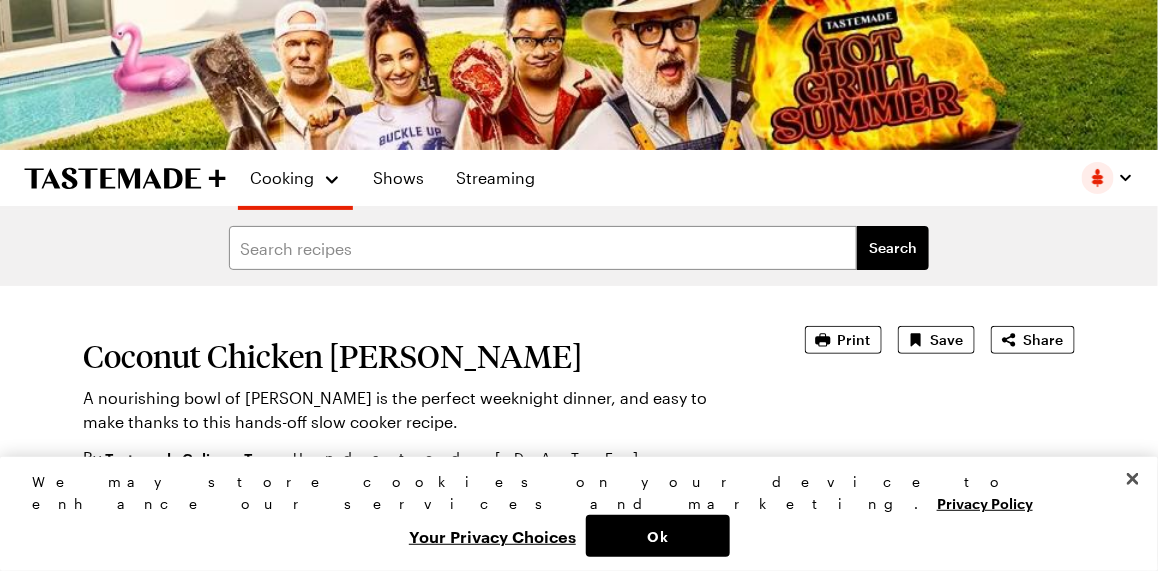 scroll, scrollTop: 0, scrollLeft: 0, axis: both 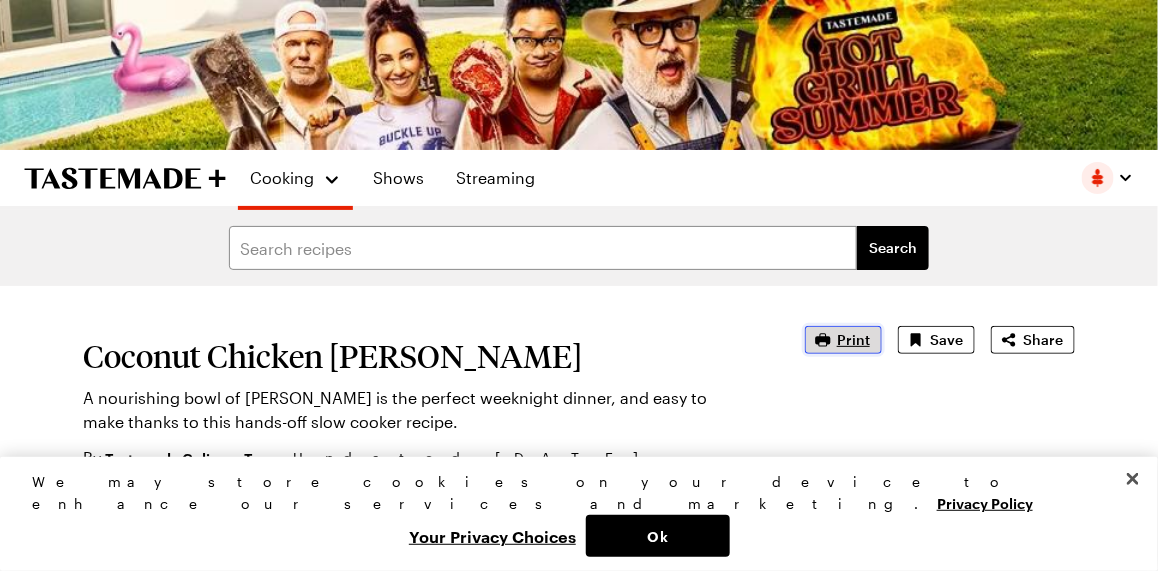 click on "Print" at bounding box center [853, 340] 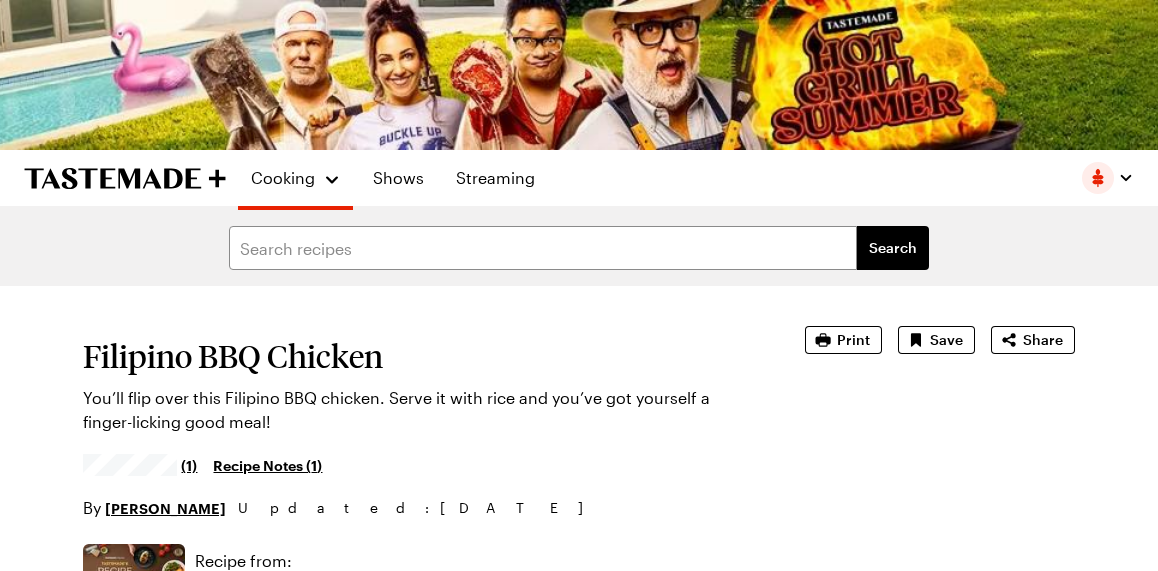 scroll, scrollTop: 0, scrollLeft: 0, axis: both 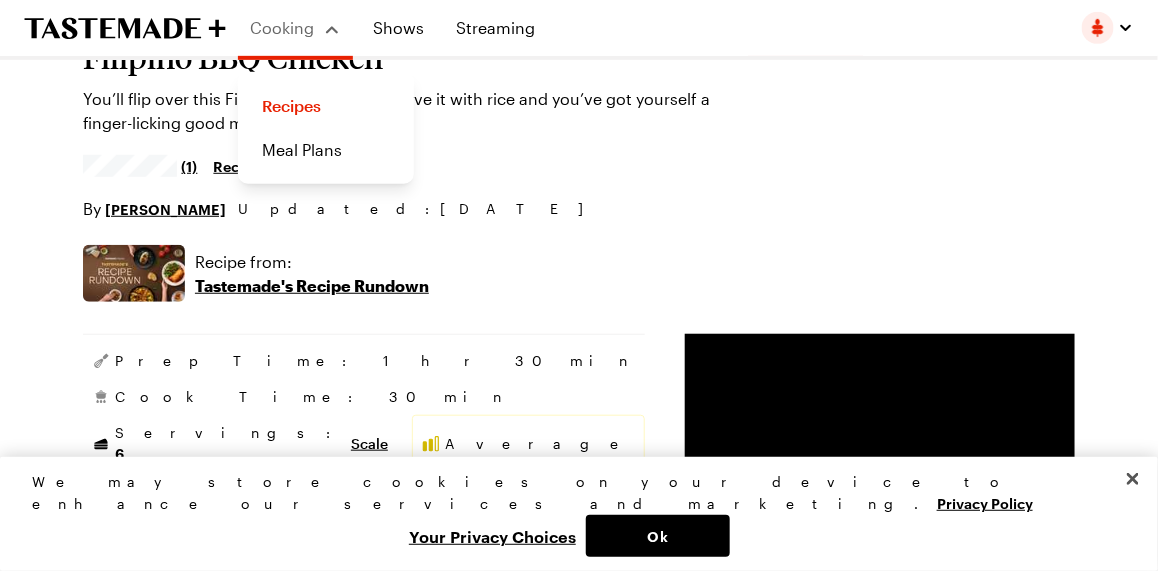 type on "x" 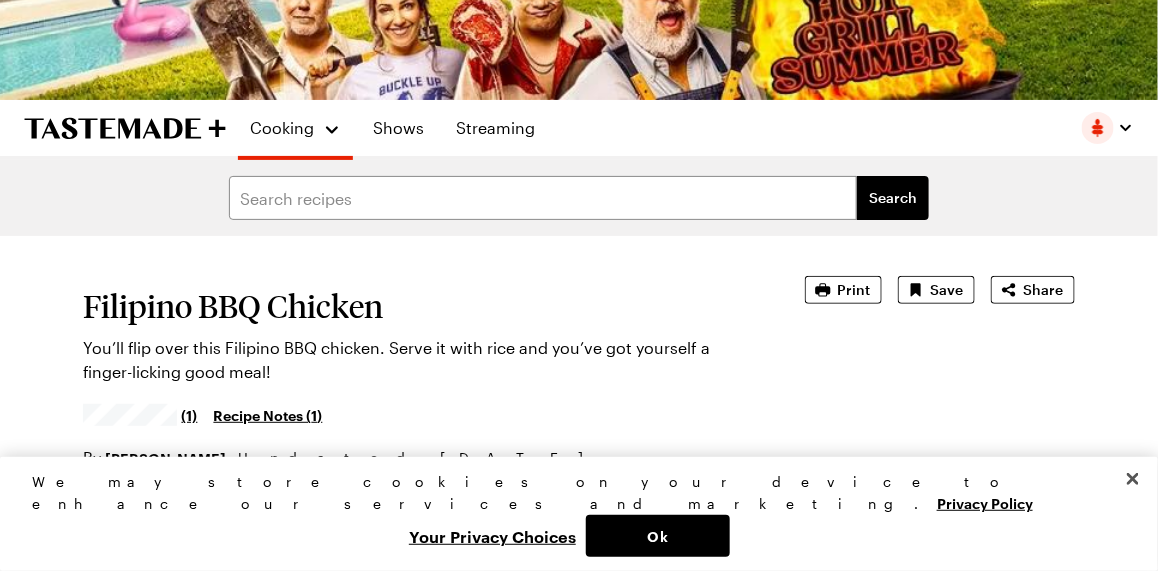 scroll, scrollTop: 0, scrollLeft: 0, axis: both 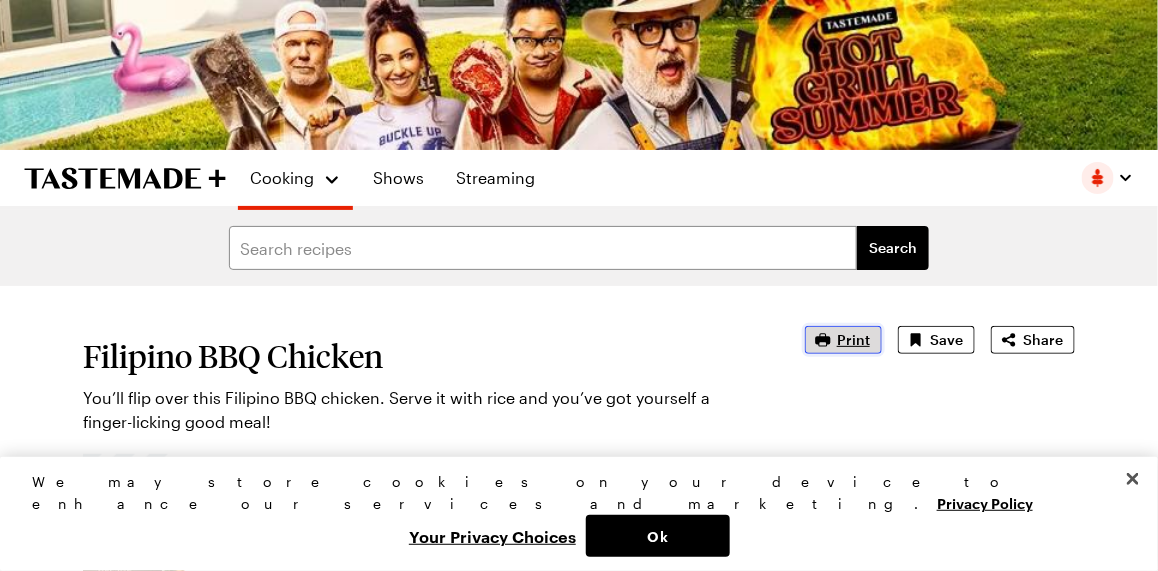 click on "Print" at bounding box center [853, 340] 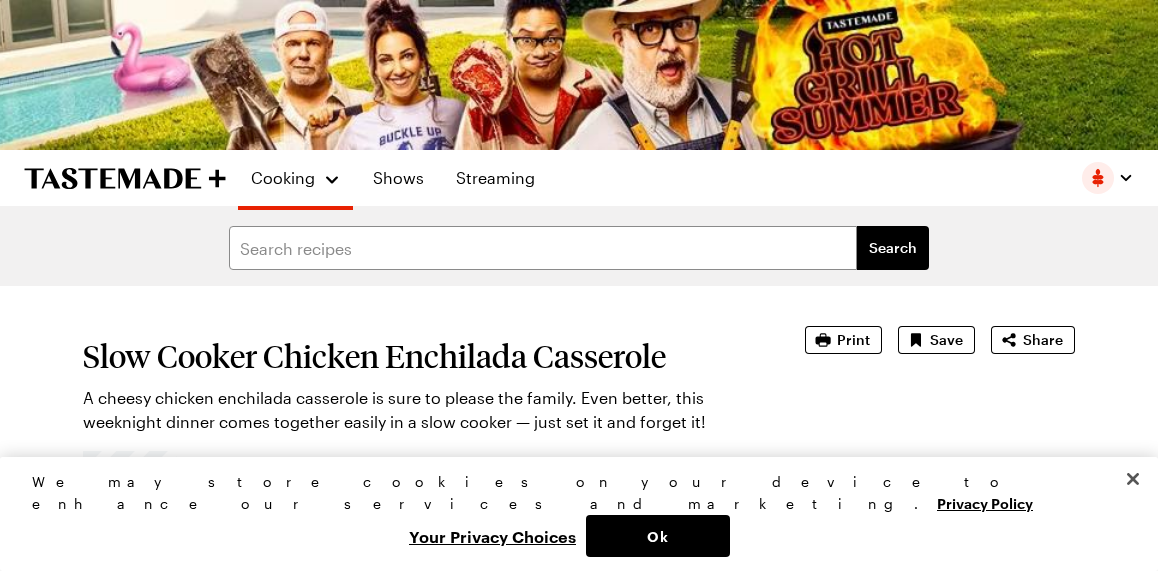 scroll, scrollTop: 0, scrollLeft: 0, axis: both 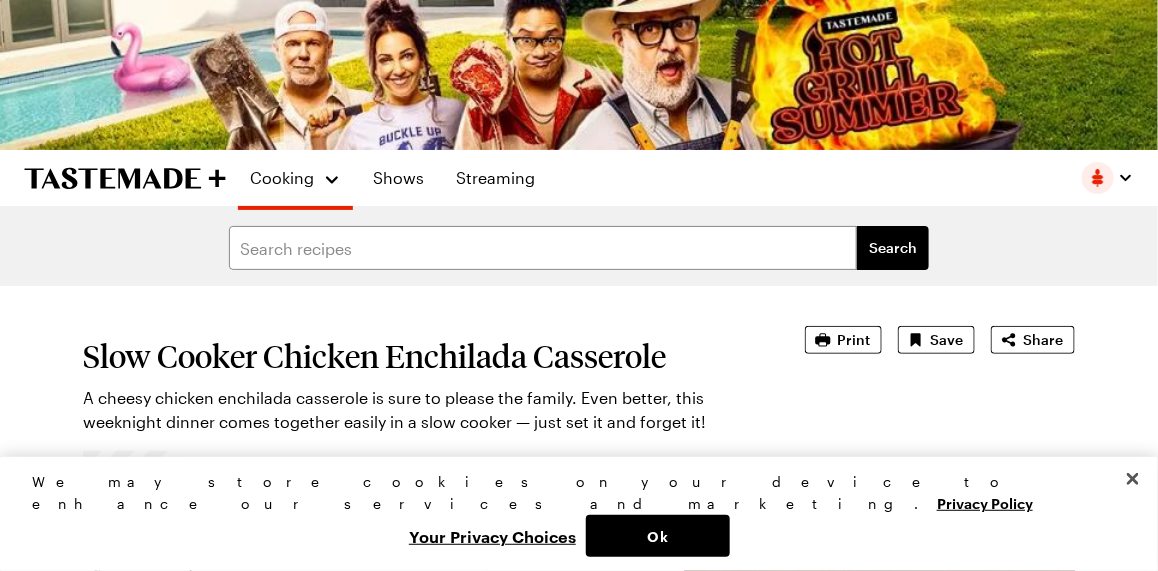 type on "x" 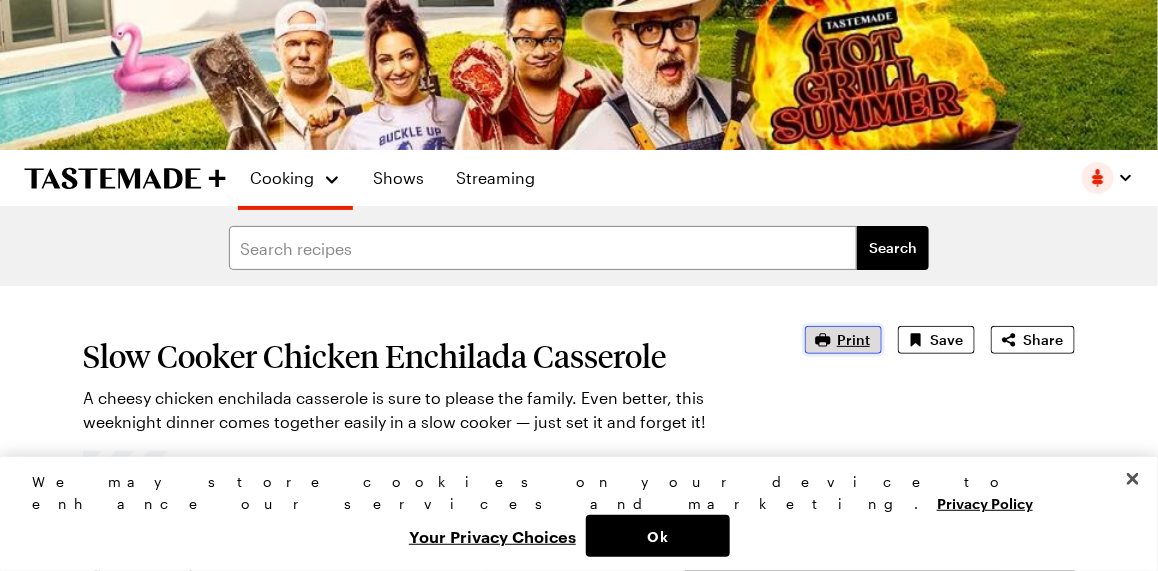 click on "Print" at bounding box center [853, 340] 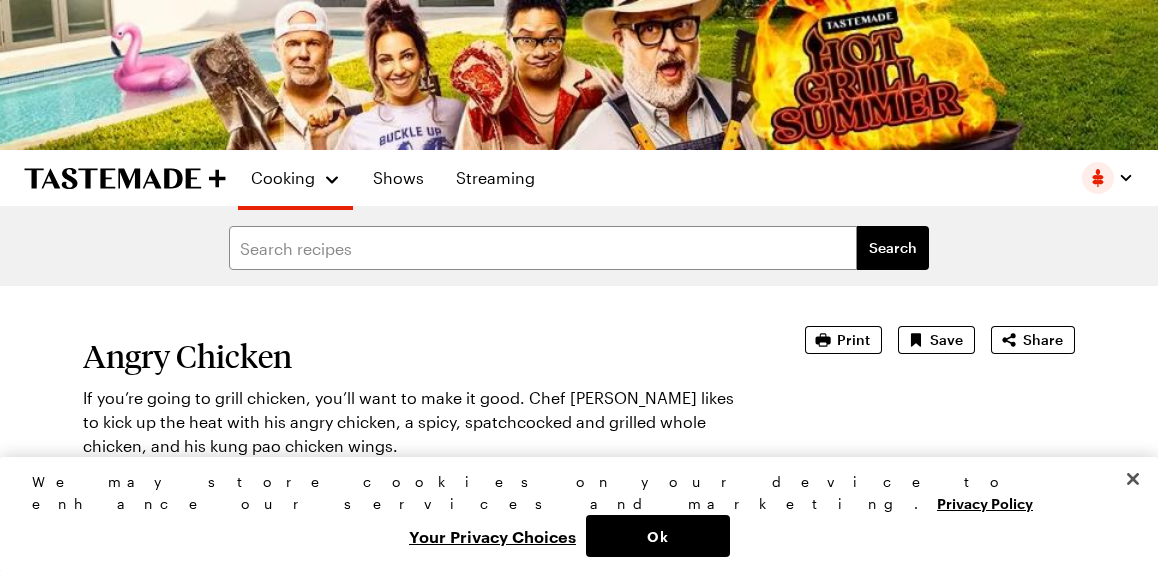 scroll, scrollTop: 0, scrollLeft: 0, axis: both 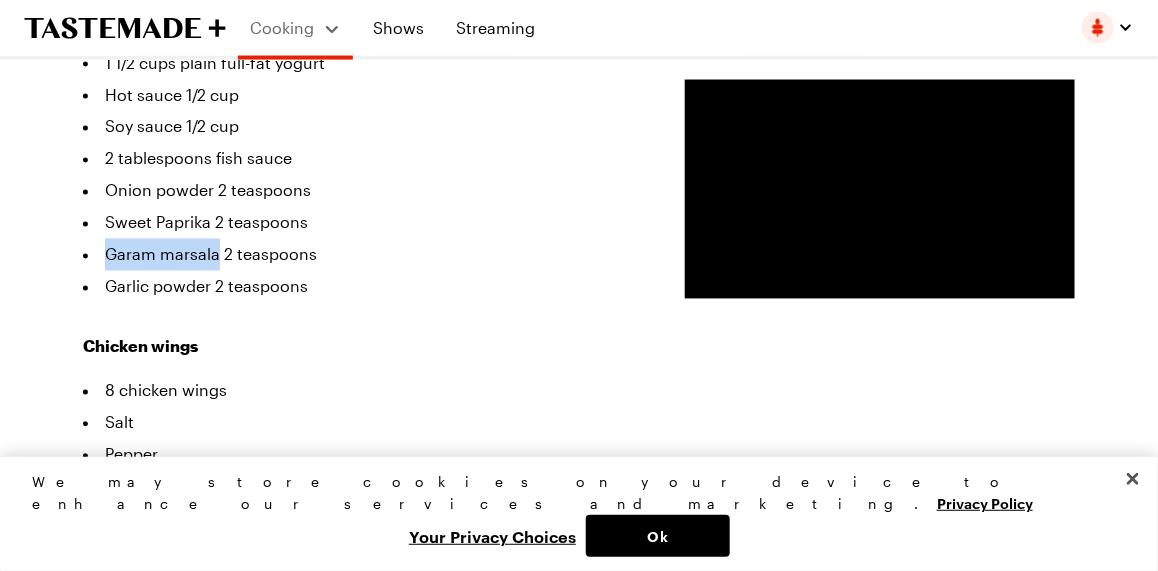 drag, startPoint x: 217, startPoint y: 259, endPoint x: 99, endPoint y: 262, distance: 118.03813 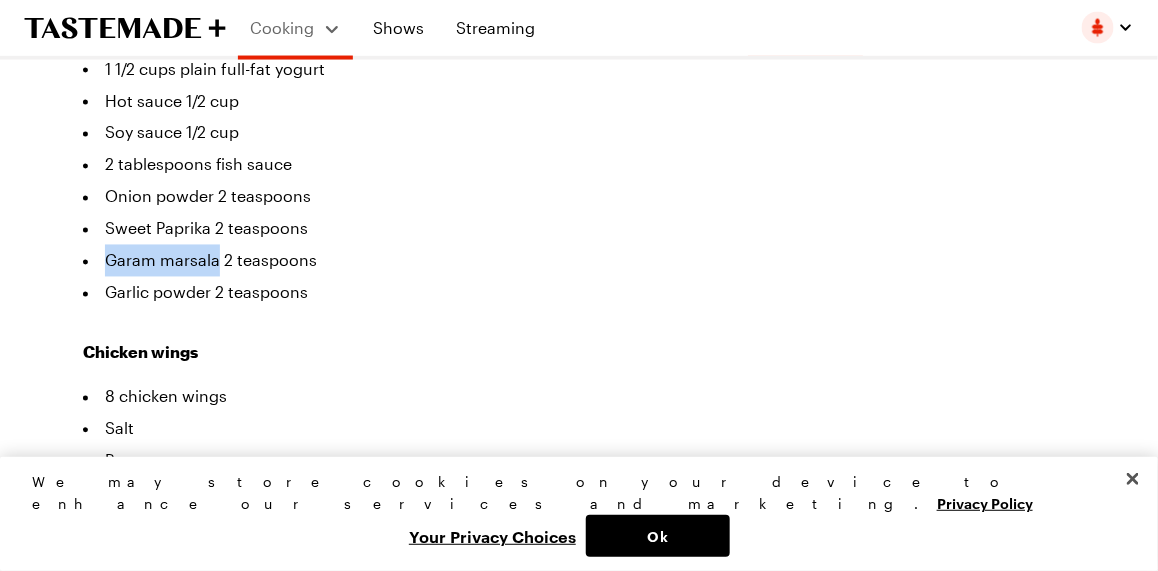 scroll, scrollTop: 999, scrollLeft: 0, axis: vertical 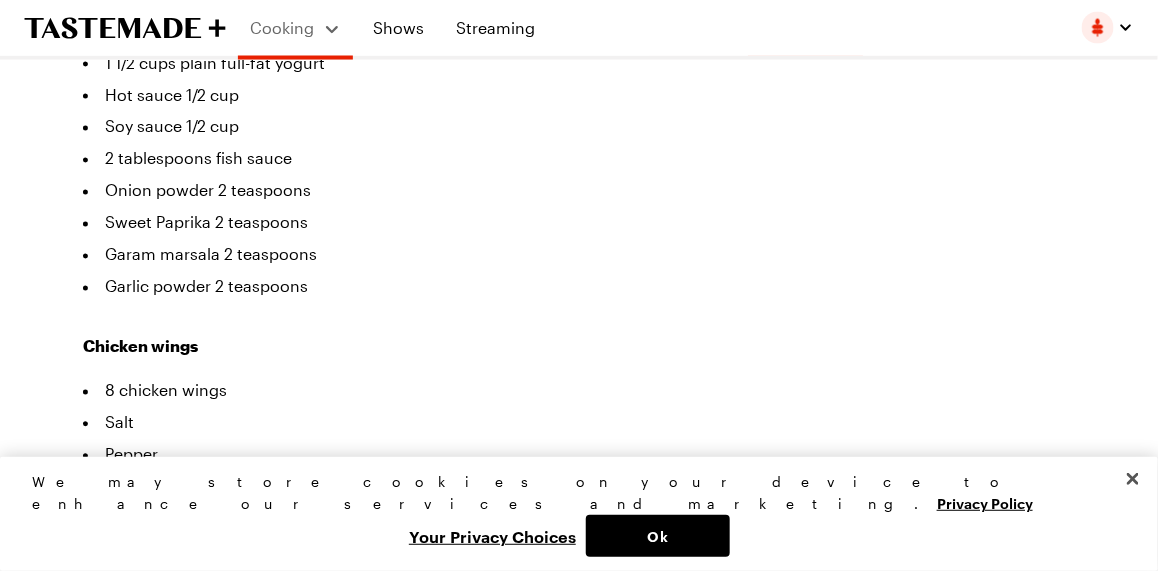 click on "Prep Time: 1 [PERSON_NAME] Time: 45 min Servings:   4 Scale Average Units: Imperial Imperial Metric Metric Nutrition information unavailable Ingredients Angry Chicken 4 pounds Whole Chicken Sauce 1 1/2 cups plain full-fat yogurt Hot sauce 1/2 cup Soy sauce 1/2 cup 2 tablespoons fish sauce Onion powder 2 teaspoons Sweet Paprika 2 teaspoons Garam marsala 2 teaspoons Garlic powder 2 teaspoons Chicken wings 8 chicken wings Salt Pepper Tomato sauce 1 cup Chilli bean paste 2 tablespoons Oyster sauce 1/2 cup Rice Vinegar 1/2 cup Pepper corn 2 tablespoons Peach and pepper salad 5 peaches 10 peppers (yellow, red, green)s Salt Pepper Yogurt Add to Grocery List Get Ingredients
Powered by Chicory
*Only 1 of each ingredient will be added to your cart. Please adjust as necessary. Steps Angry Chicken 1-Mix the sauce ingredients. 2-Cut the chickens in half with scissors and press down. 3-Marinate for 24 hours in a plastic bag. Chicken wings 1- Mix the sauce ingredients. Set aside.   Dinner" at bounding box center (579, 1200) 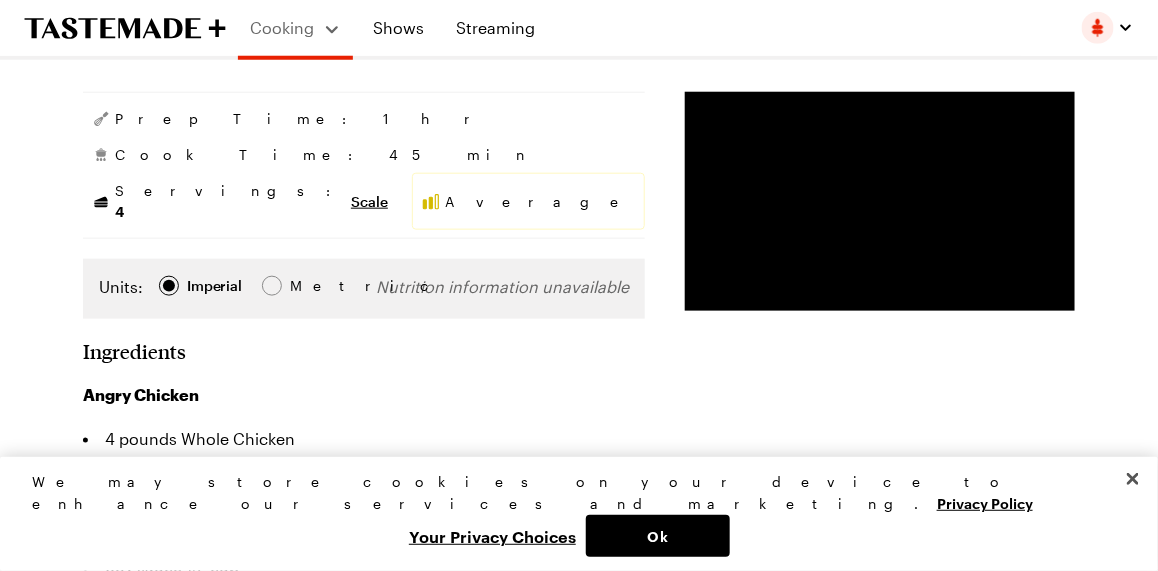 type on "x" 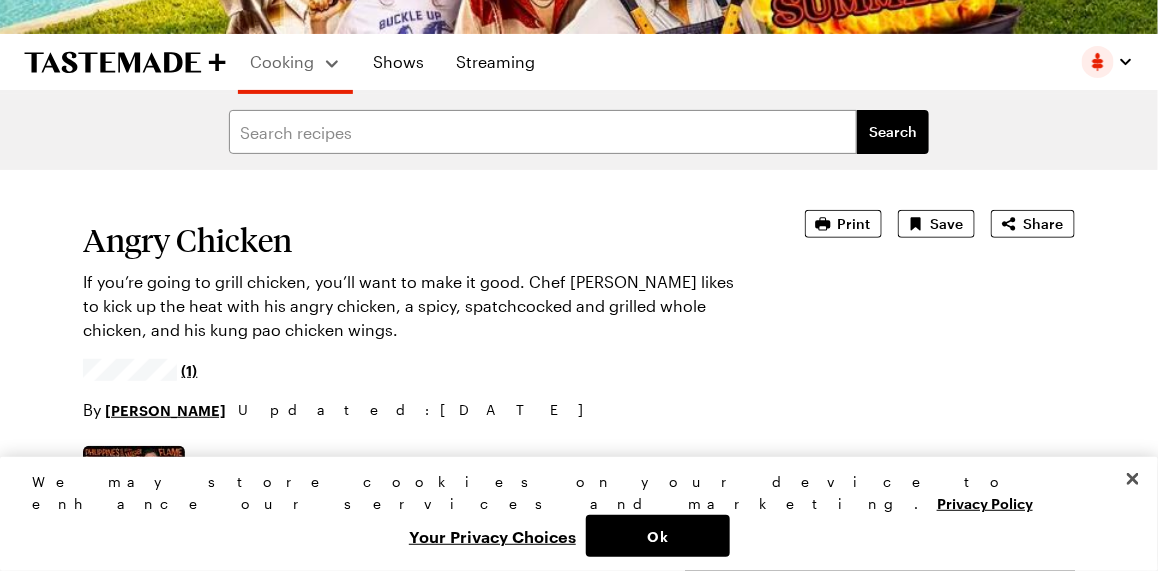 scroll, scrollTop: 0, scrollLeft: 0, axis: both 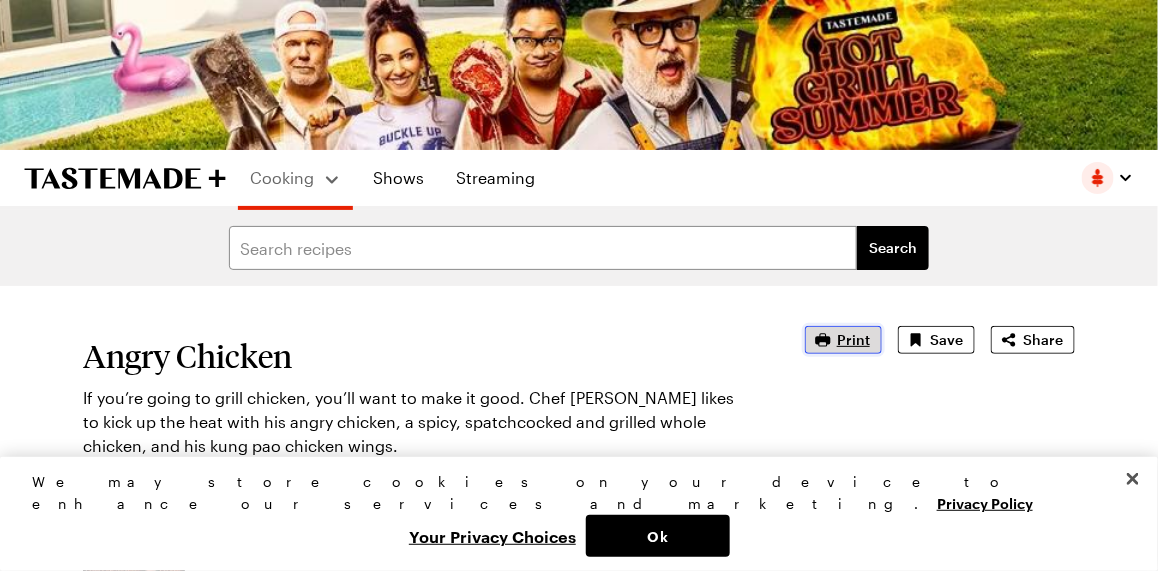click on "Print" at bounding box center [853, 340] 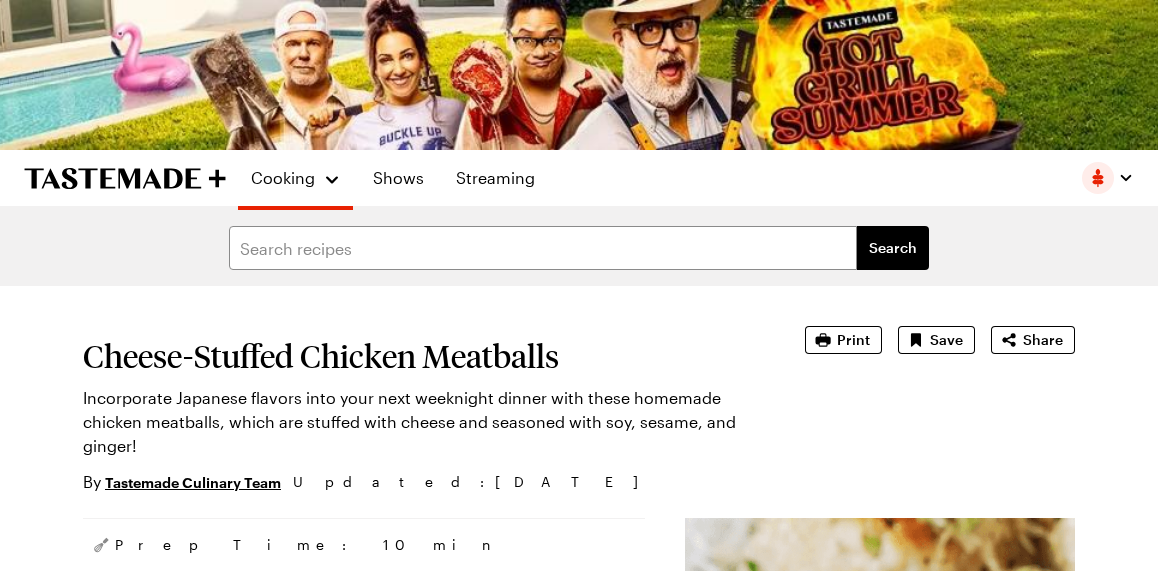 scroll, scrollTop: 0, scrollLeft: 0, axis: both 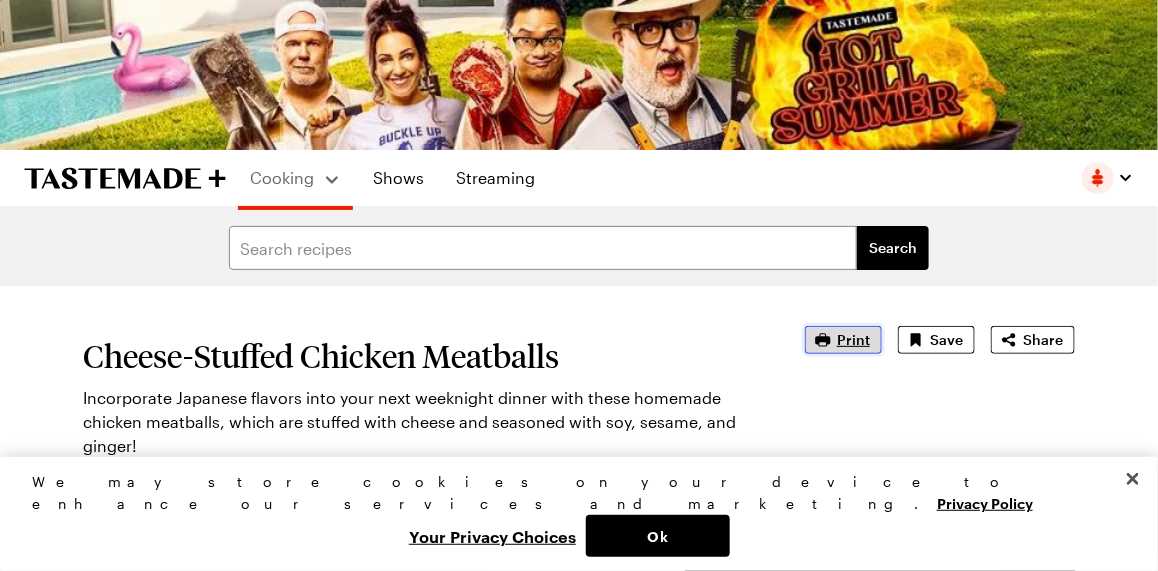 click on "Print" at bounding box center [853, 340] 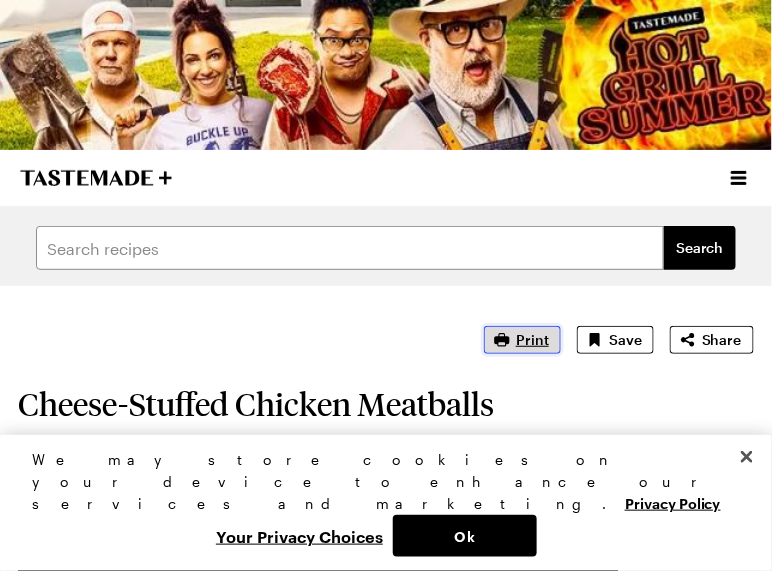 type on "x" 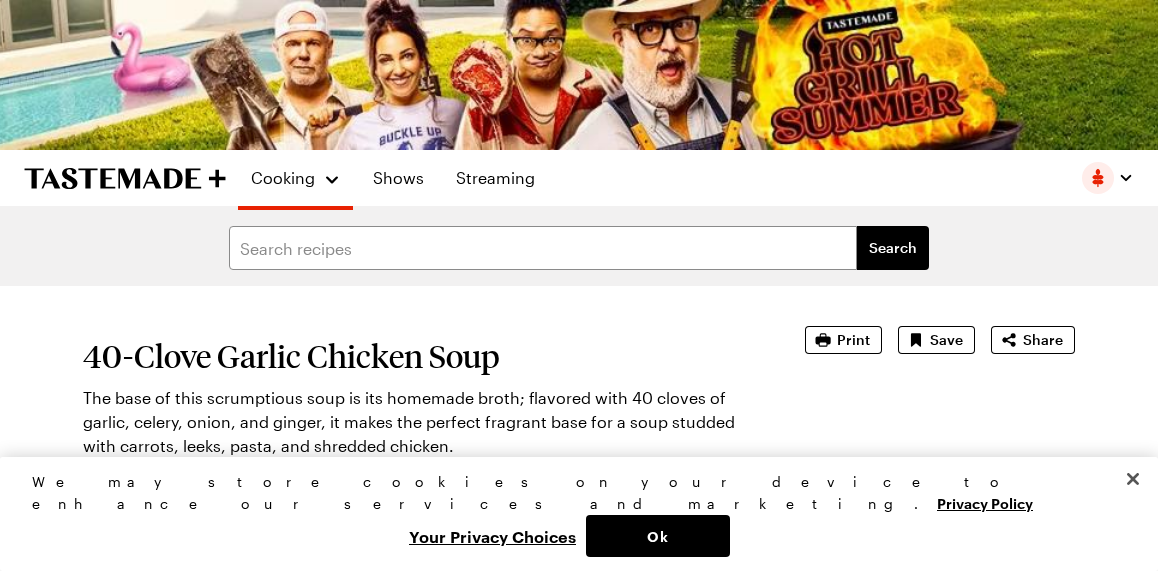 scroll, scrollTop: 0, scrollLeft: 0, axis: both 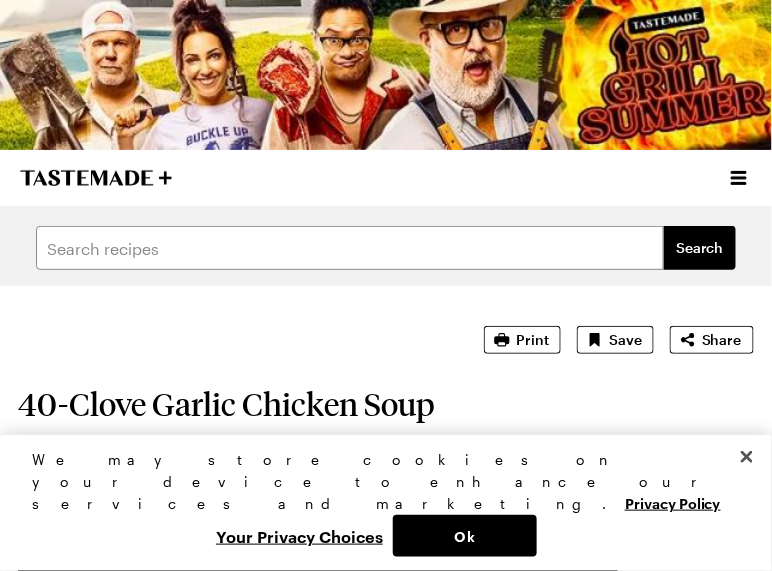 type on "x" 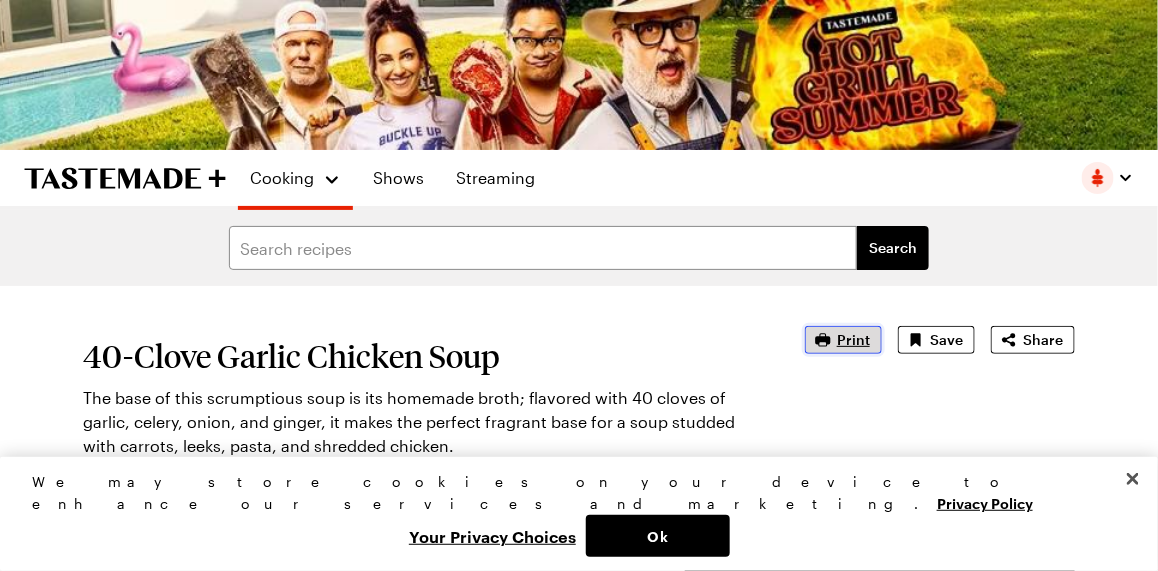 click on "Print" at bounding box center [853, 340] 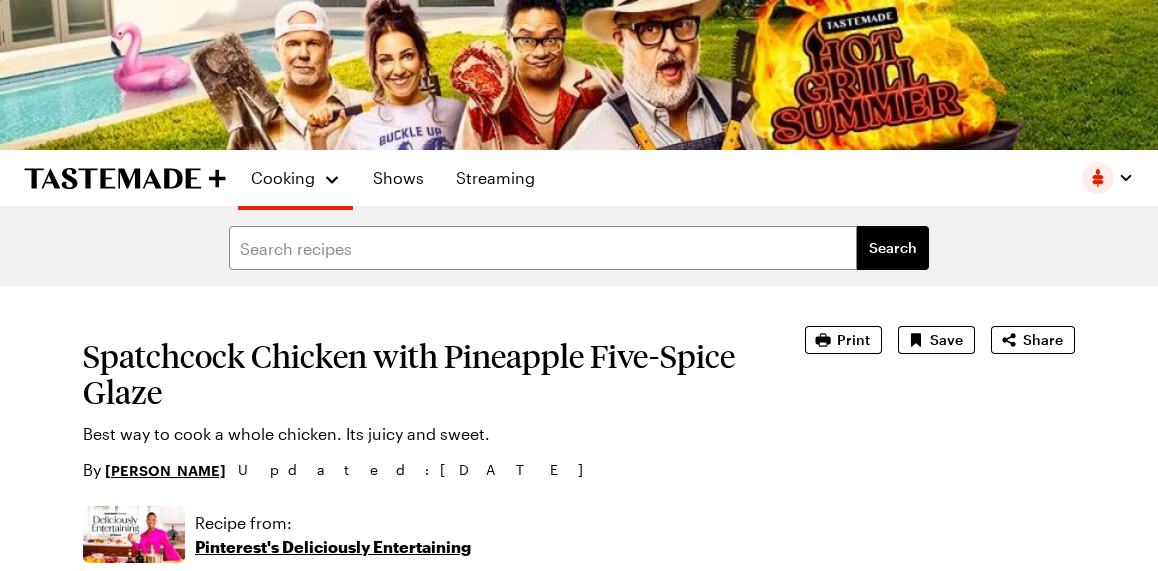 scroll, scrollTop: 0, scrollLeft: 0, axis: both 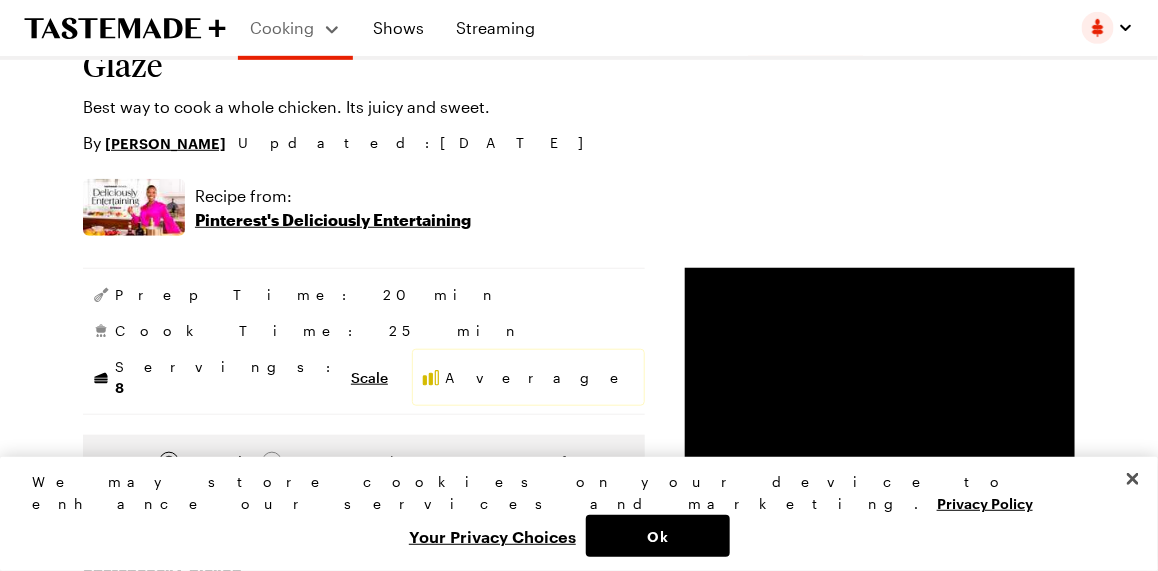 type on "x" 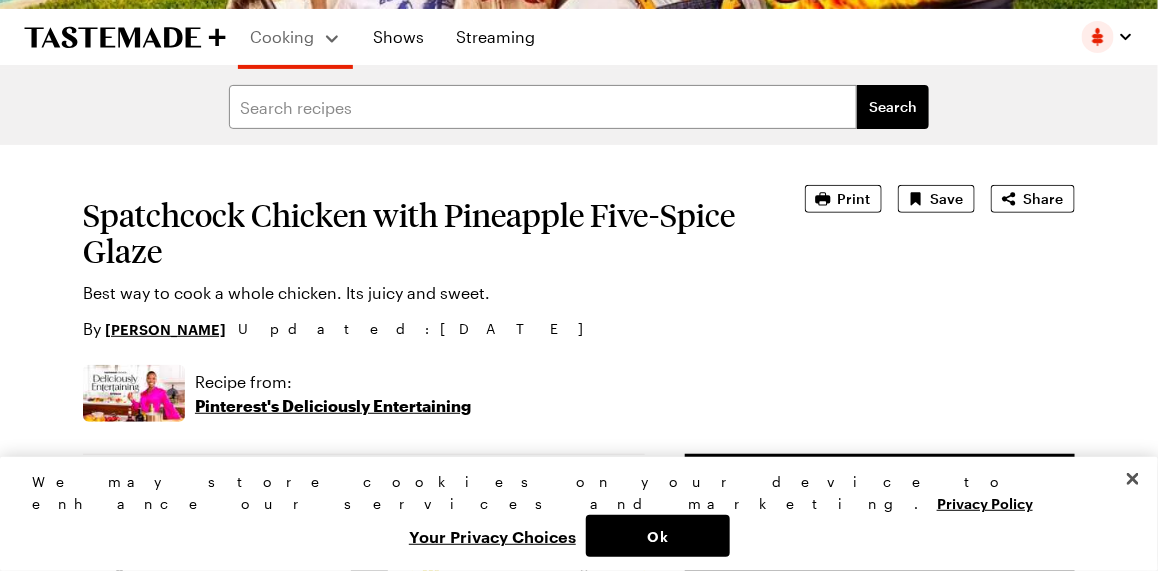 scroll, scrollTop: 100, scrollLeft: 0, axis: vertical 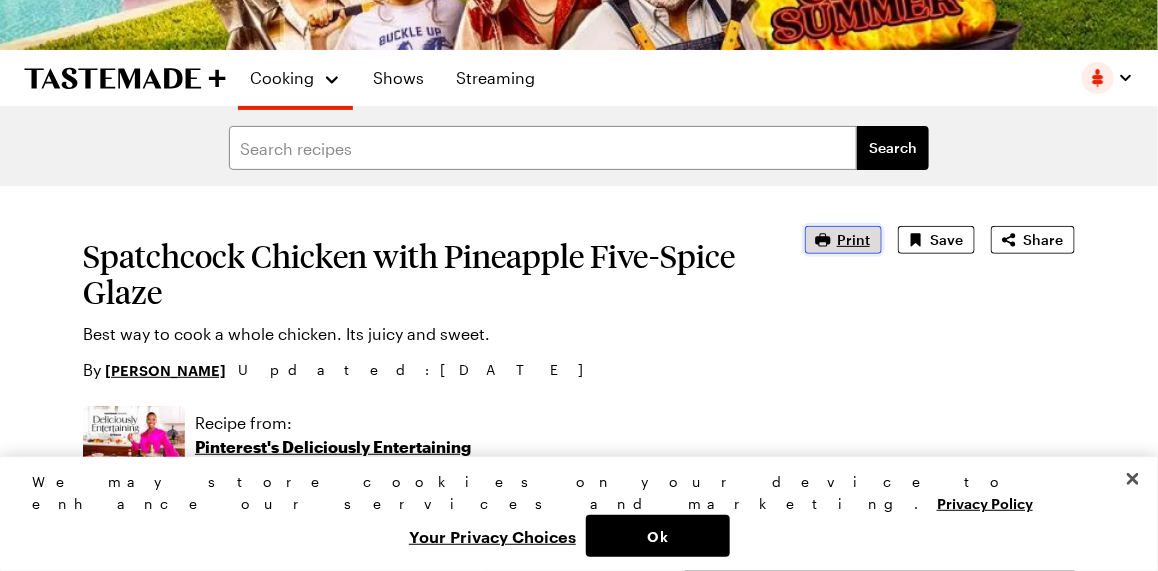 click on "Print" at bounding box center [853, 240] 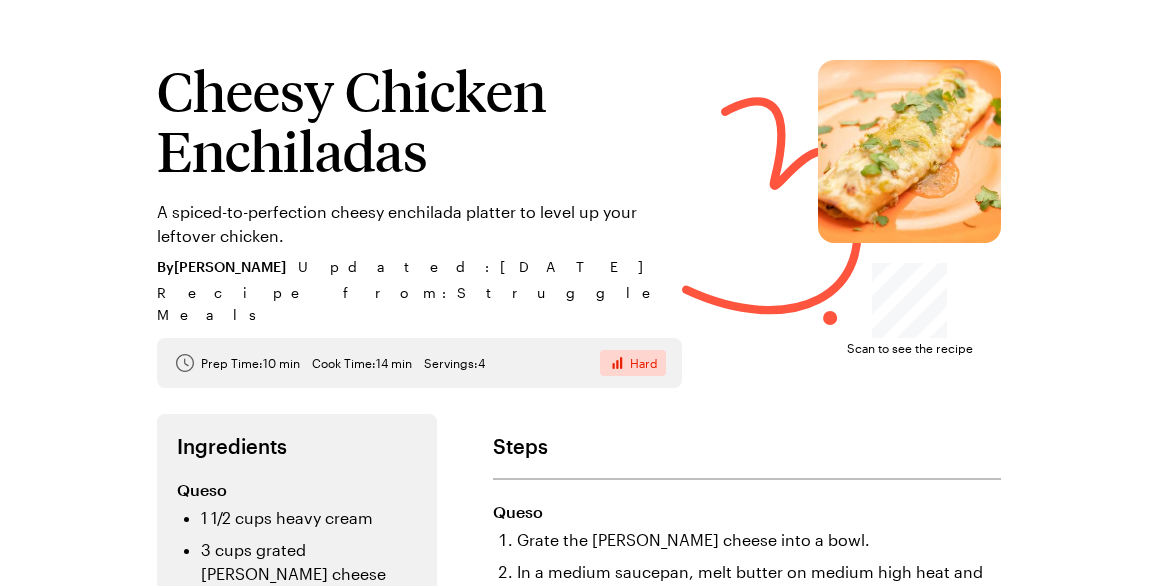 scroll, scrollTop: 0, scrollLeft: 0, axis: both 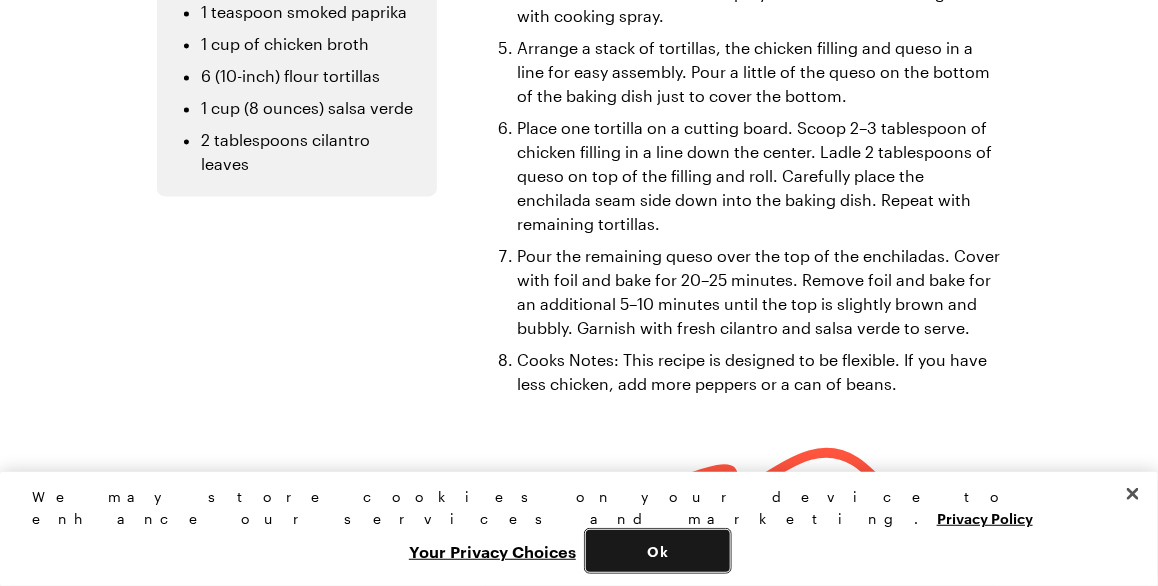 click on "Ok" at bounding box center (658, 551) 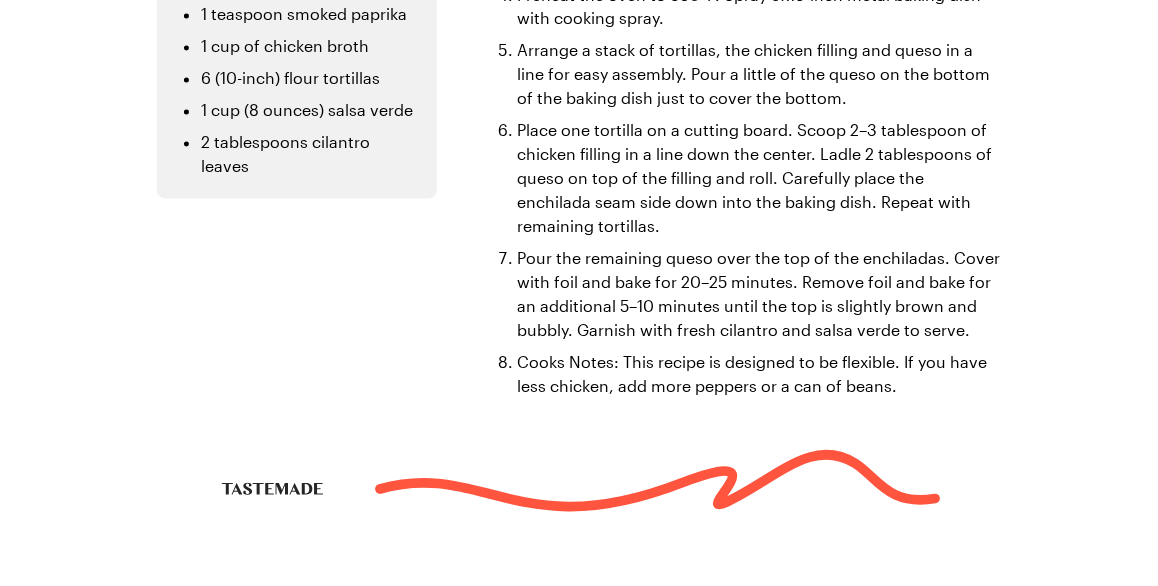 scroll, scrollTop: 1113, scrollLeft: 0, axis: vertical 